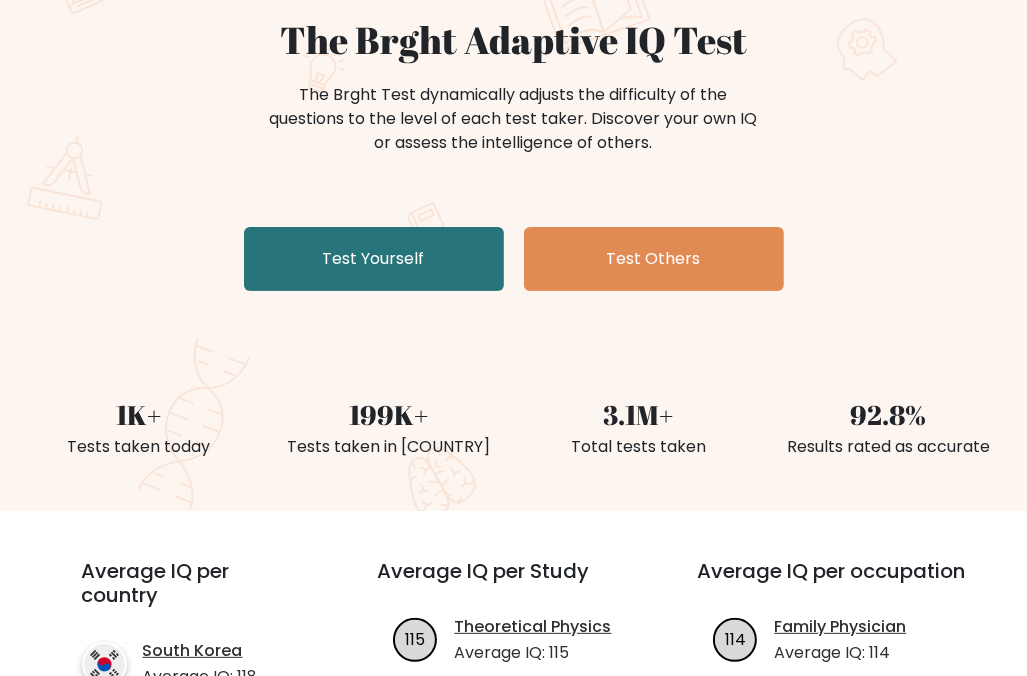 scroll, scrollTop: 200, scrollLeft: 0, axis: vertical 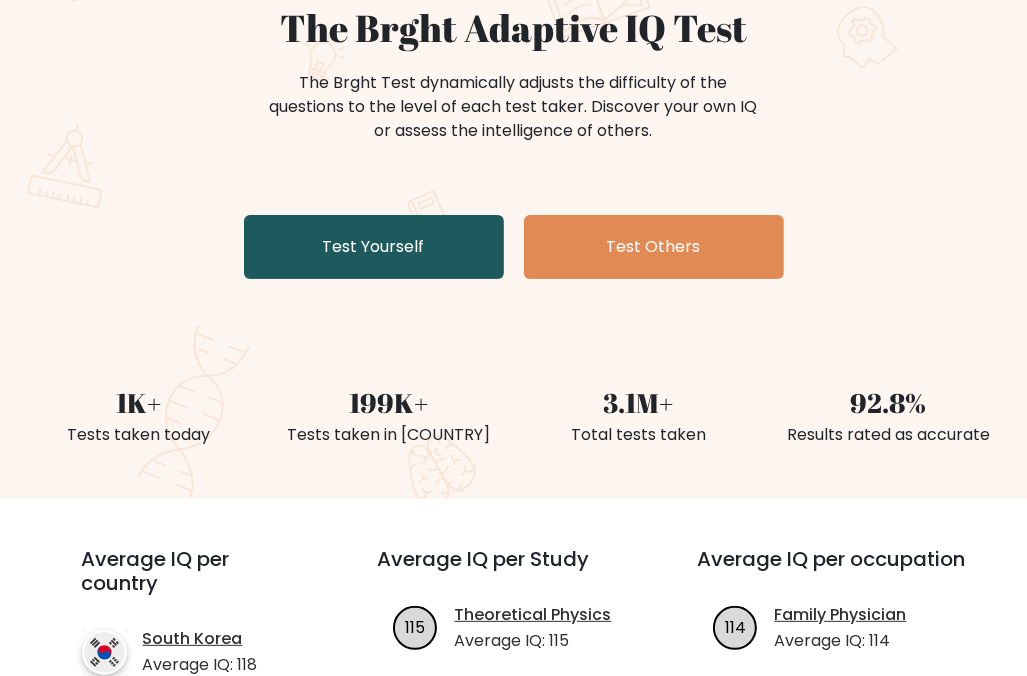 click on "Test Yourself" at bounding box center [374, 247] 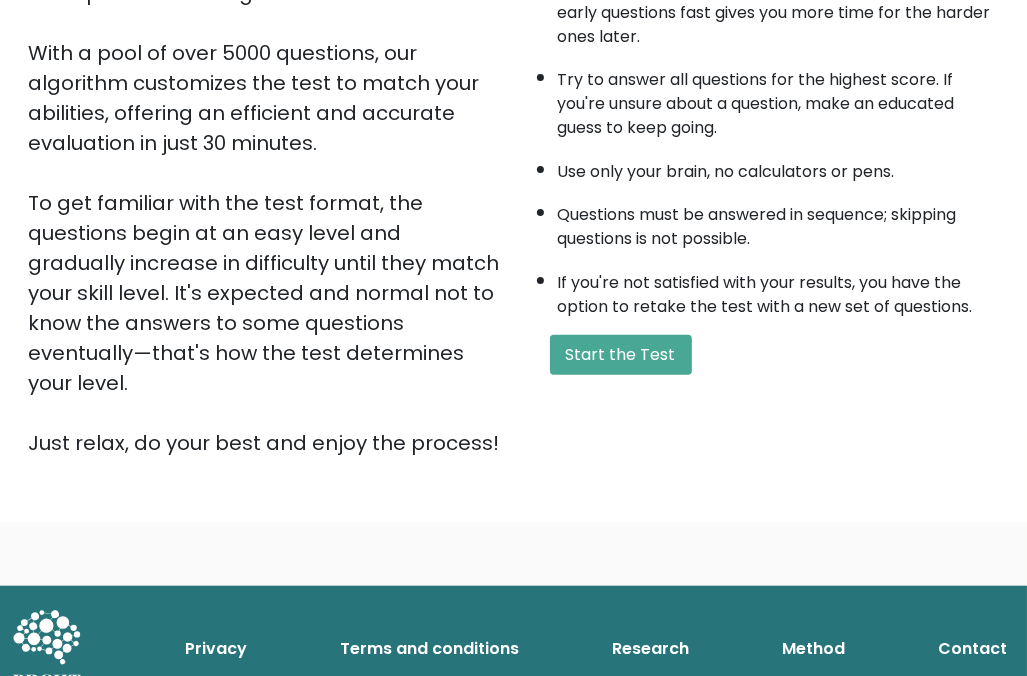 scroll, scrollTop: 329, scrollLeft: 0, axis: vertical 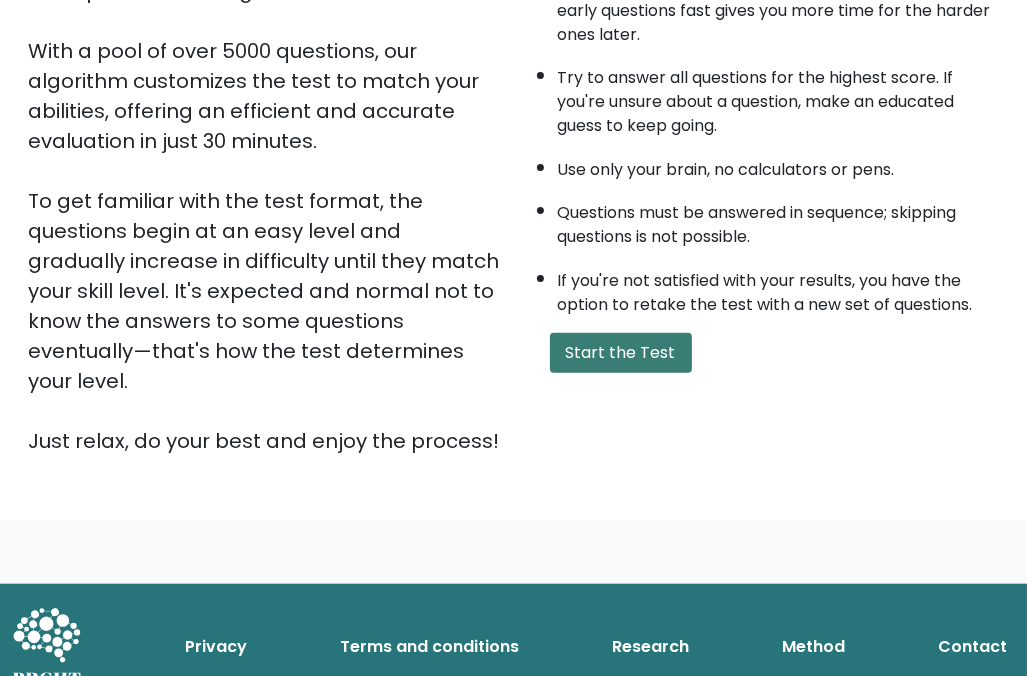 click on "Start the Test" at bounding box center (621, 353) 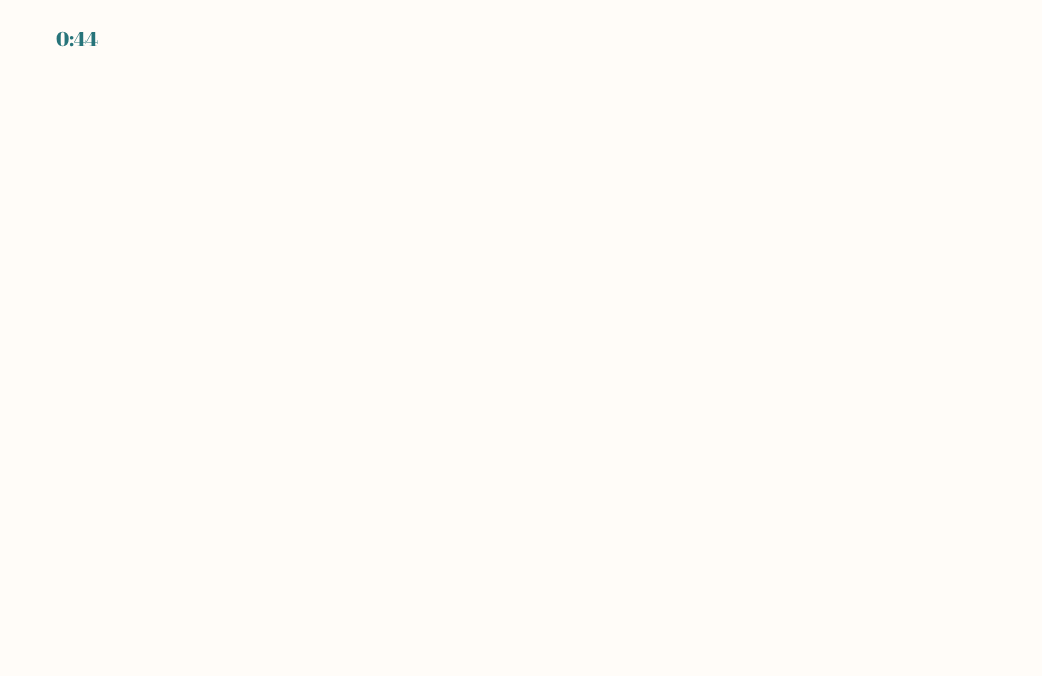 scroll, scrollTop: 0, scrollLeft: 0, axis: both 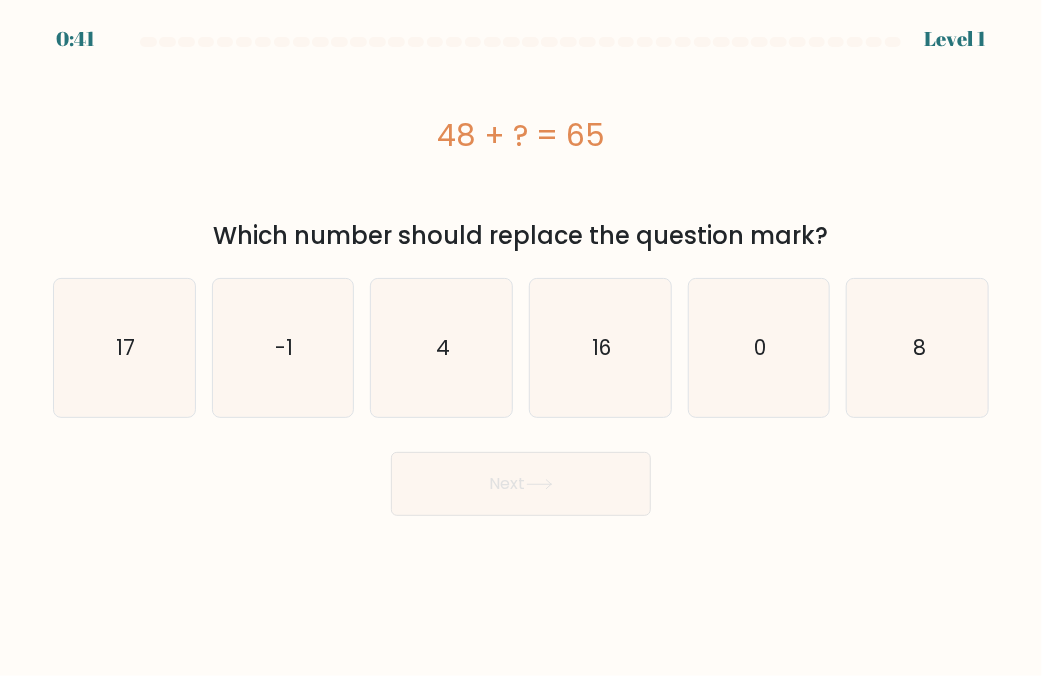 drag, startPoint x: 444, startPoint y: 135, endPoint x: 627, endPoint y: 139, distance: 183.04372 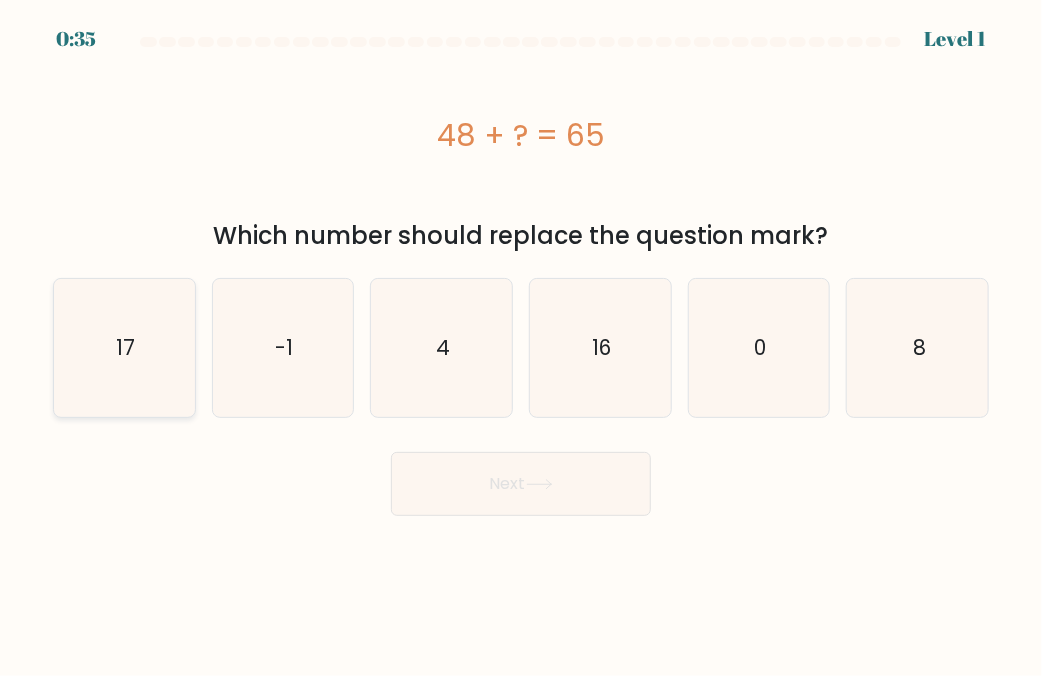 click on "17" 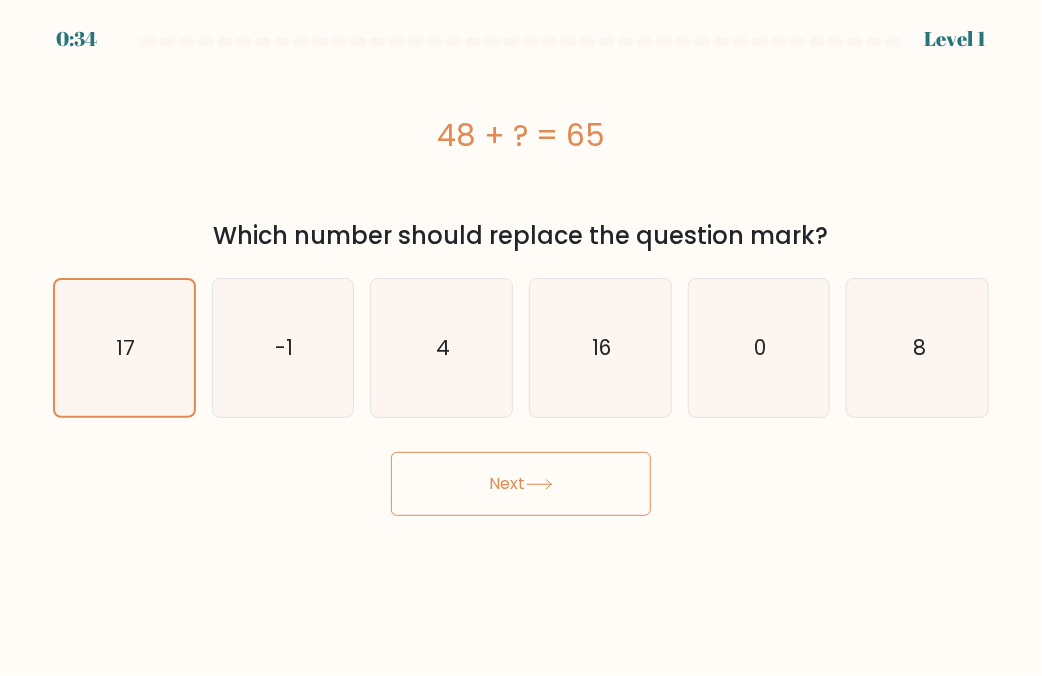 click on "Next" at bounding box center [521, 484] 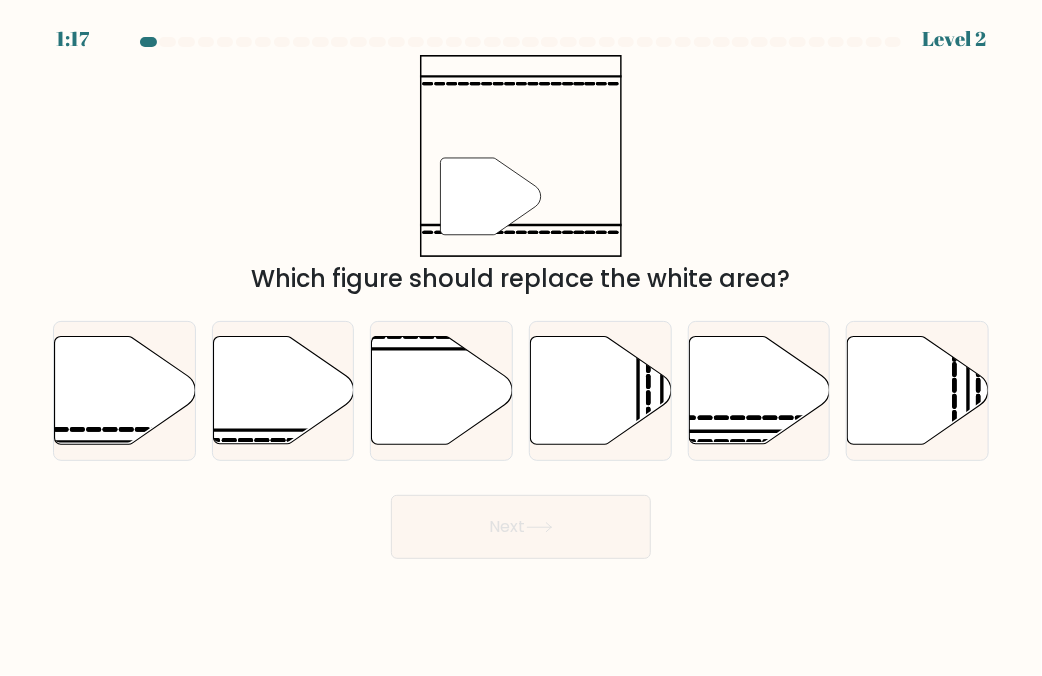 drag, startPoint x: 390, startPoint y: 52, endPoint x: 690, endPoint y: 217, distance: 342.38138 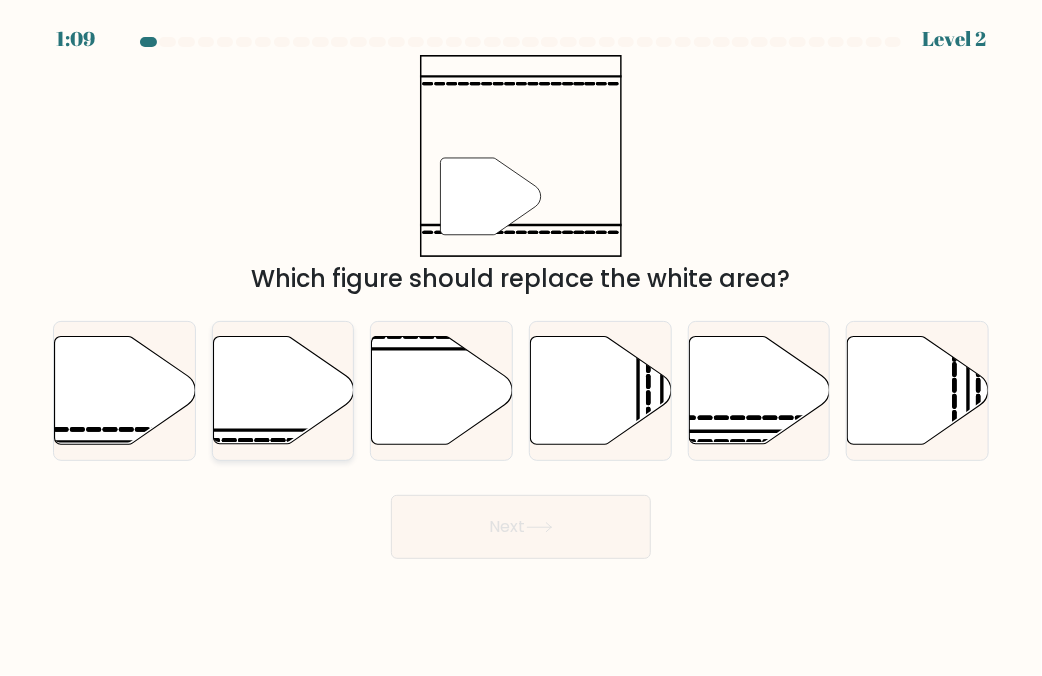 click 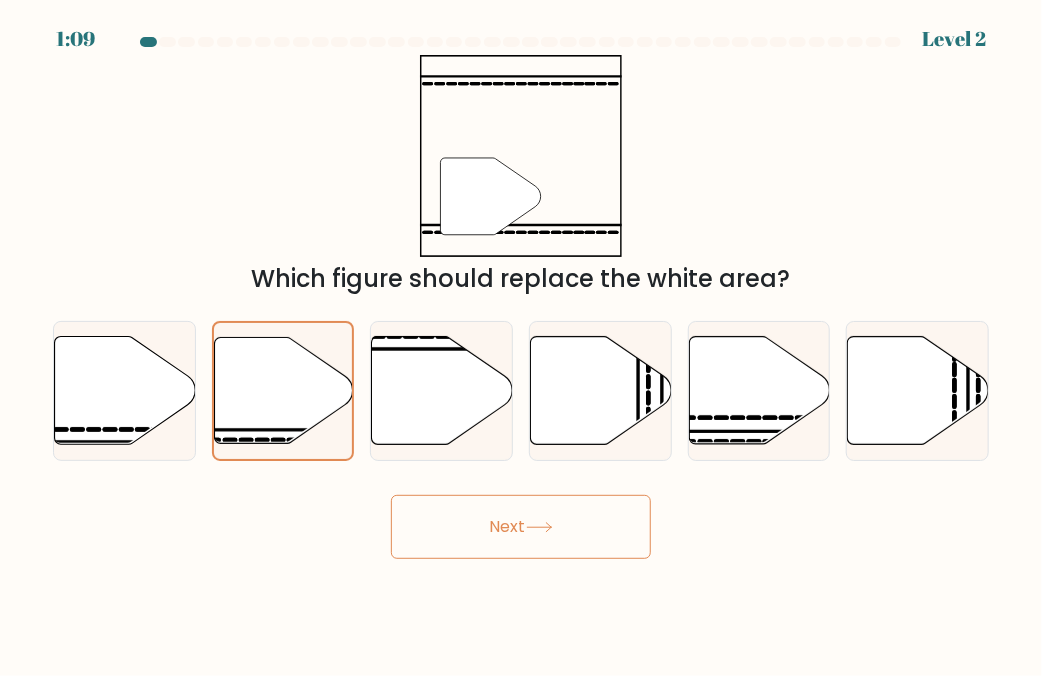 click on "Next" at bounding box center (521, 527) 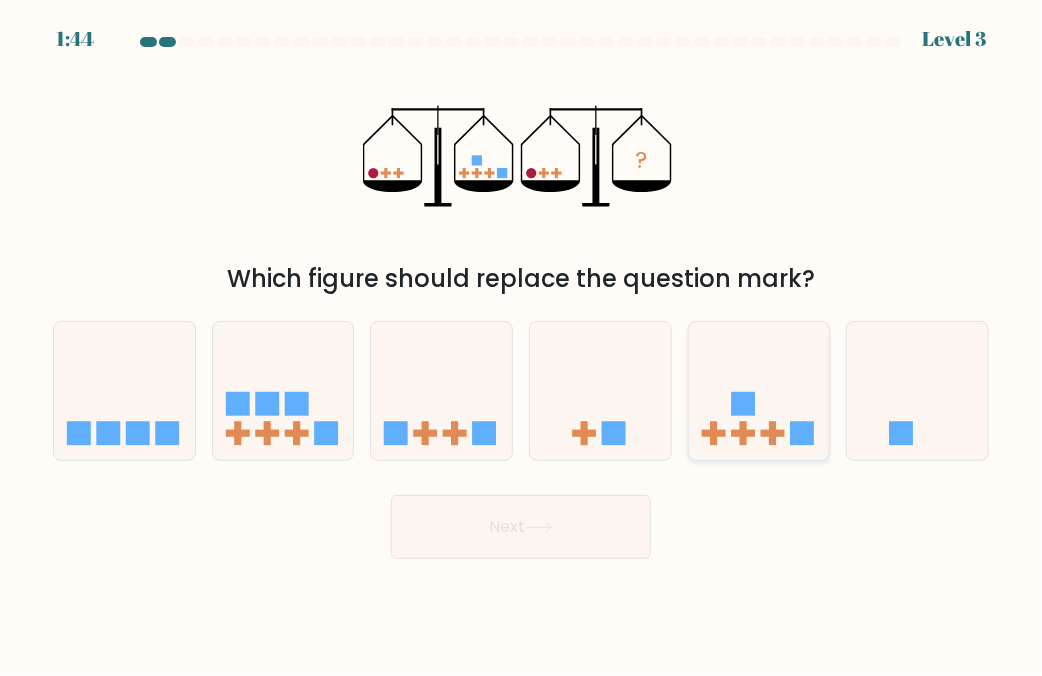 click 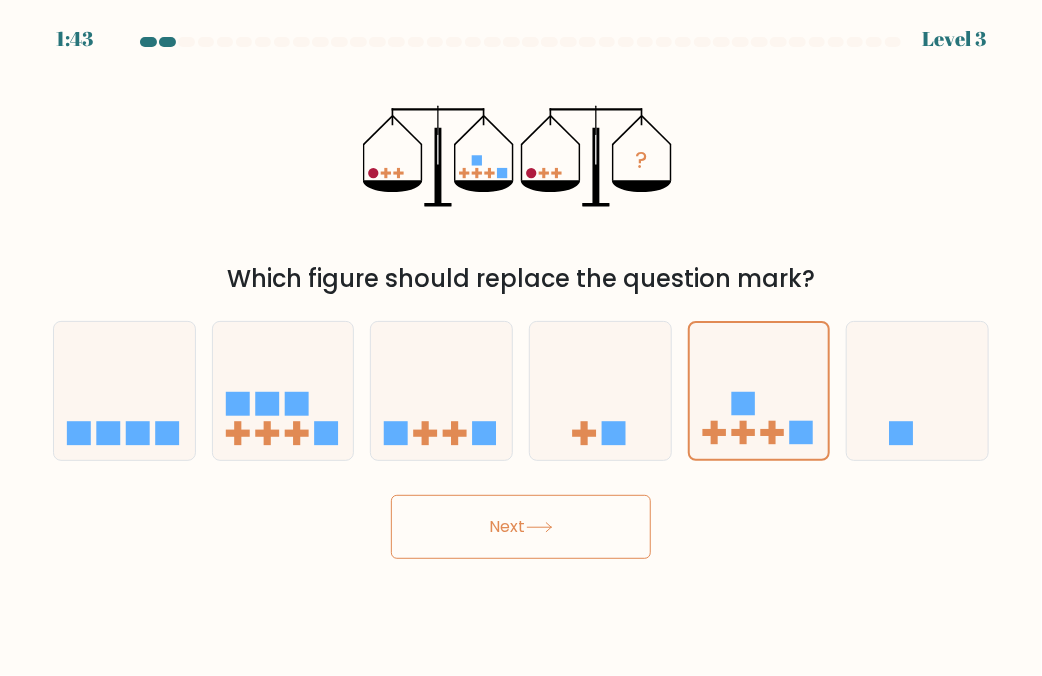 click on "Next" at bounding box center [521, 527] 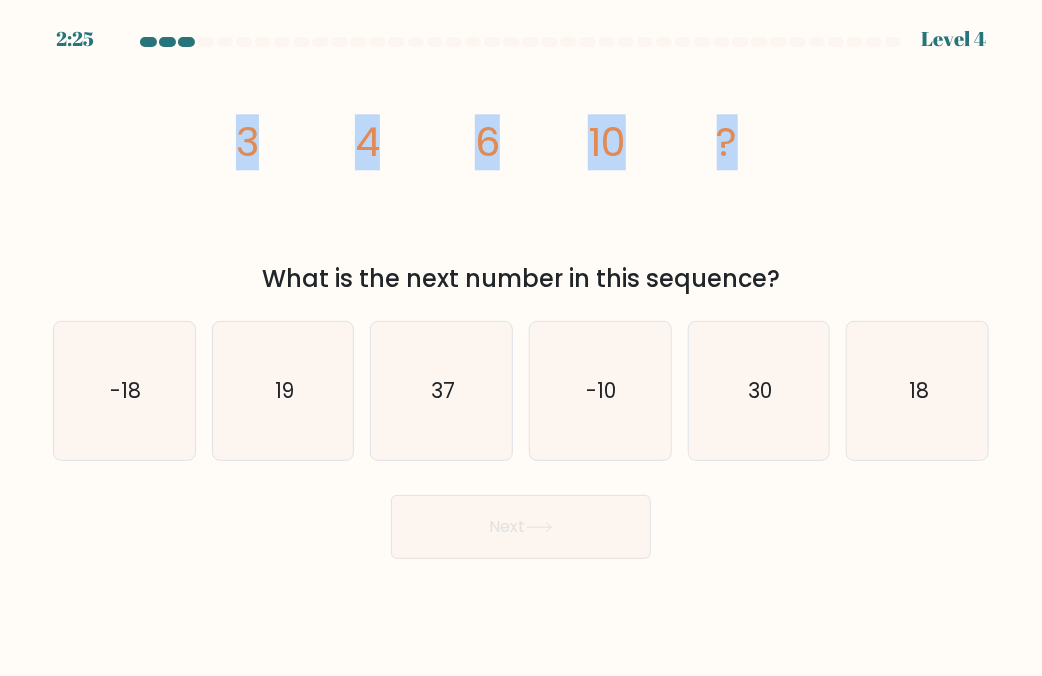drag, startPoint x: 775, startPoint y: 142, endPoint x: 184, endPoint y: 147, distance: 591.0212 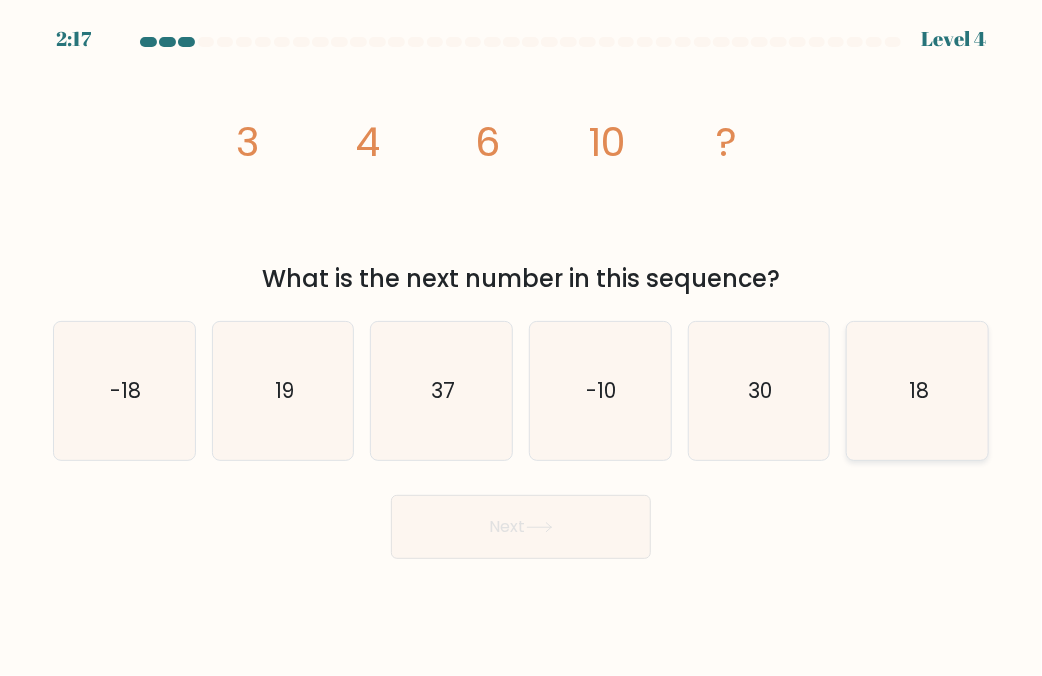 click on "18" 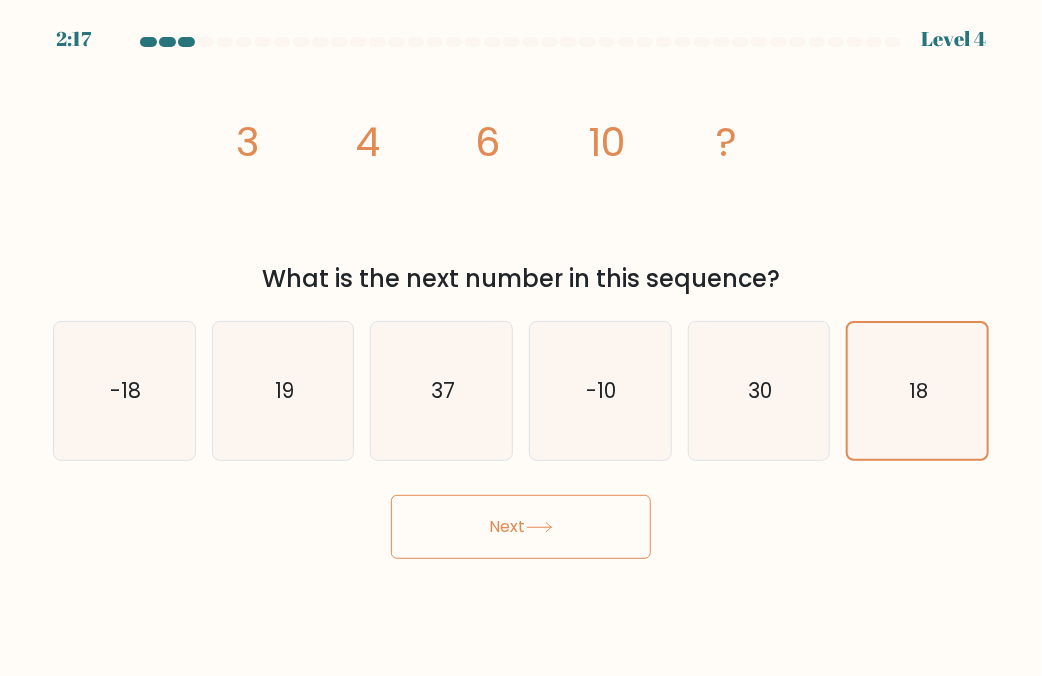 click on "Next" at bounding box center [521, 527] 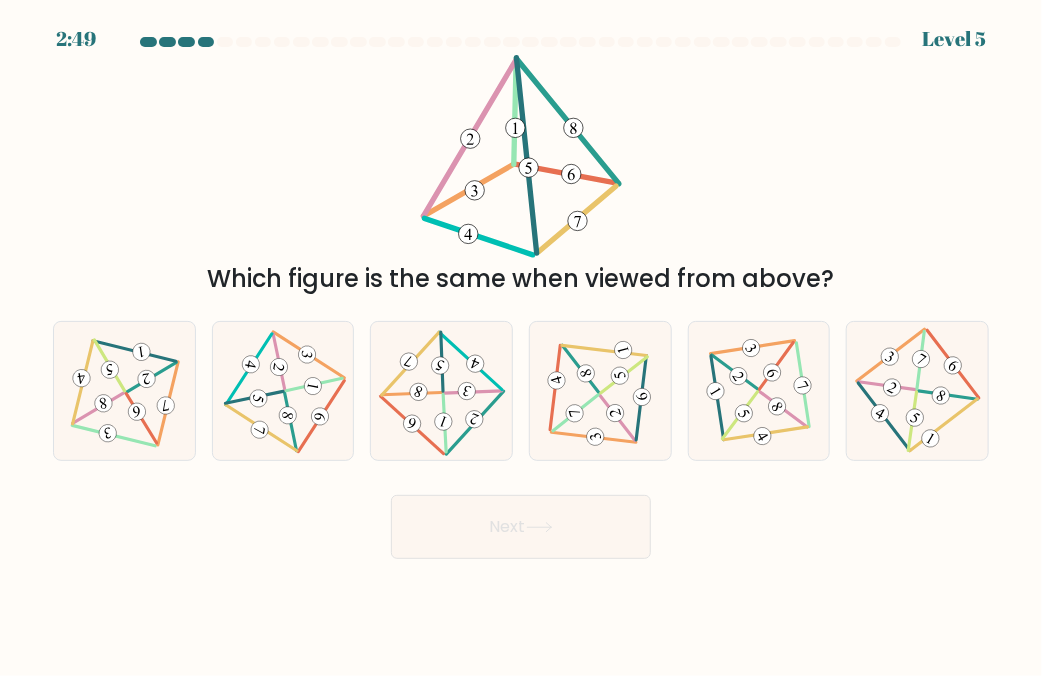 drag, startPoint x: 435, startPoint y: 391, endPoint x: 484, endPoint y: 488, distance: 108.67382 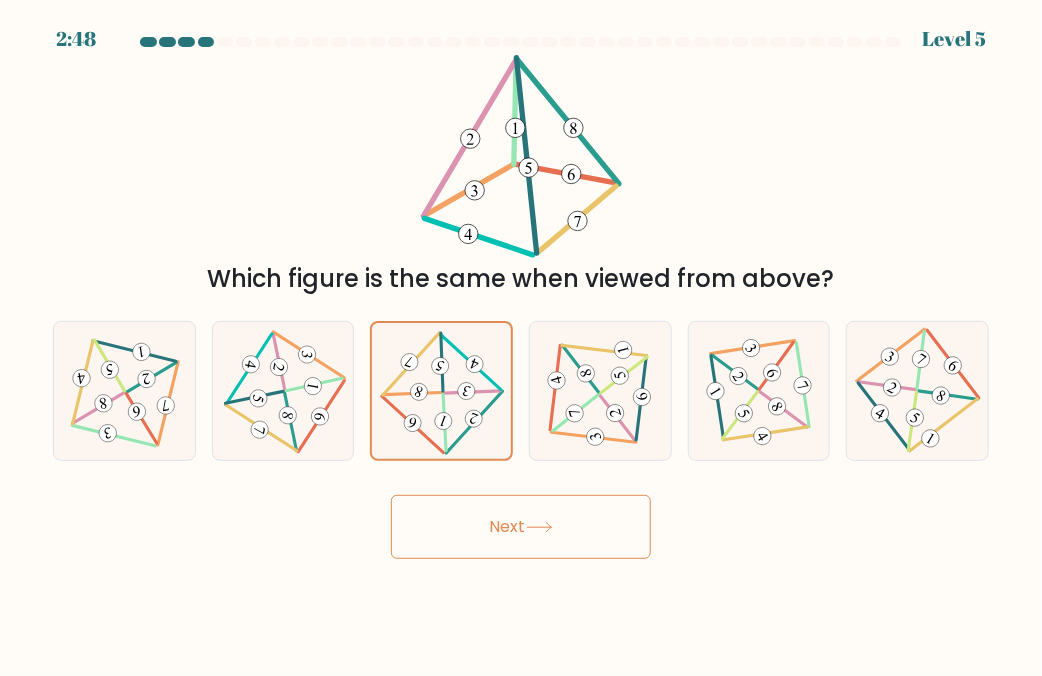 click on "Next" at bounding box center [521, 527] 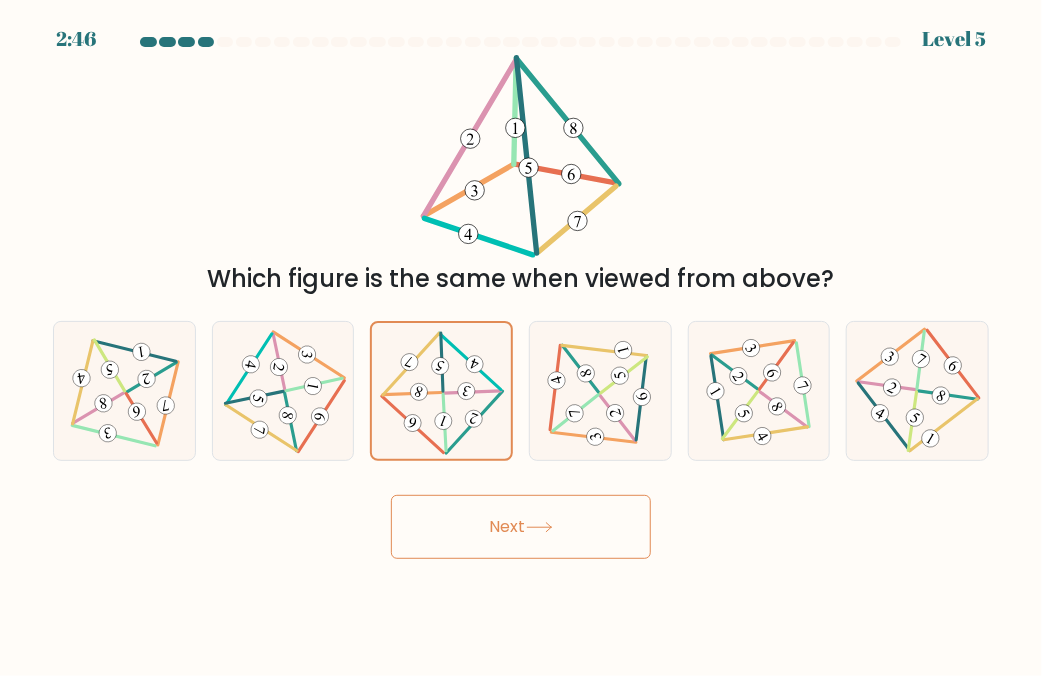 click 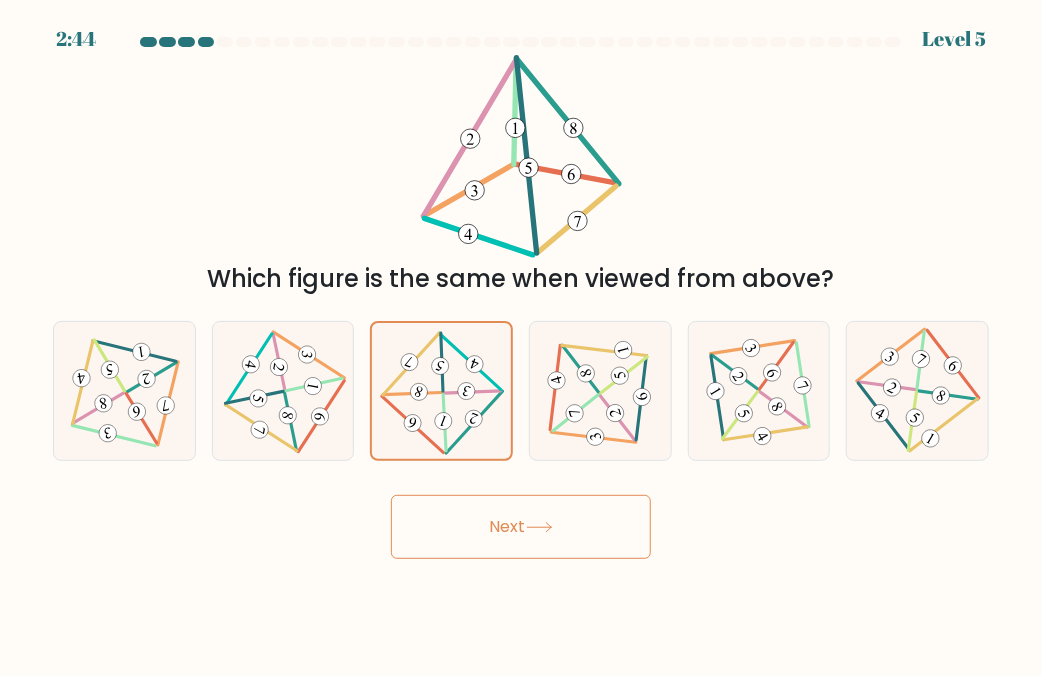 click on "2:44
Level 5" at bounding box center (521, 338) 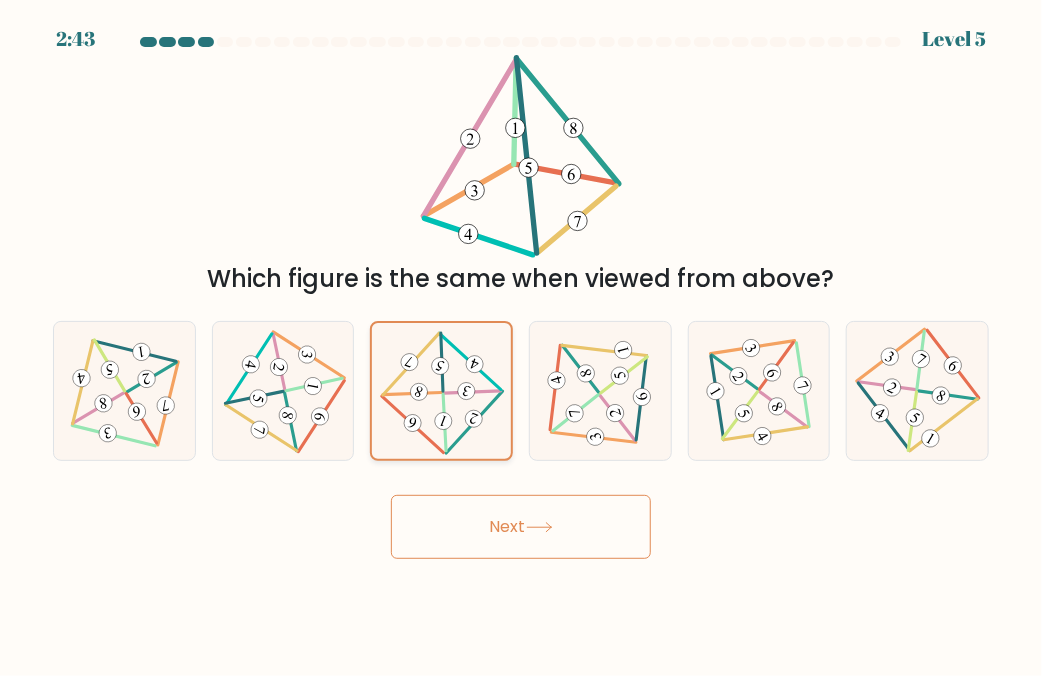 click 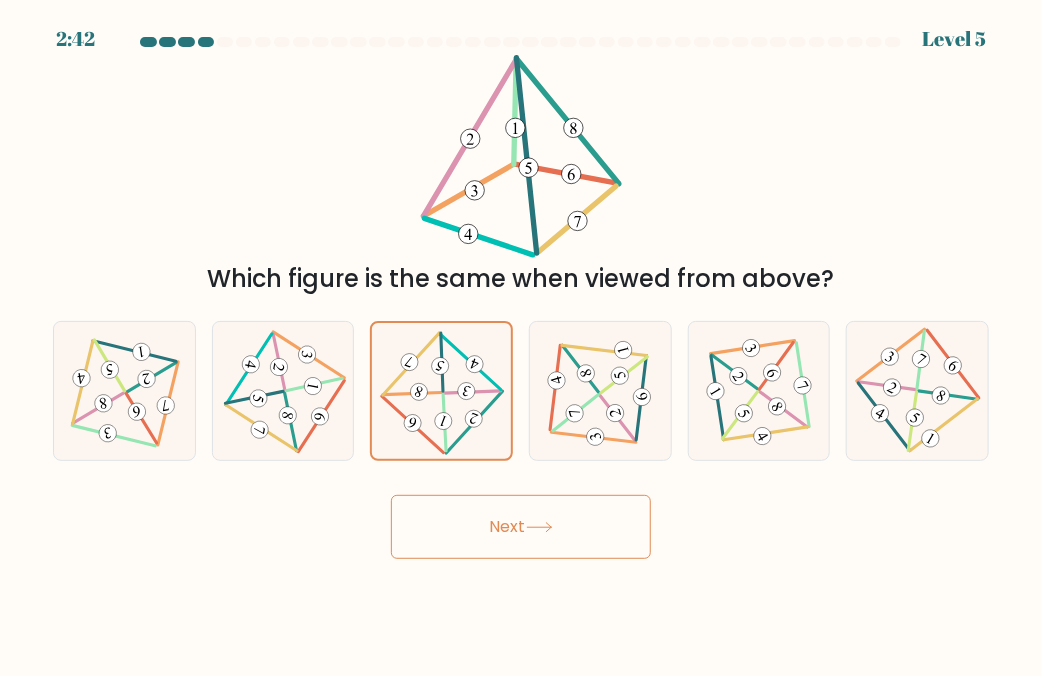 click 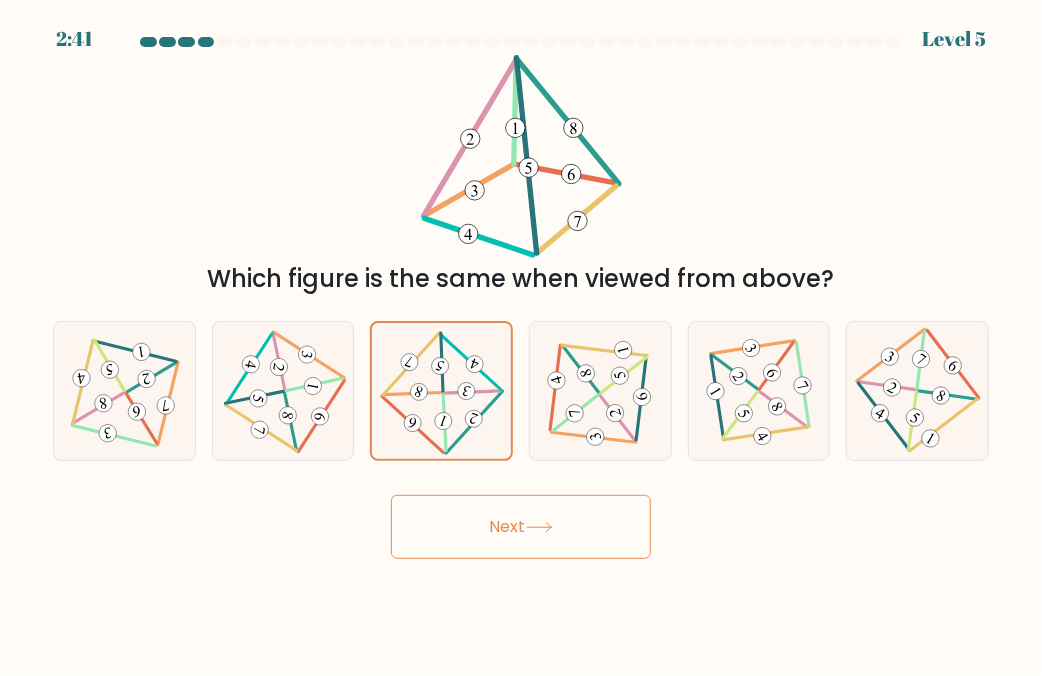 click on "Next" at bounding box center [521, 527] 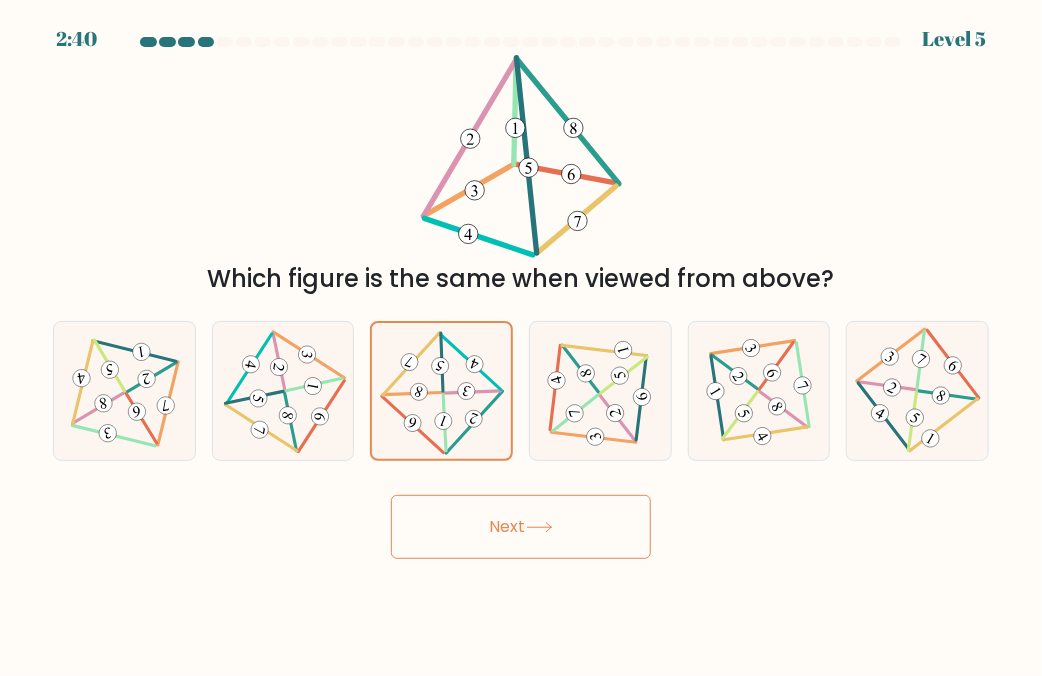 click on "Which figure is the same when viewed from above?" at bounding box center [521, 176] 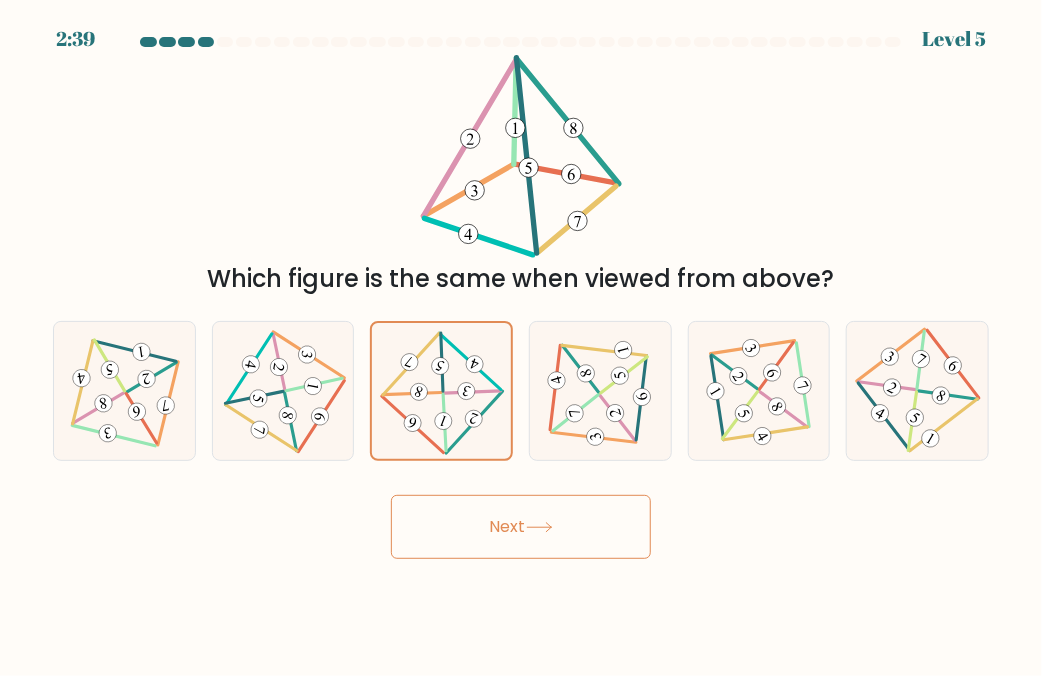 click 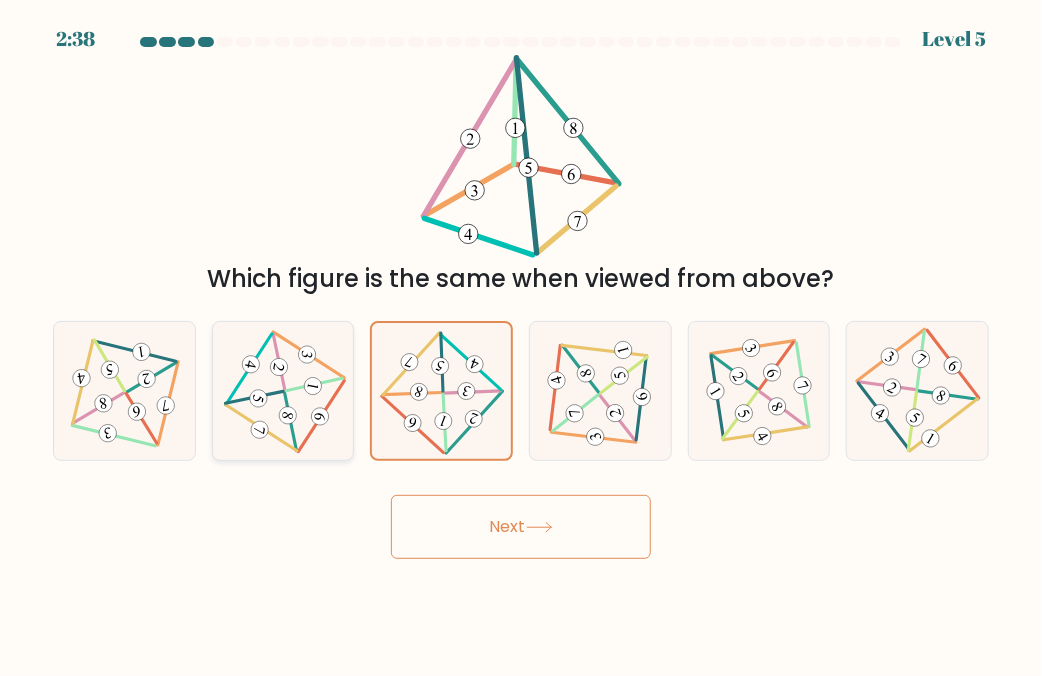 click 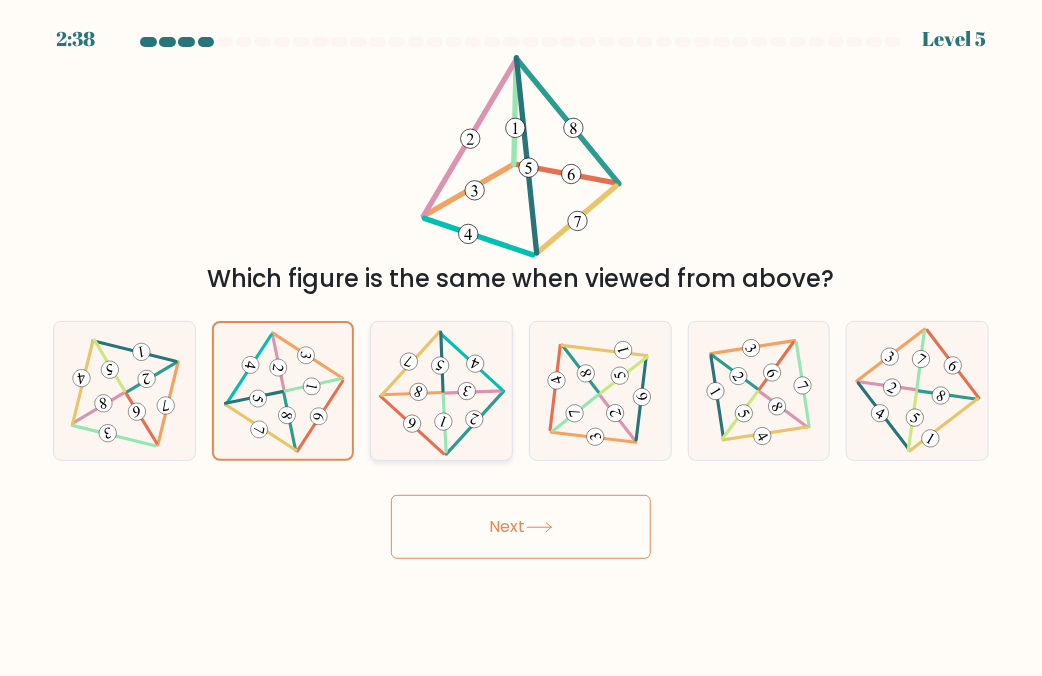 click 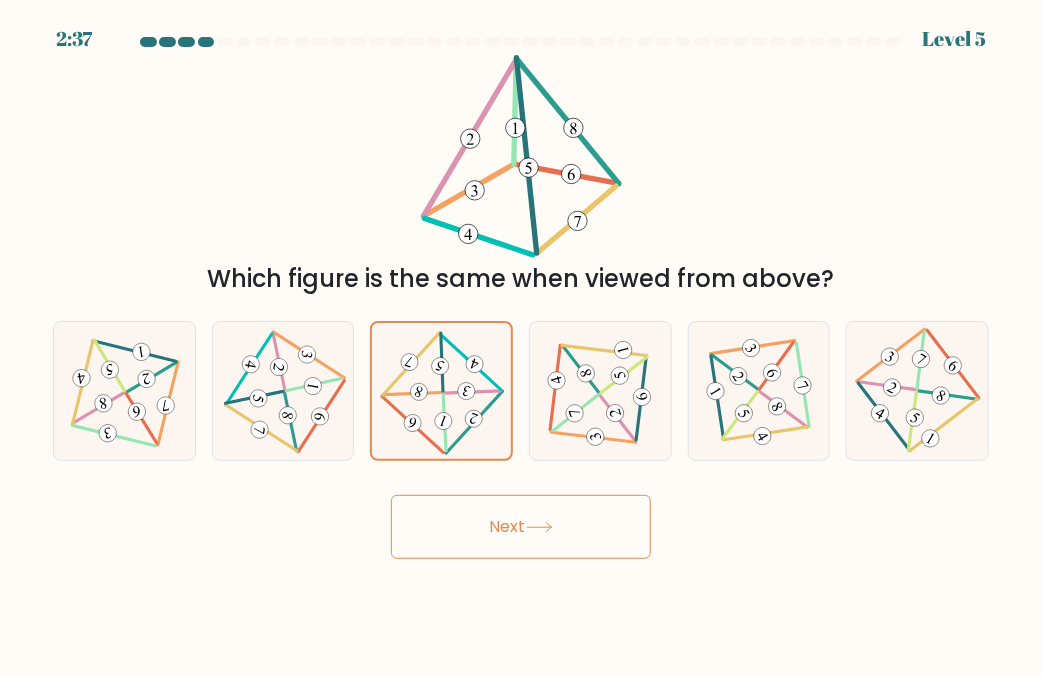click on "Next" at bounding box center (521, 527) 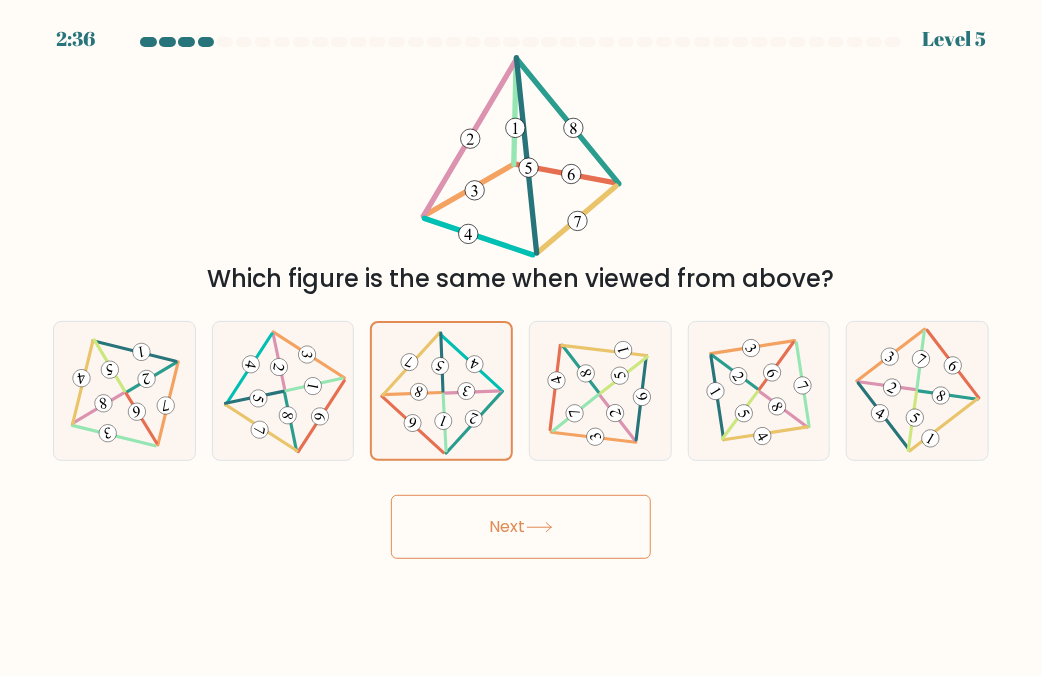 click on "Next" at bounding box center (521, 527) 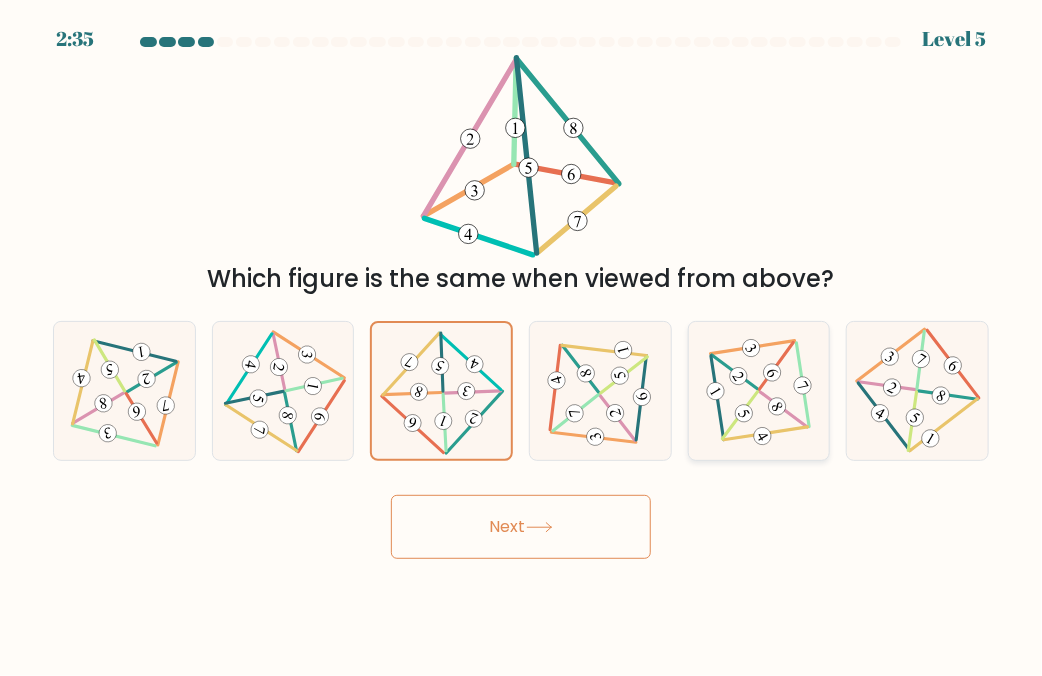 click 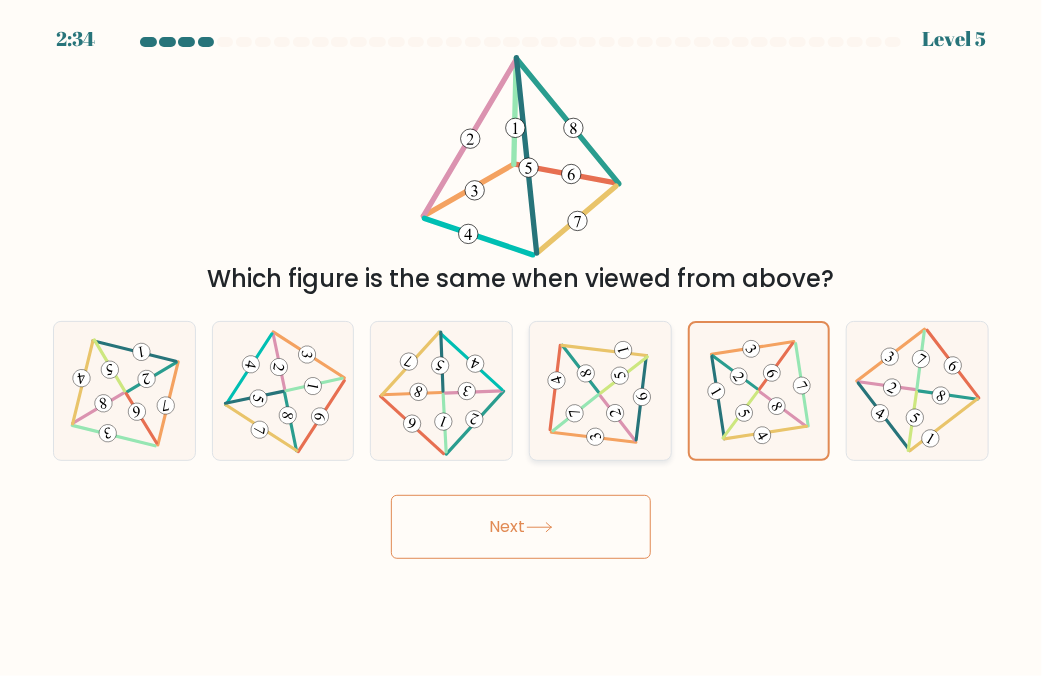 click 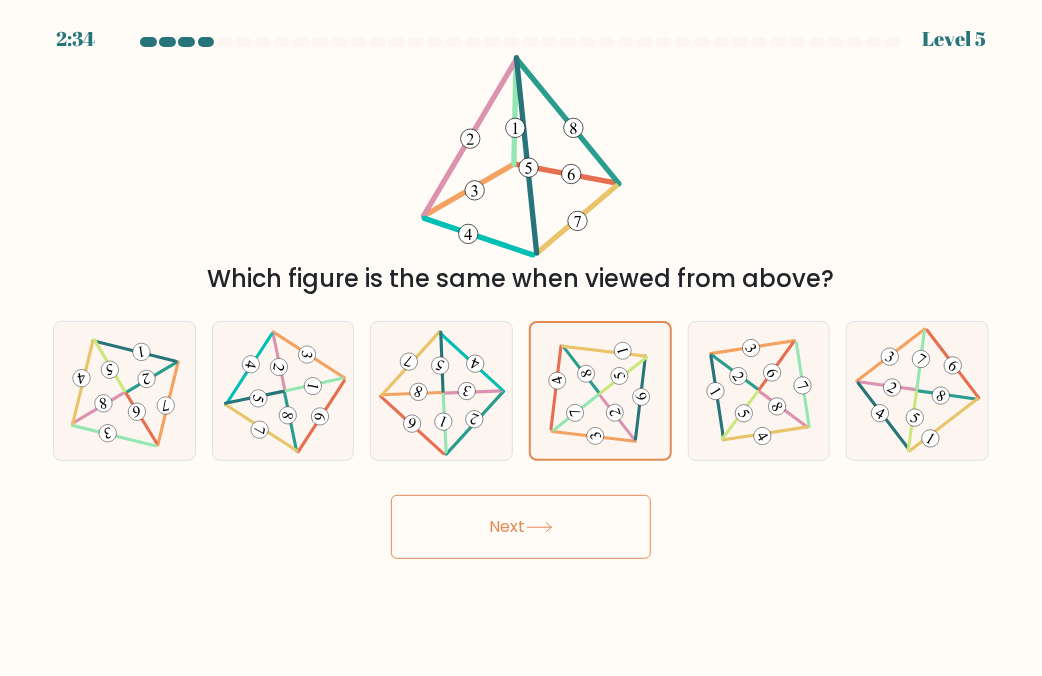 click on "Next" at bounding box center [521, 527] 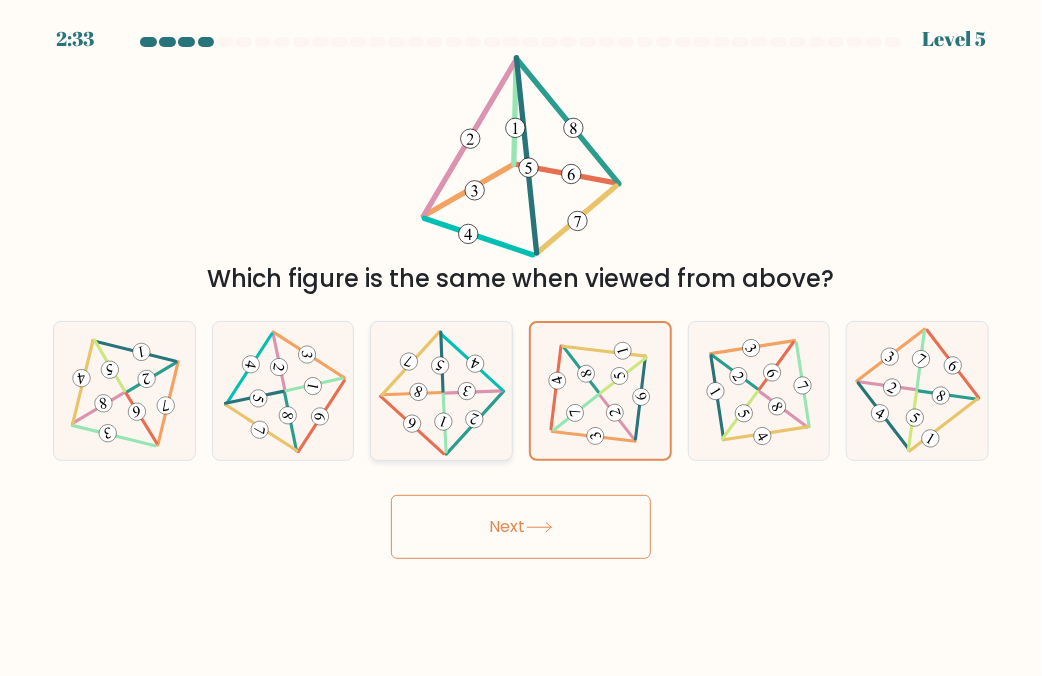 click at bounding box center (441, 391) 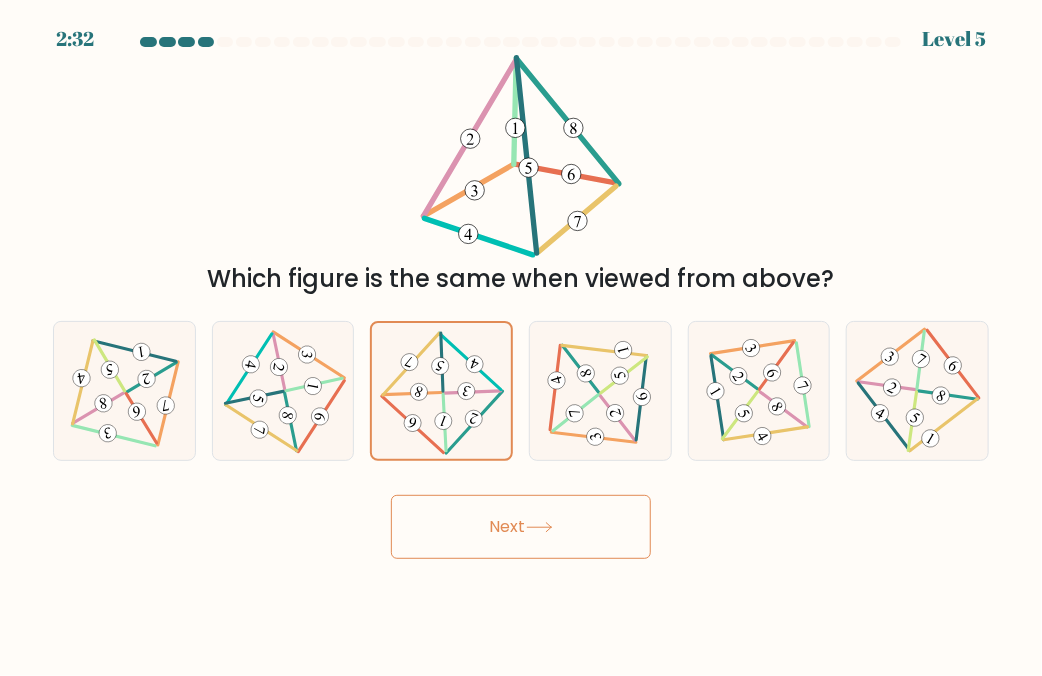 click on "Next" at bounding box center [521, 527] 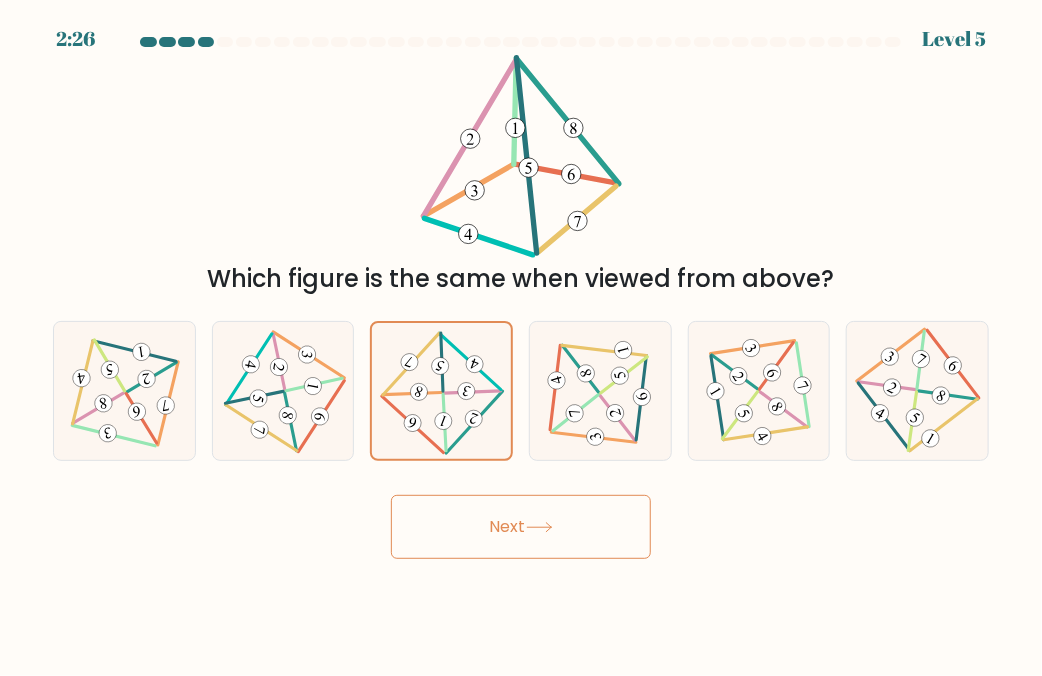 click on "Next" at bounding box center (521, 527) 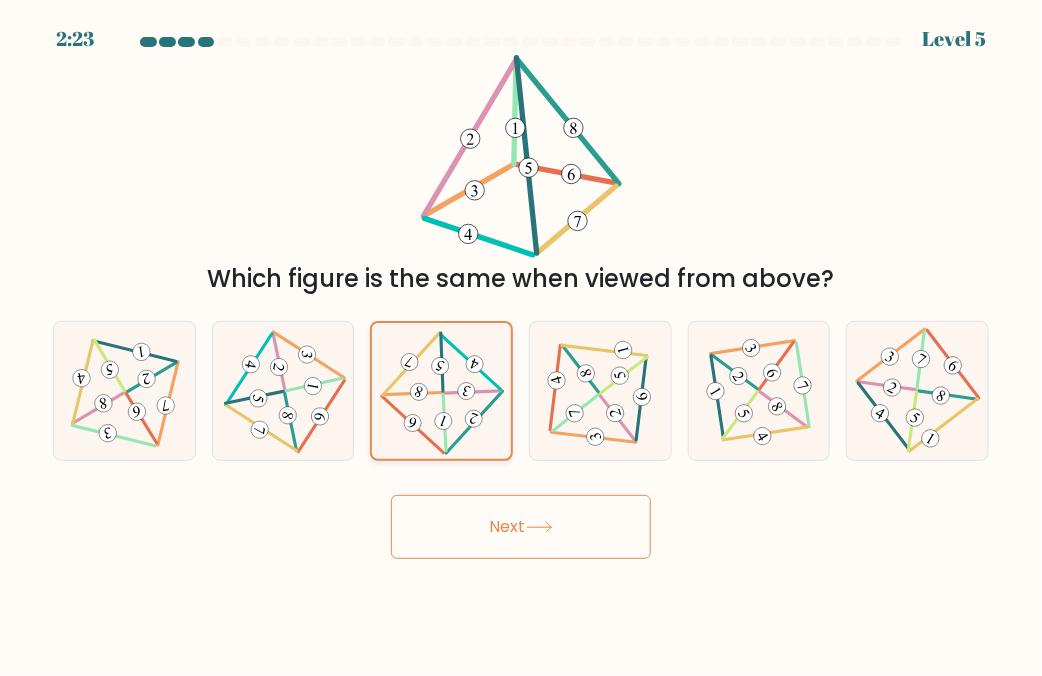 click 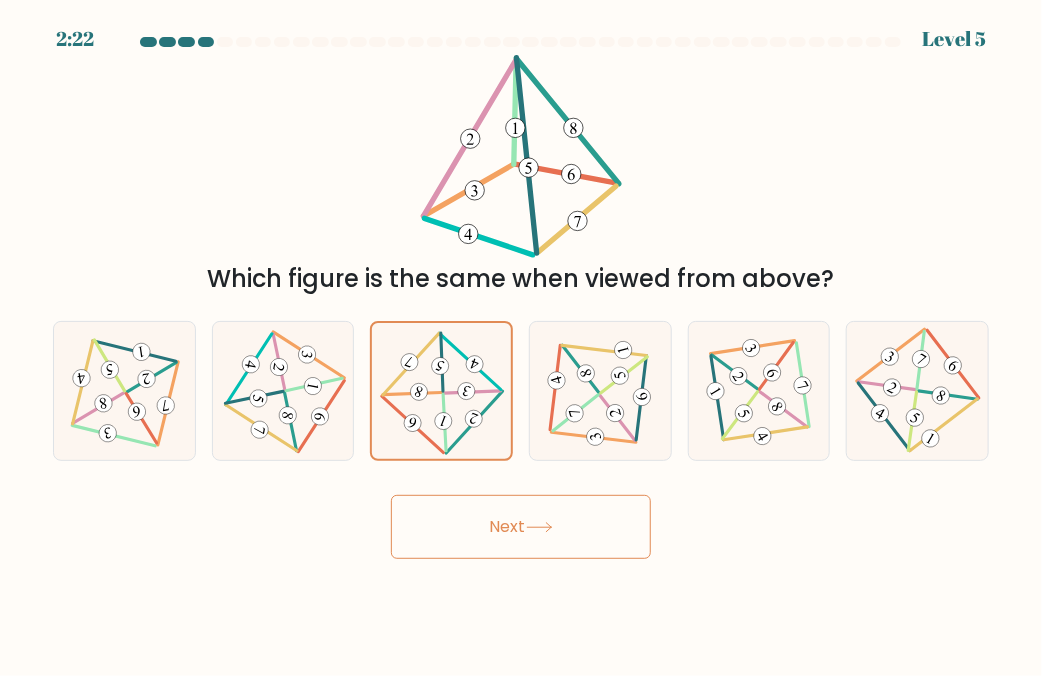 click 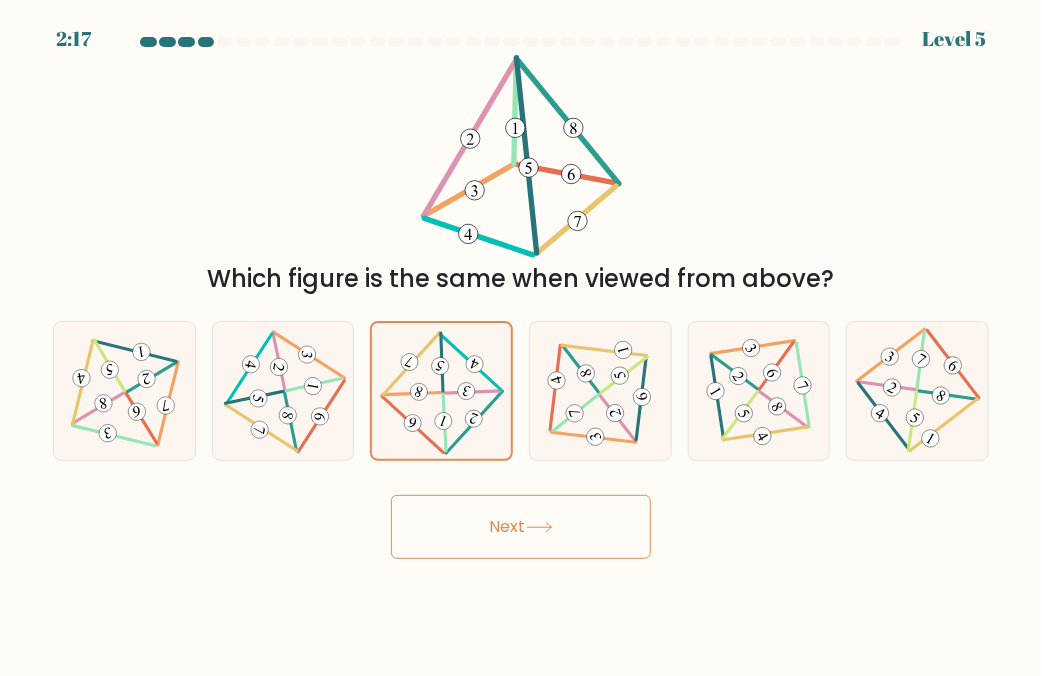 click on "Next" at bounding box center (521, 527) 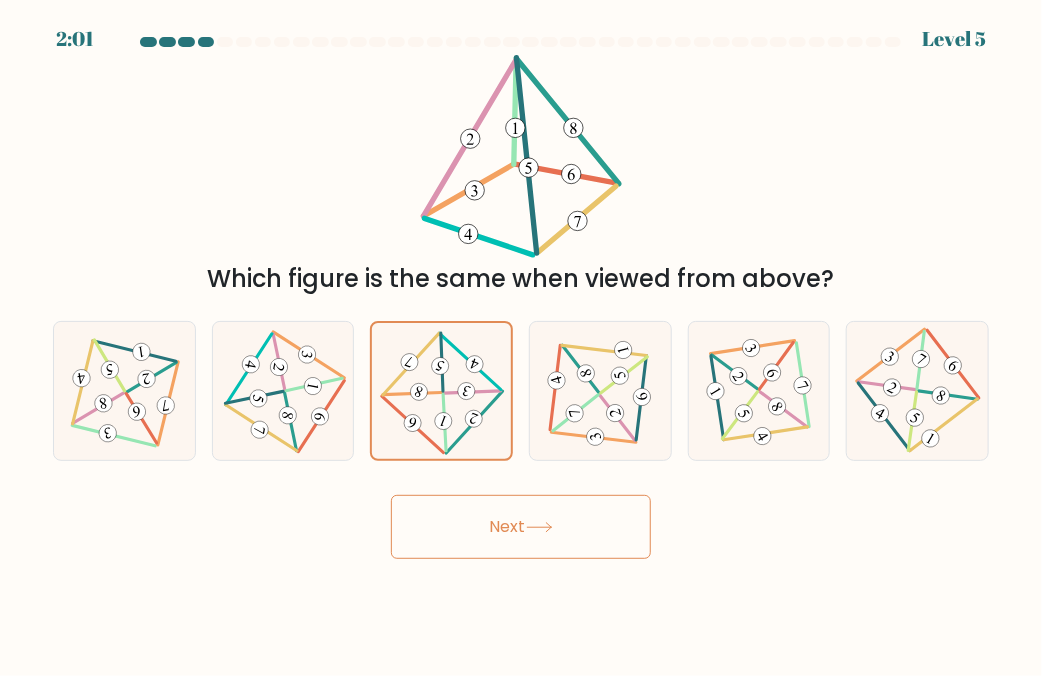 click on "Next" at bounding box center (521, 527) 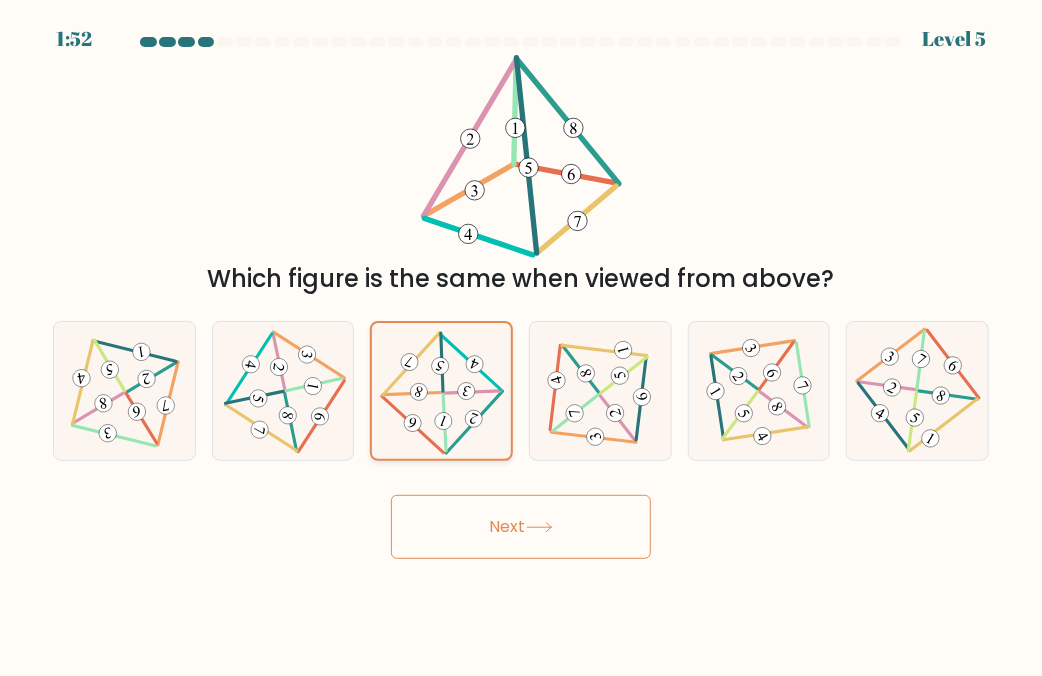 click 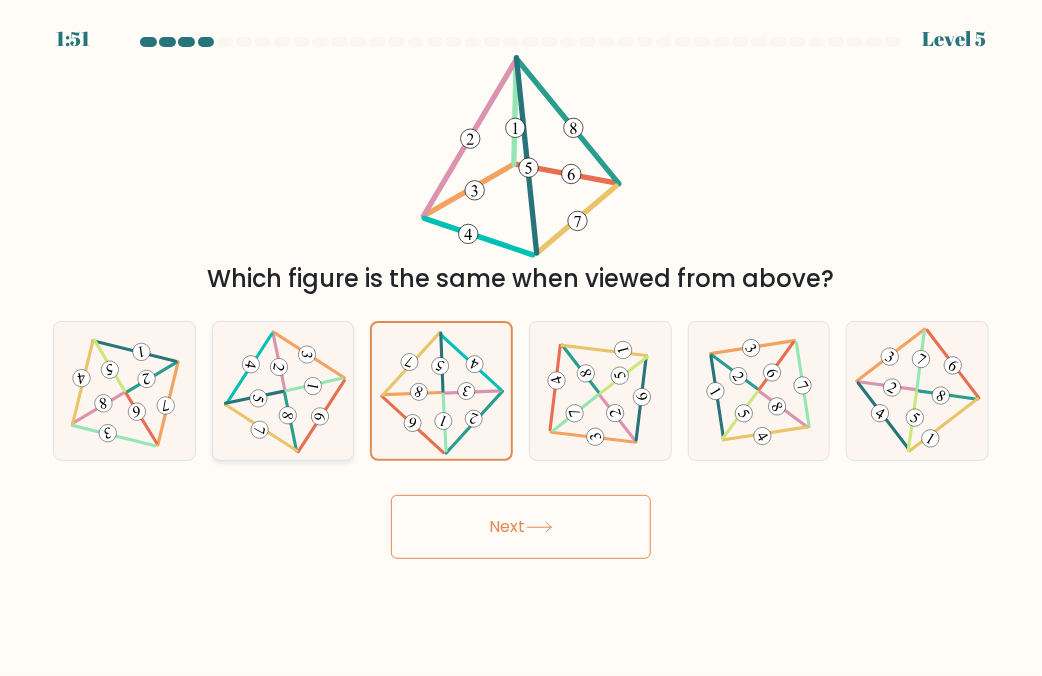 drag, startPoint x: 272, startPoint y: 392, endPoint x: 282, endPoint y: 393, distance: 10.049875 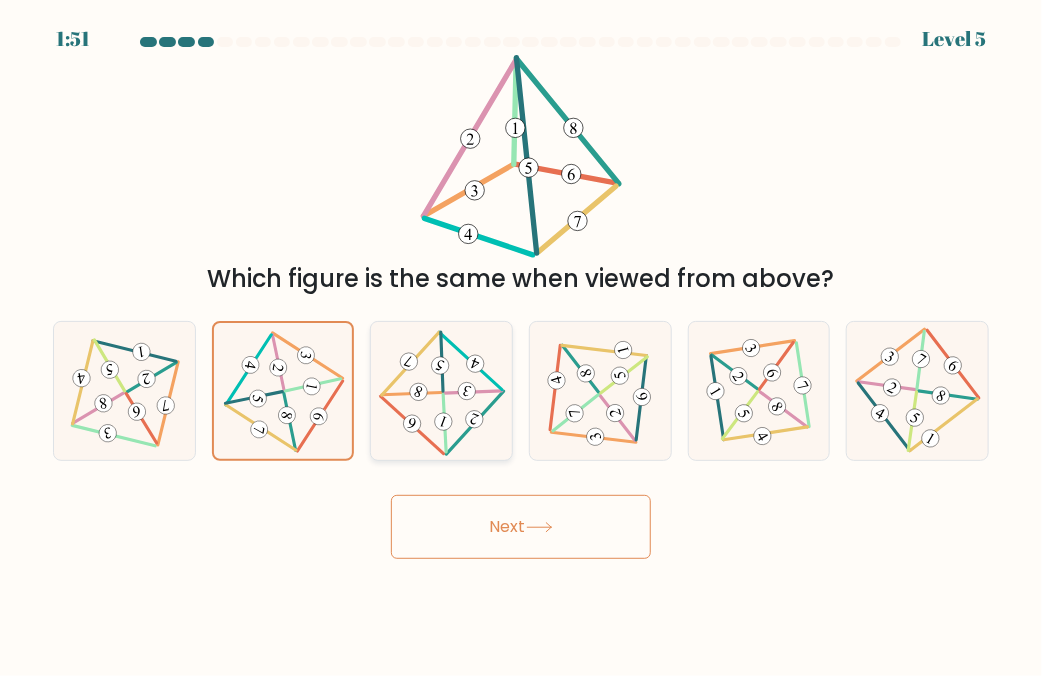 click 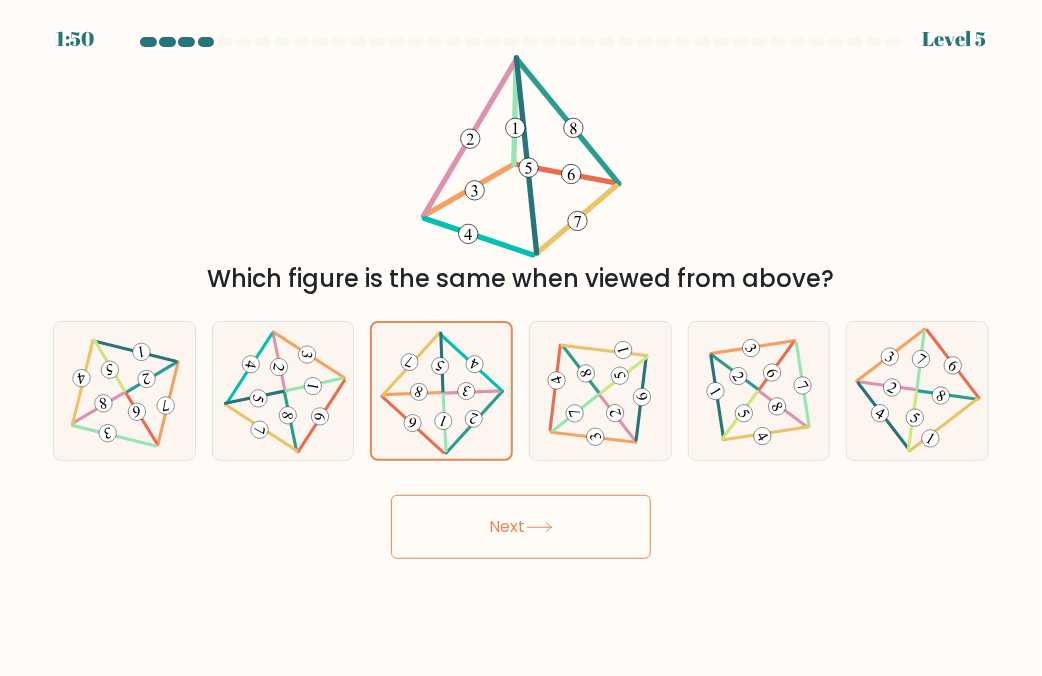 click on "Next" at bounding box center [521, 527] 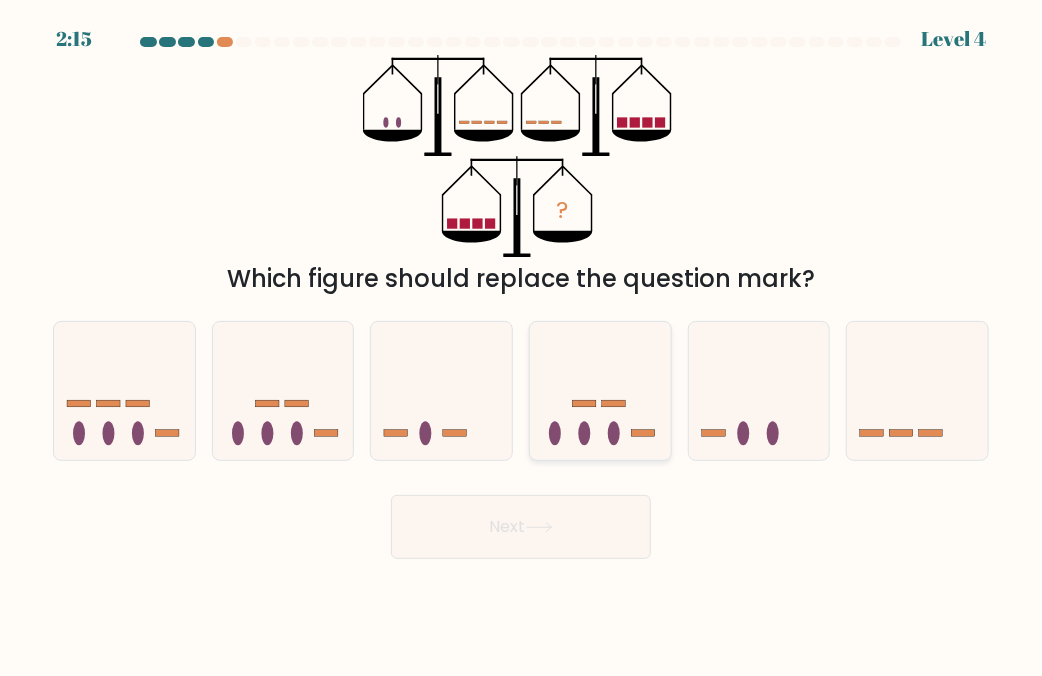 click 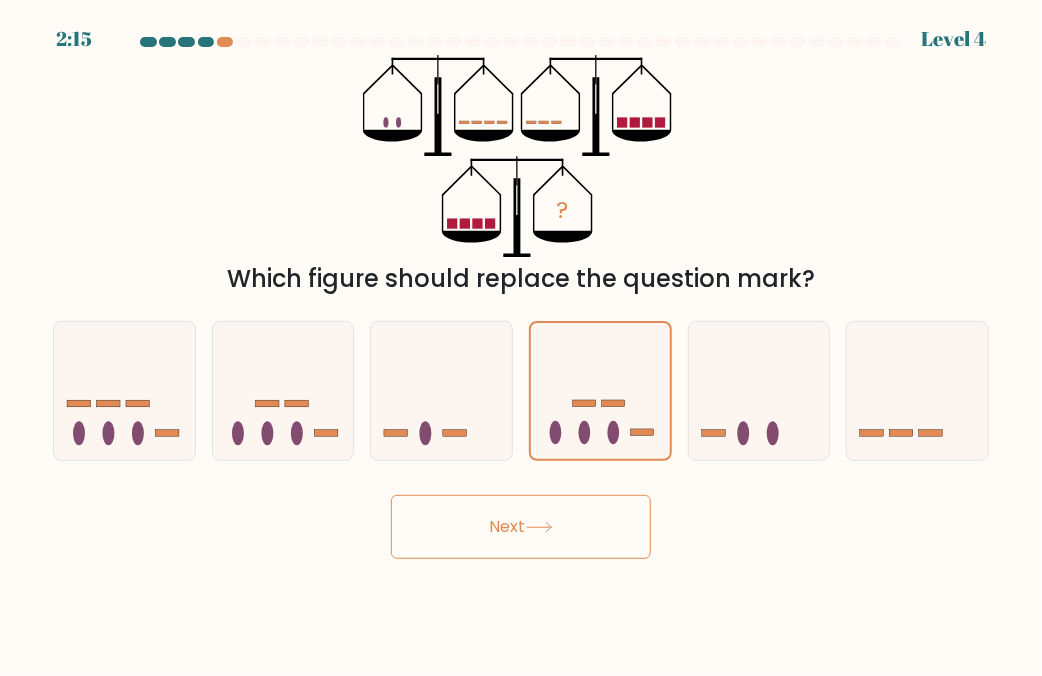 click 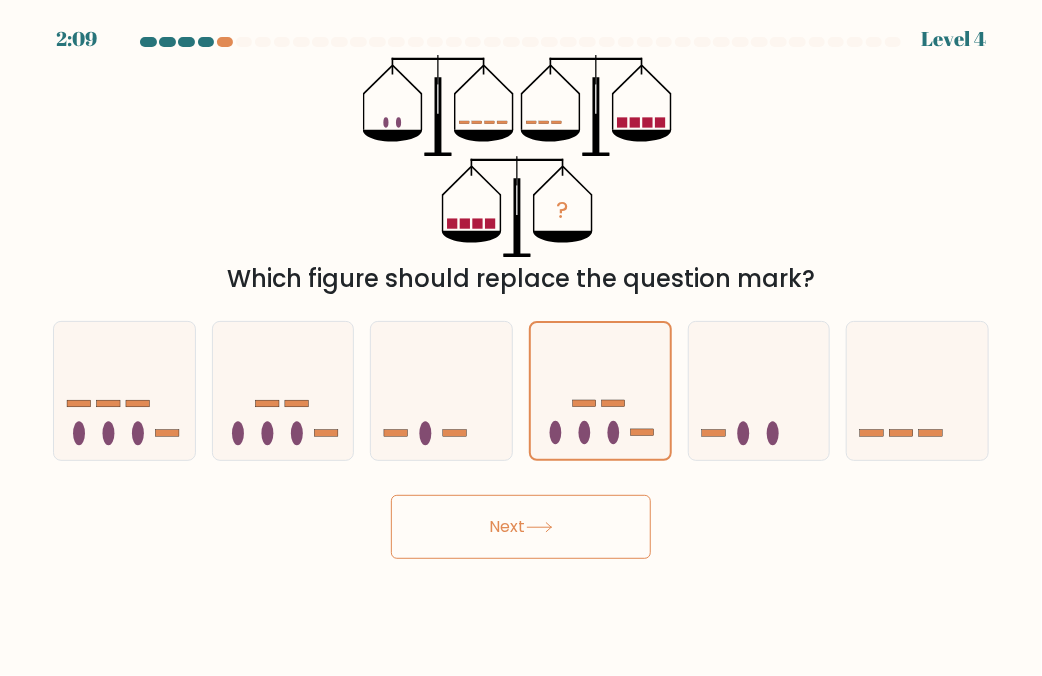click 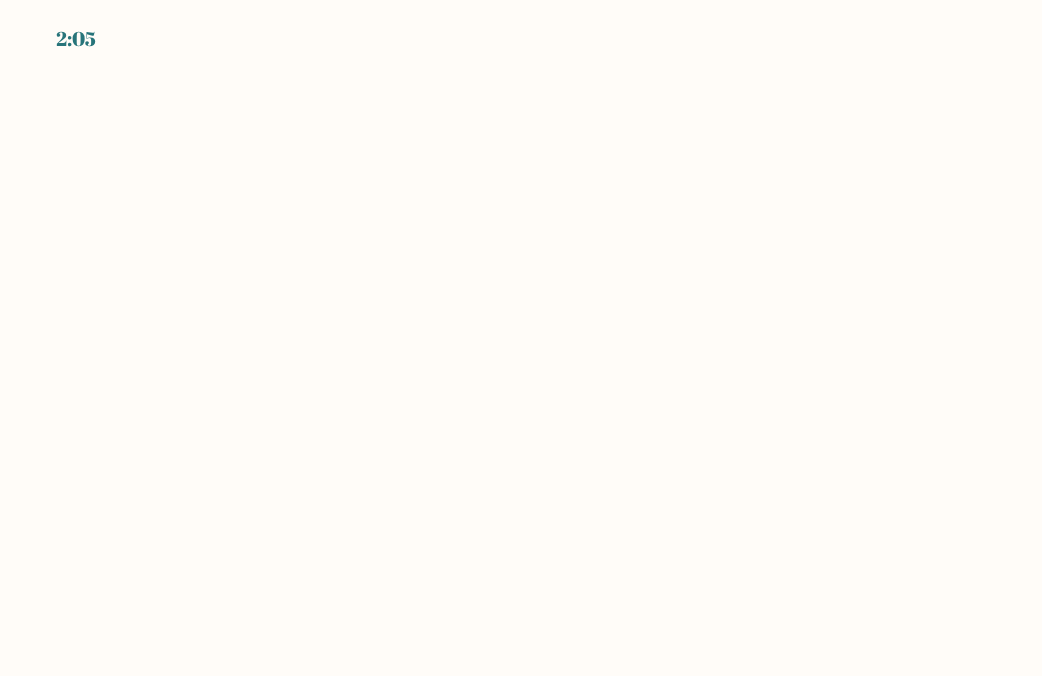 scroll, scrollTop: 0, scrollLeft: 0, axis: both 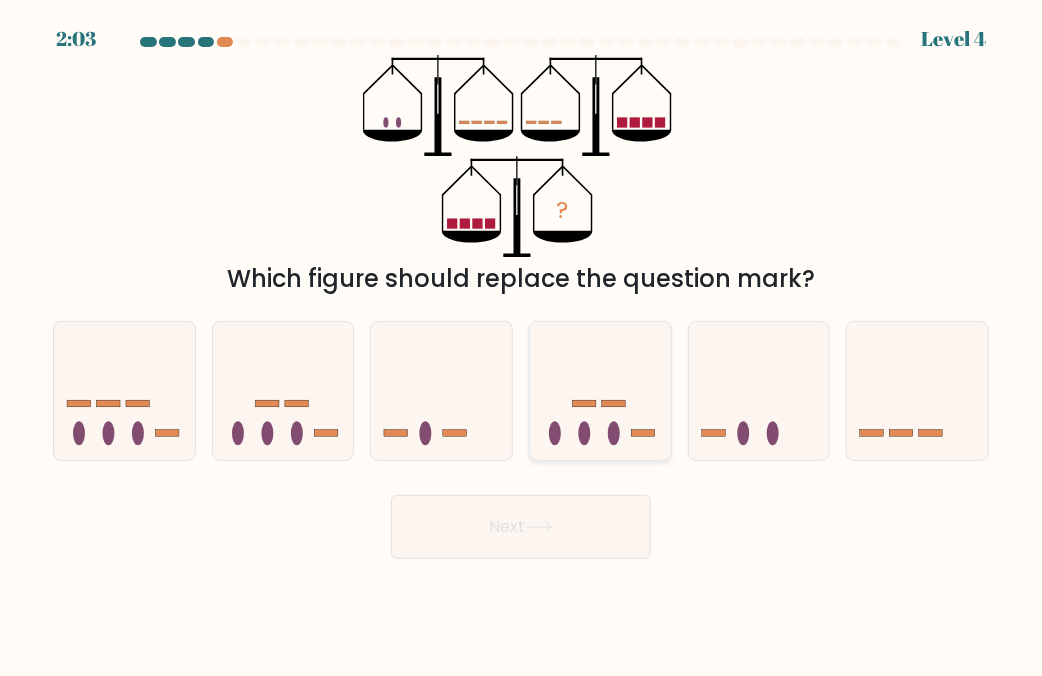 click 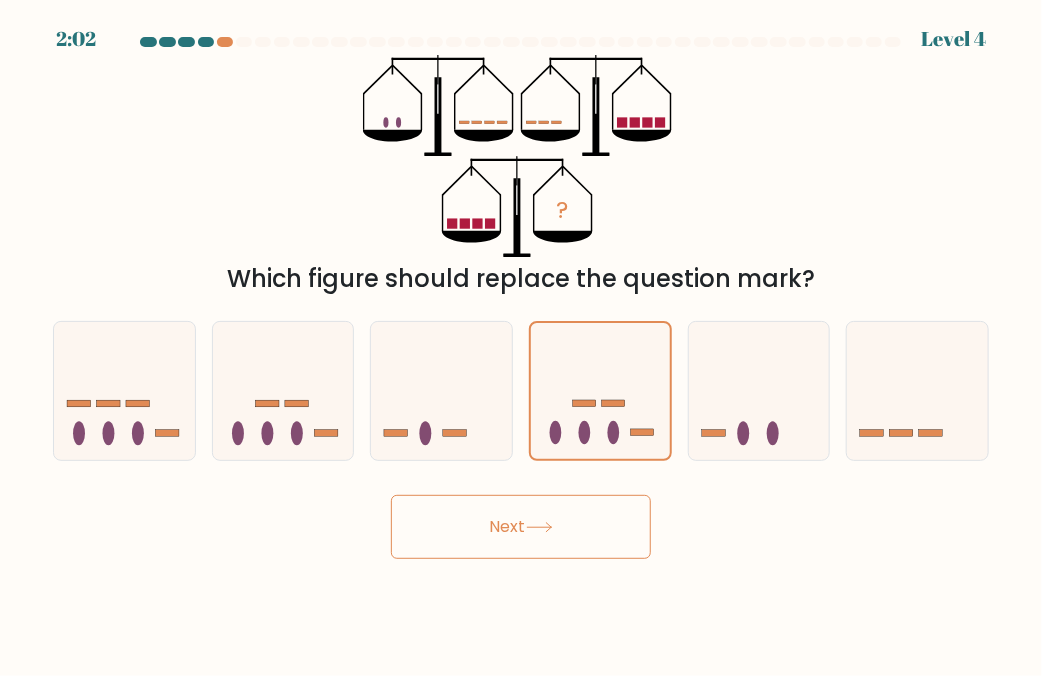click on "Next" at bounding box center (521, 527) 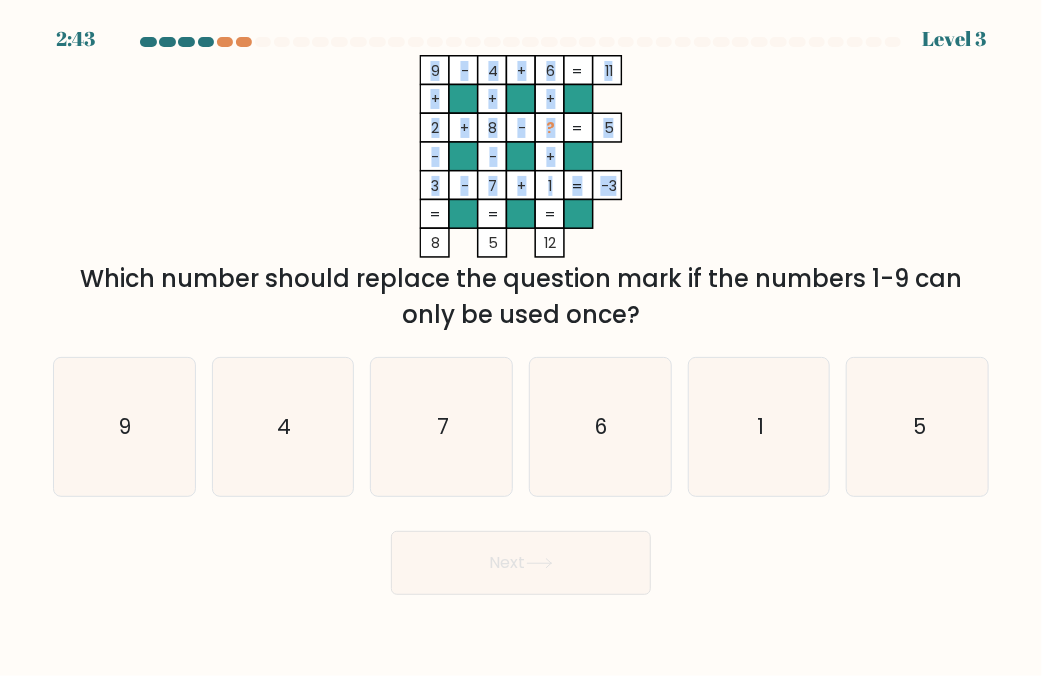 drag, startPoint x: 590, startPoint y: 223, endPoint x: 444, endPoint y: 83, distance: 202.27704 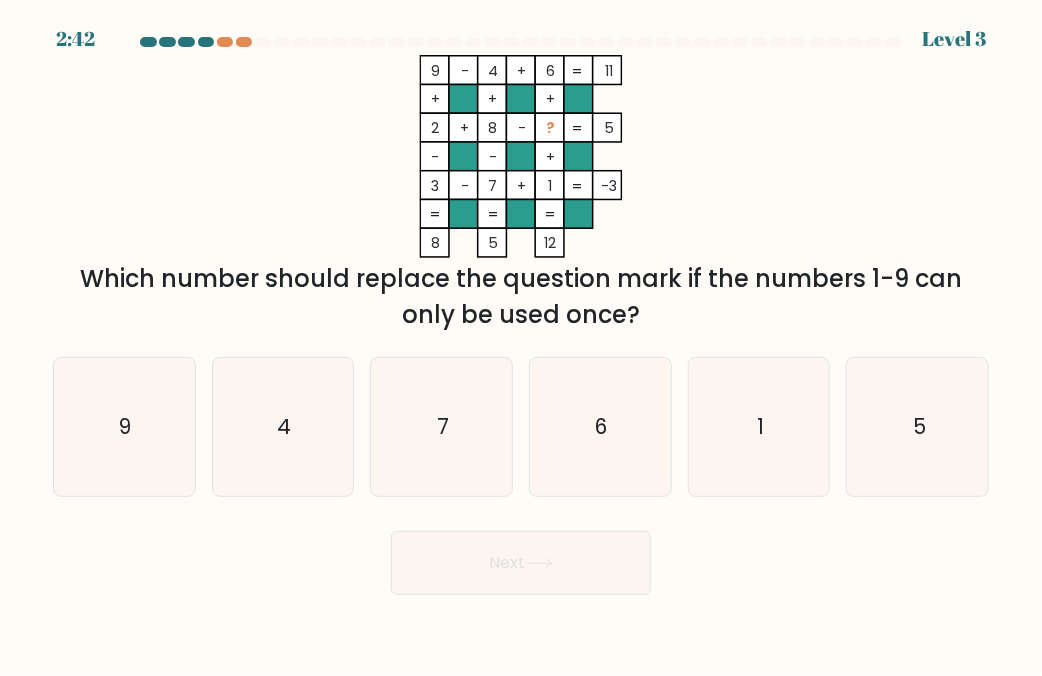 click on "Which number should replace the question mark if the numbers 1-9 can only be used once?" at bounding box center [521, 297] 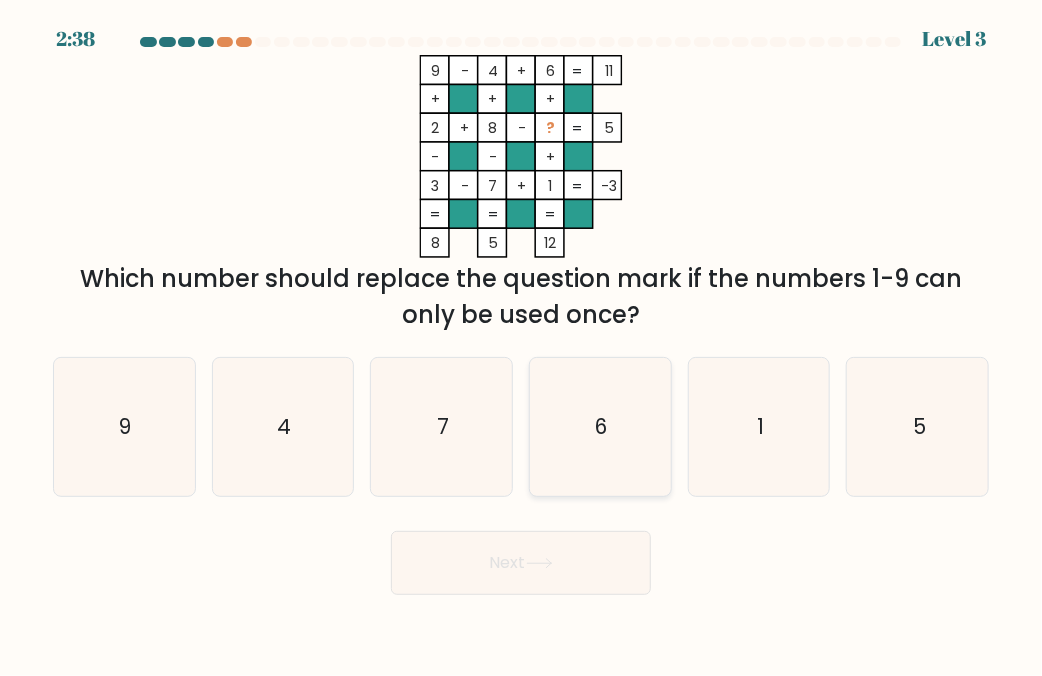 click on "6" 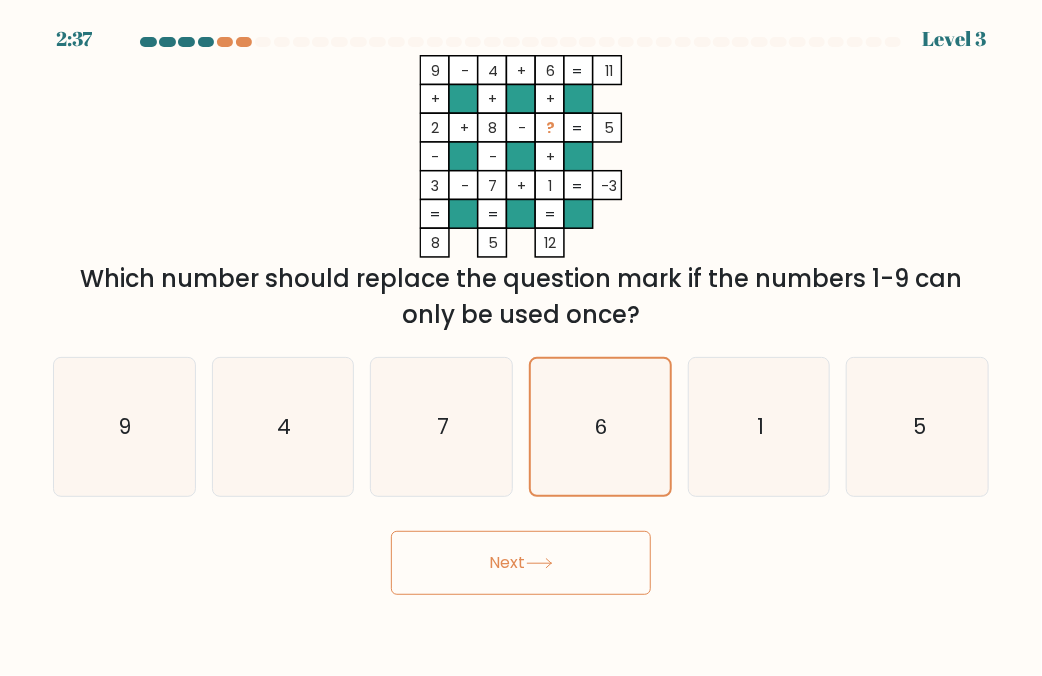 click on "Next" at bounding box center (521, 563) 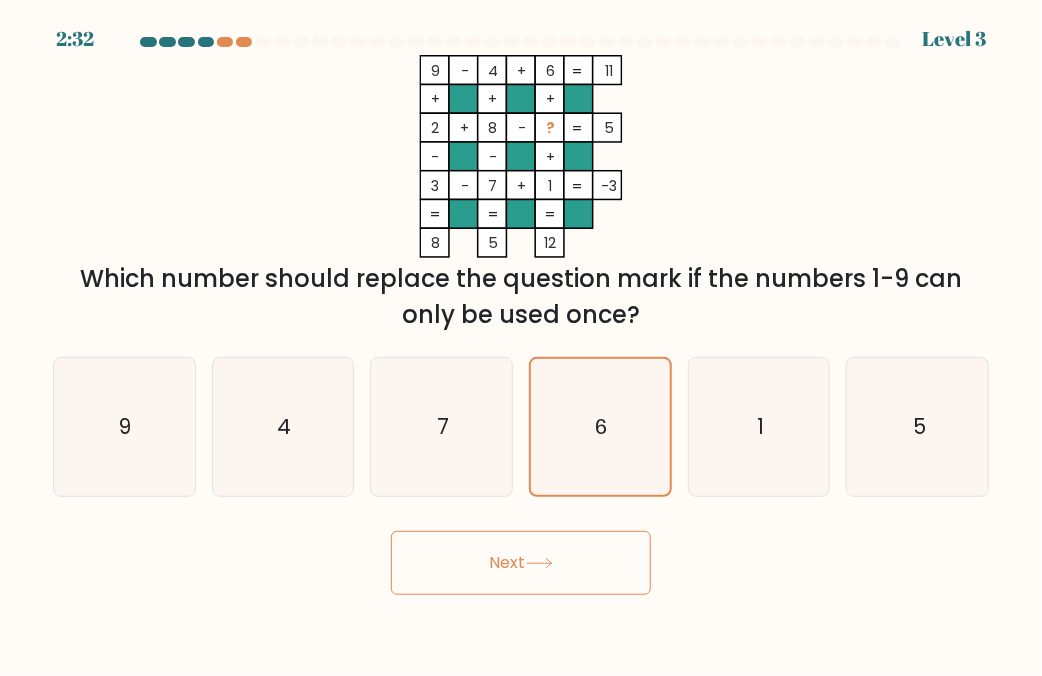 click 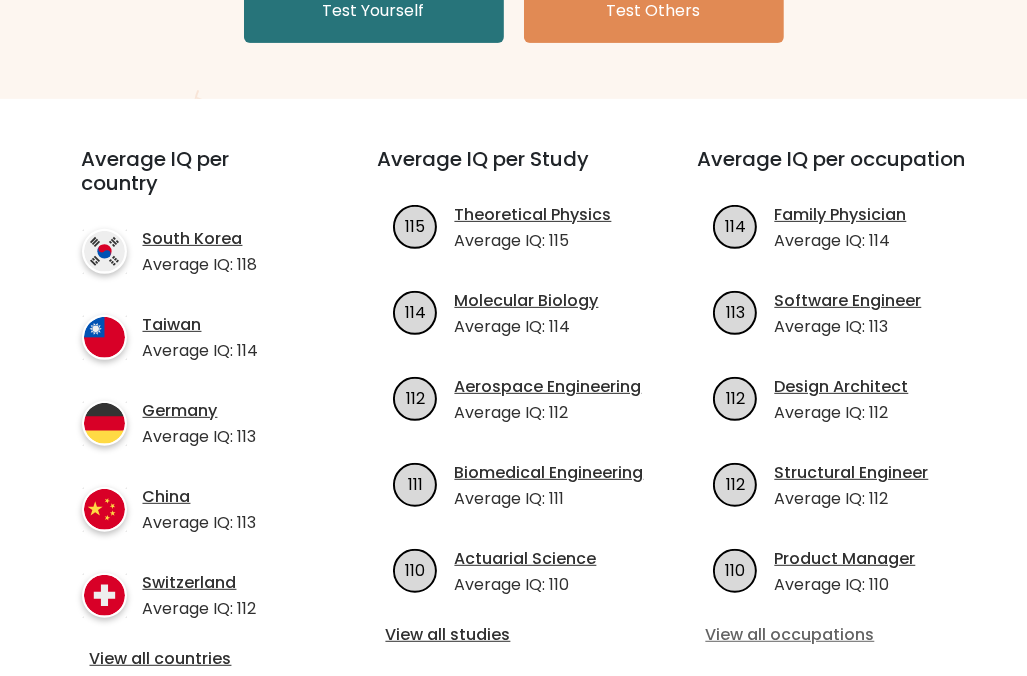 scroll, scrollTop: 600, scrollLeft: 0, axis: vertical 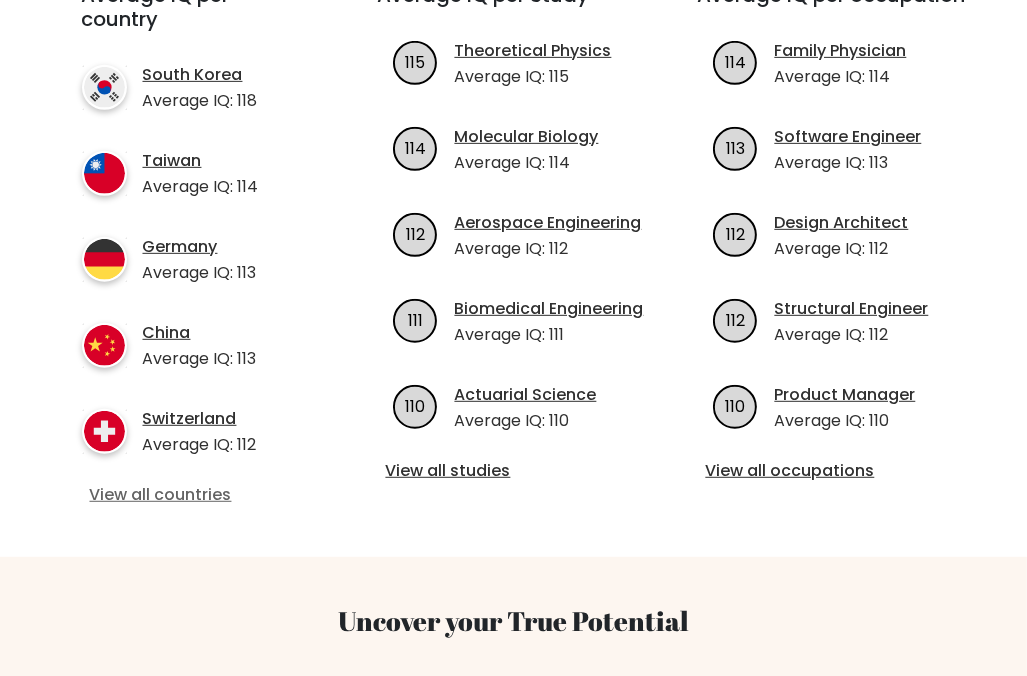 click on "View all countries" at bounding box center (194, 495) 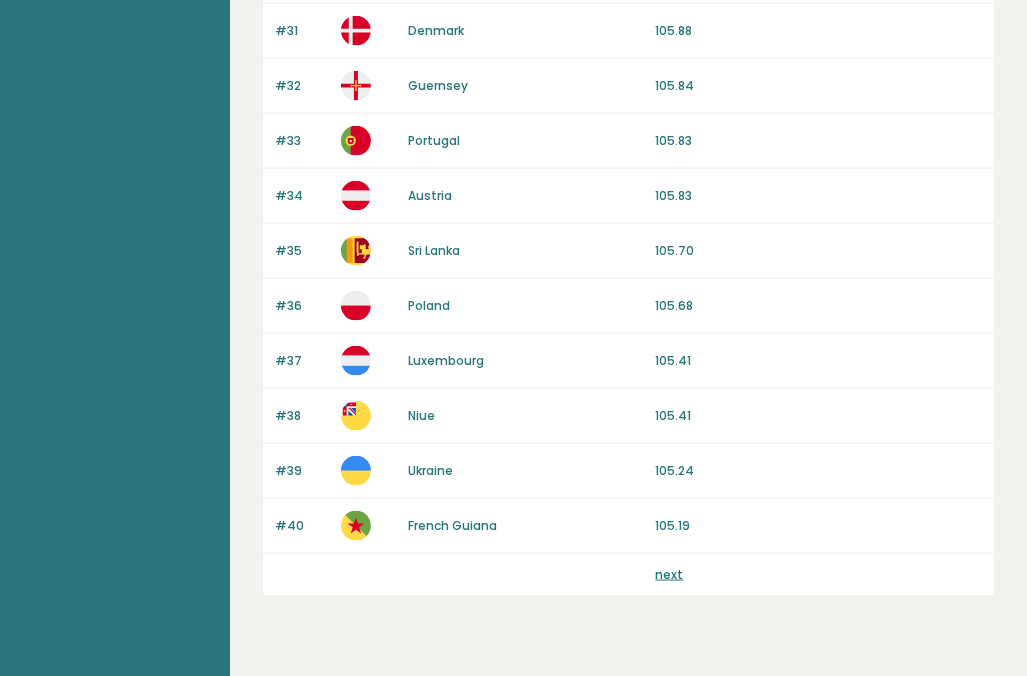 scroll, scrollTop: 1936, scrollLeft: 0, axis: vertical 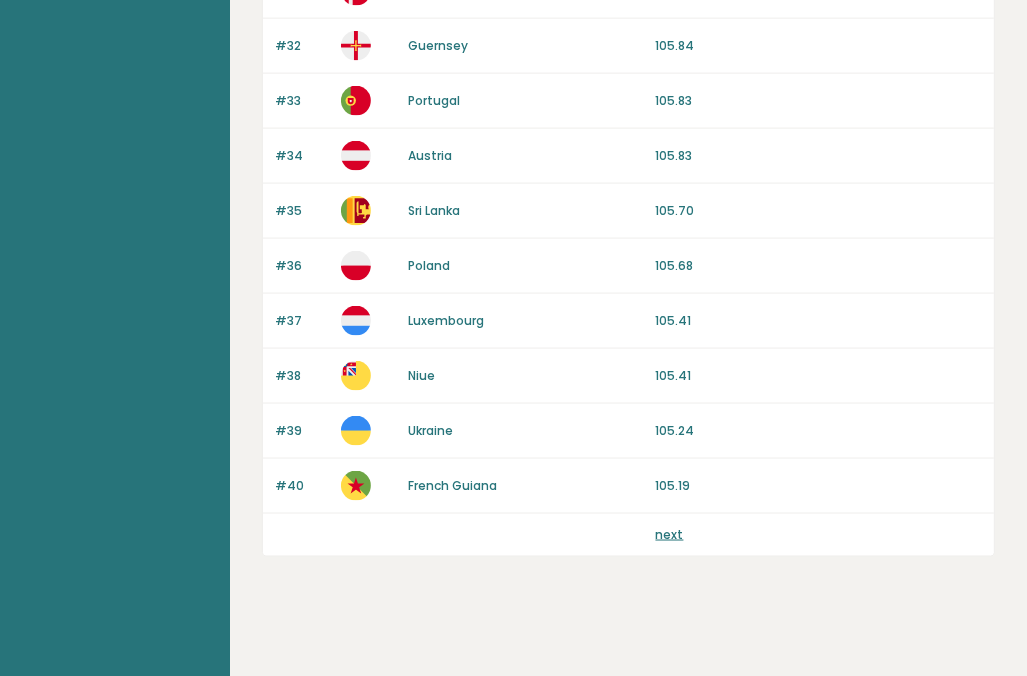 click on "next" at bounding box center (670, 534) 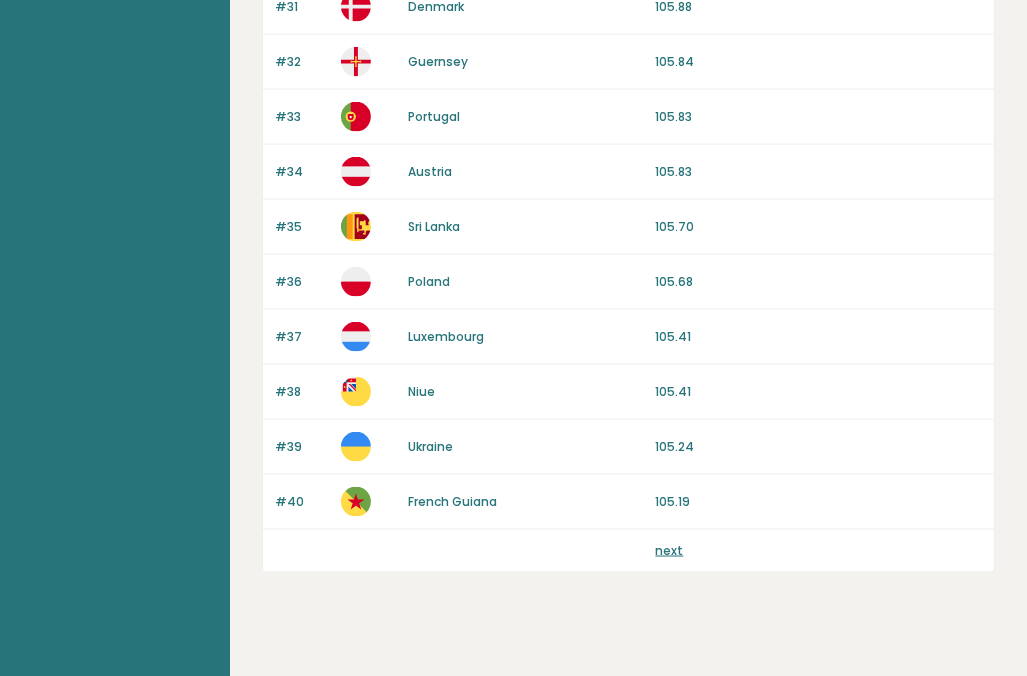 scroll, scrollTop: 1936, scrollLeft: 0, axis: vertical 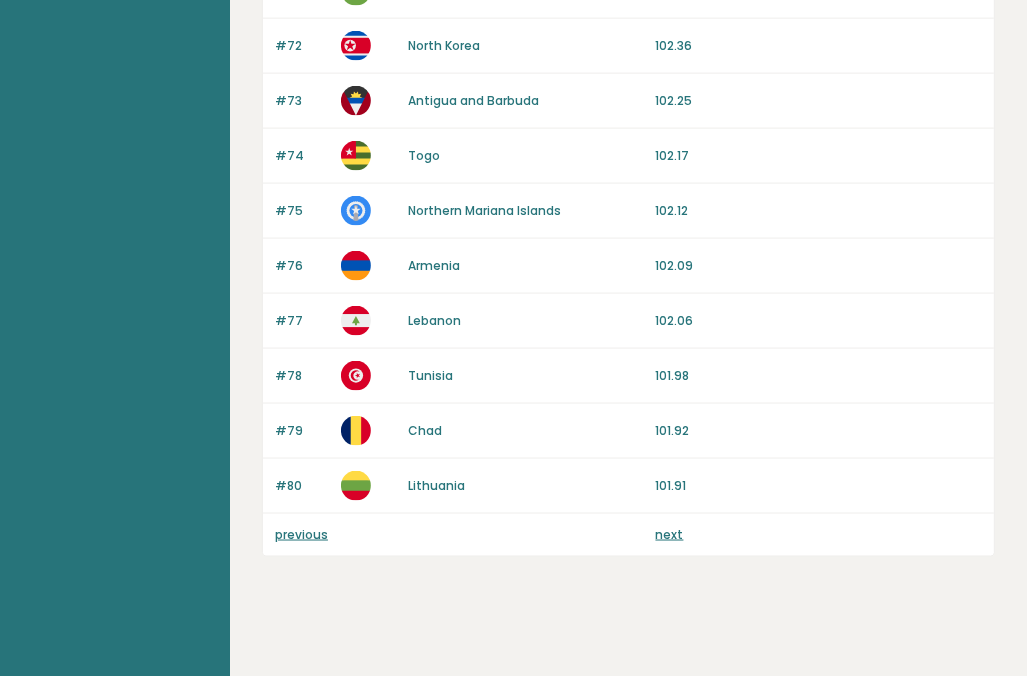 click on "next" at bounding box center (670, 534) 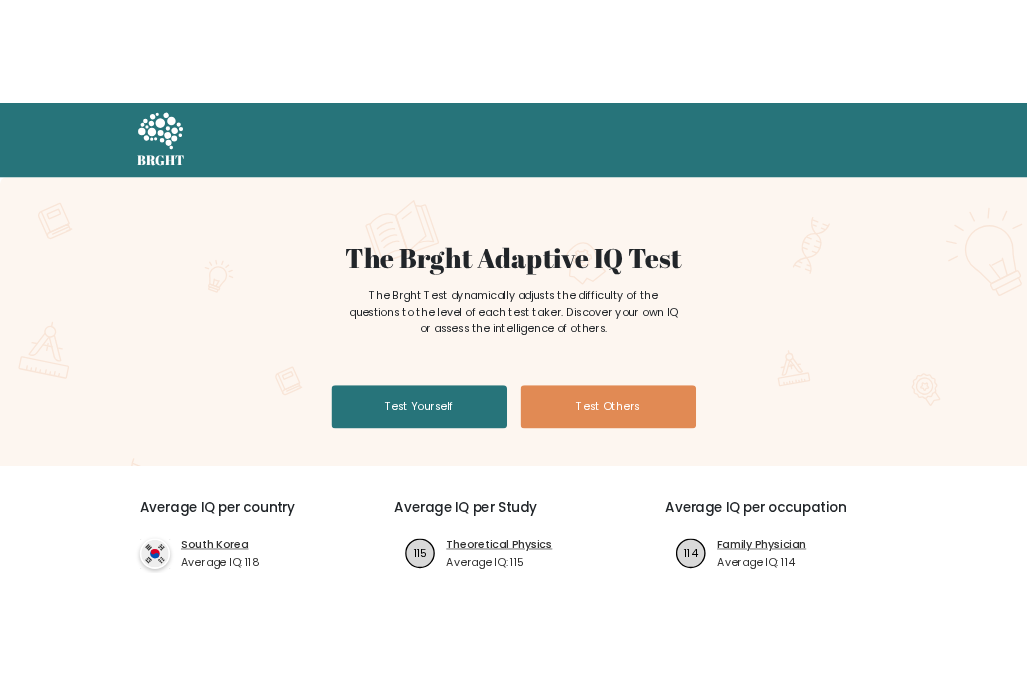 scroll, scrollTop: 0, scrollLeft: 0, axis: both 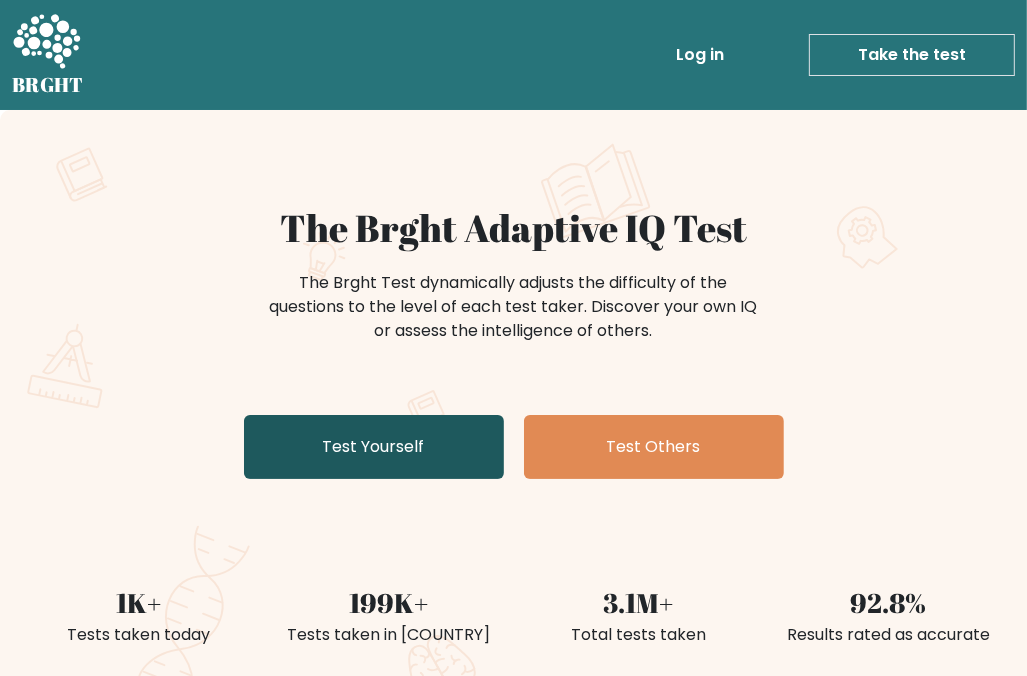 click on "Test Yourself" at bounding box center (374, 447) 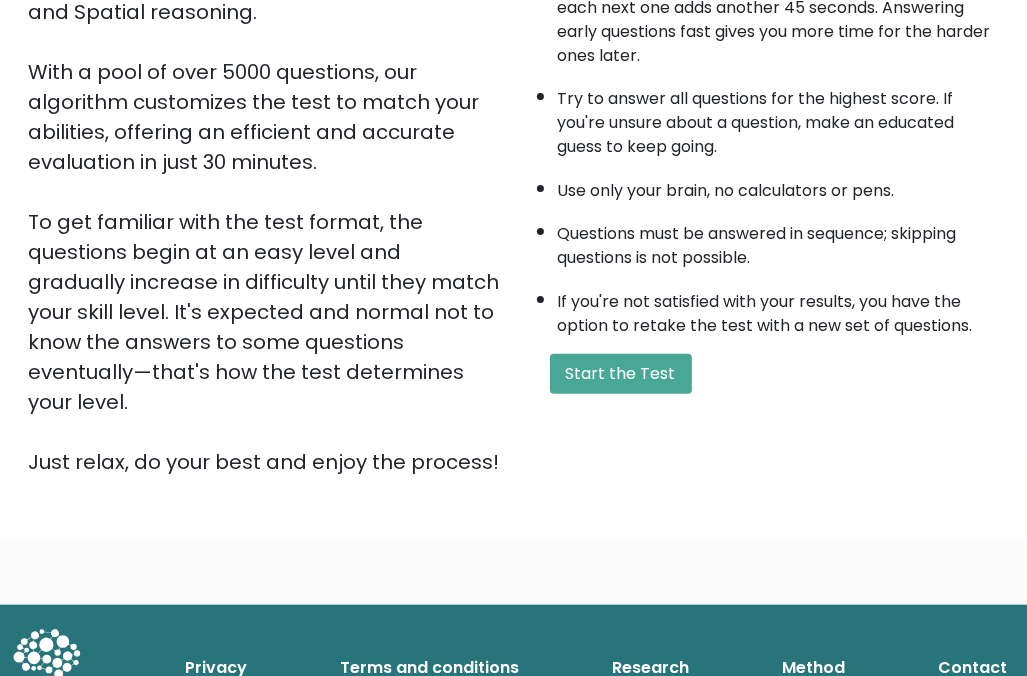 scroll, scrollTop: 329, scrollLeft: 0, axis: vertical 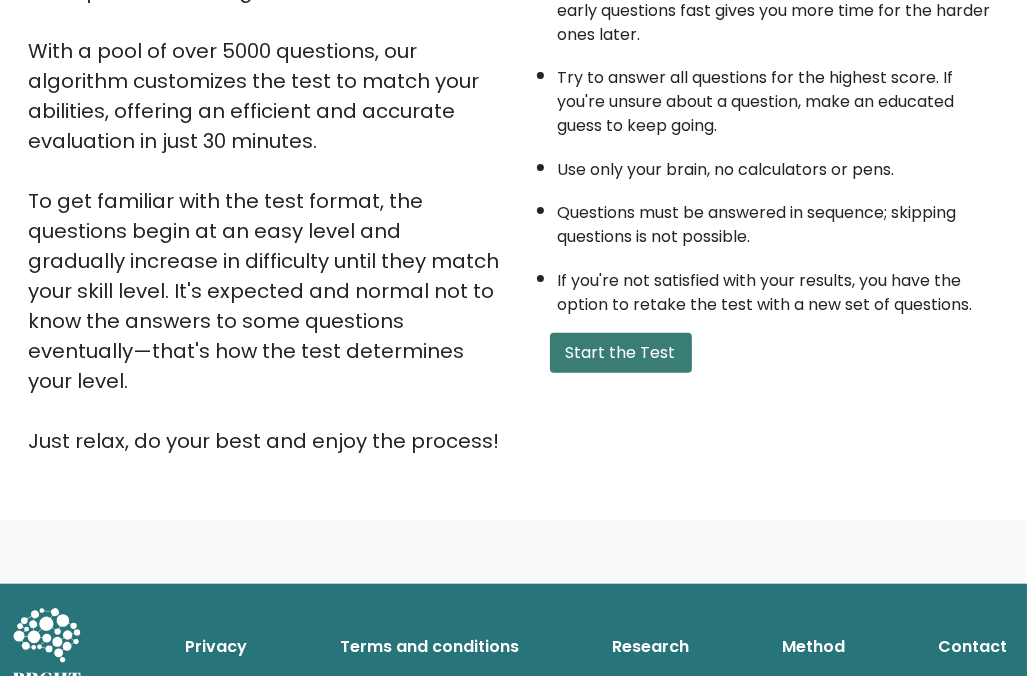 click on "Start the Test" at bounding box center [621, 353] 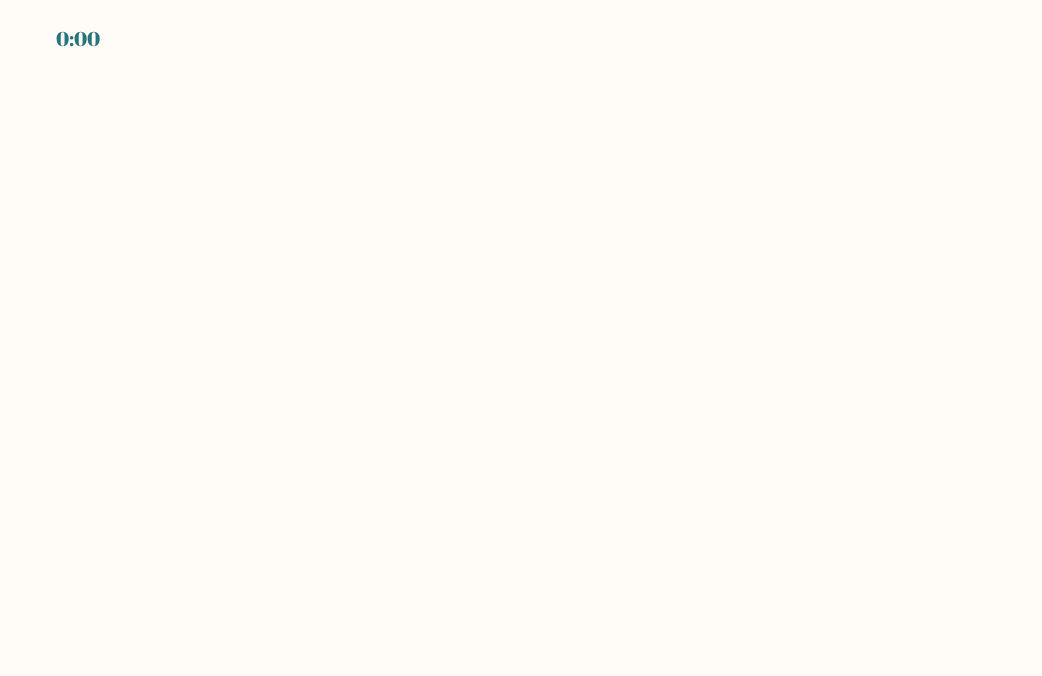scroll, scrollTop: 0, scrollLeft: 0, axis: both 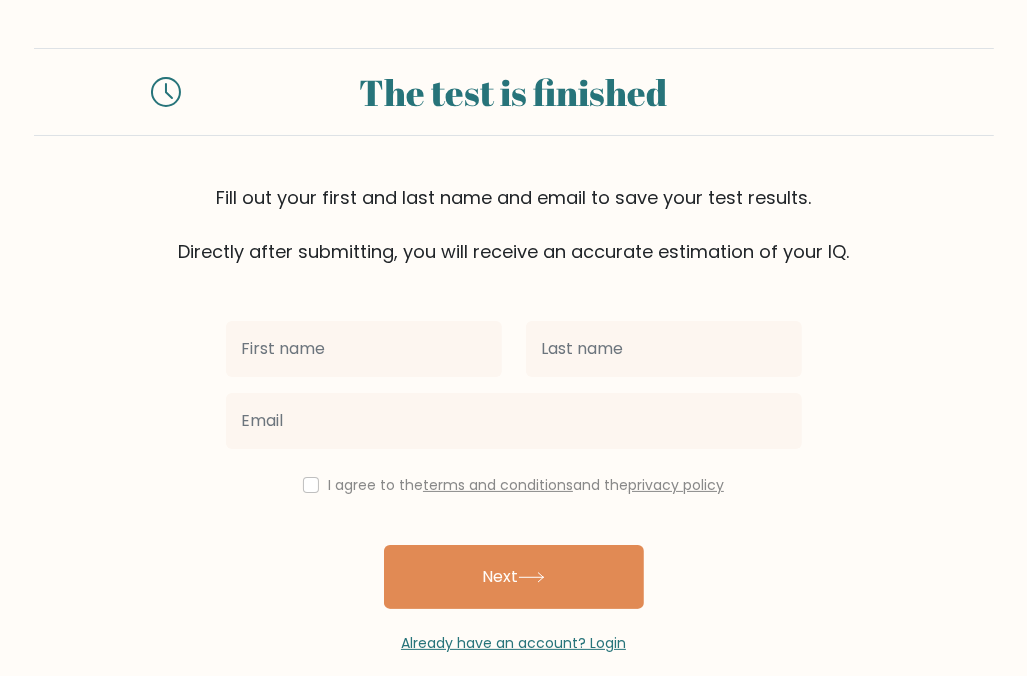 click at bounding box center (364, 349) 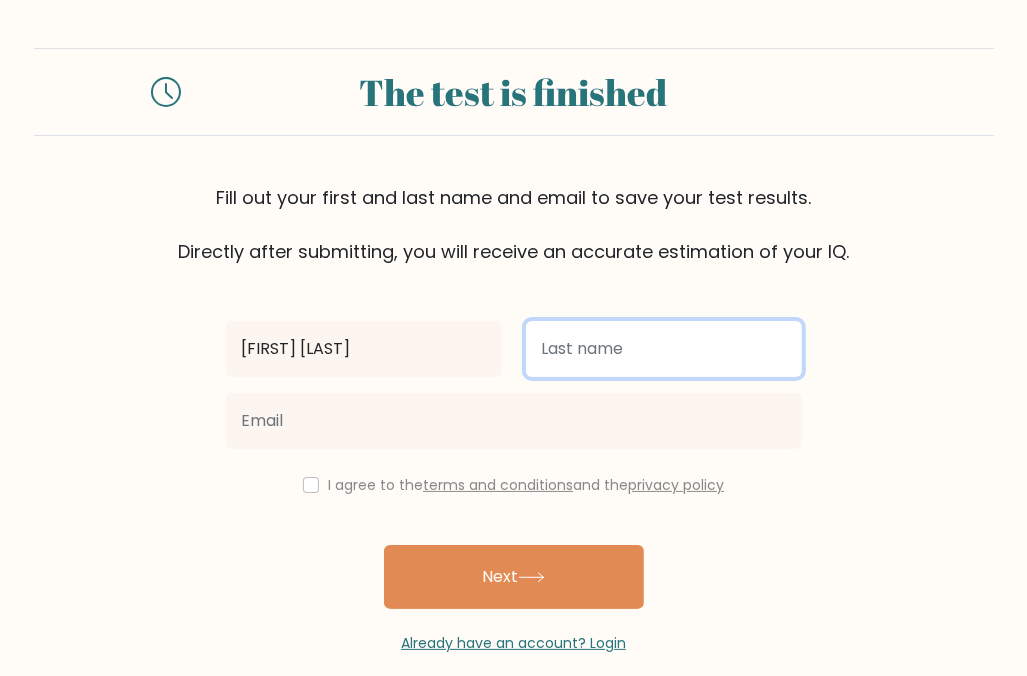 click at bounding box center (664, 349) 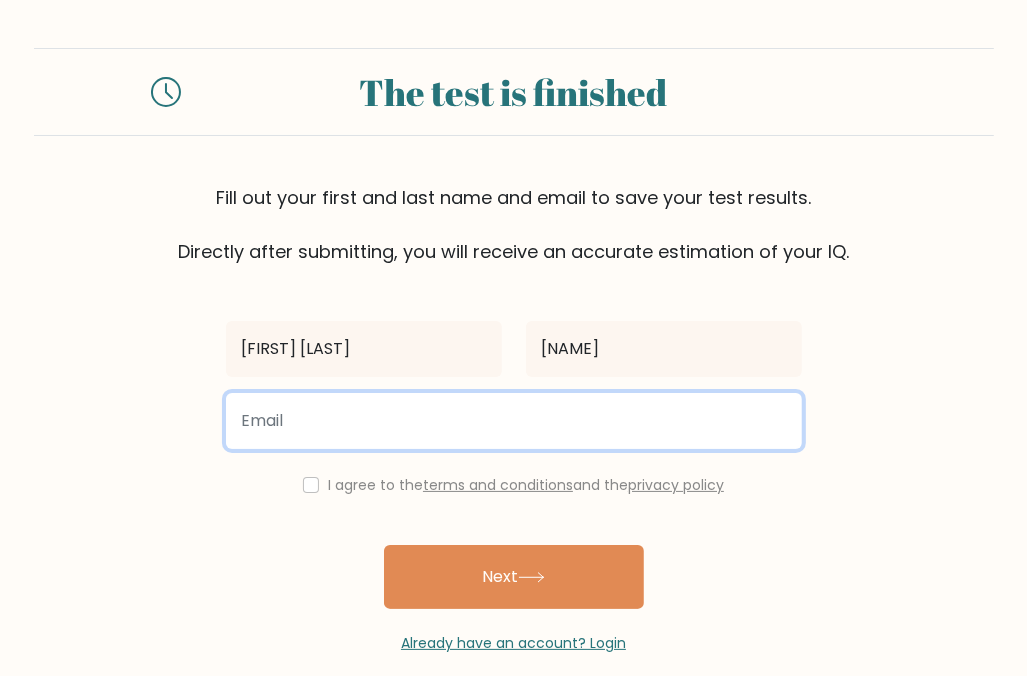 click at bounding box center [514, 421] 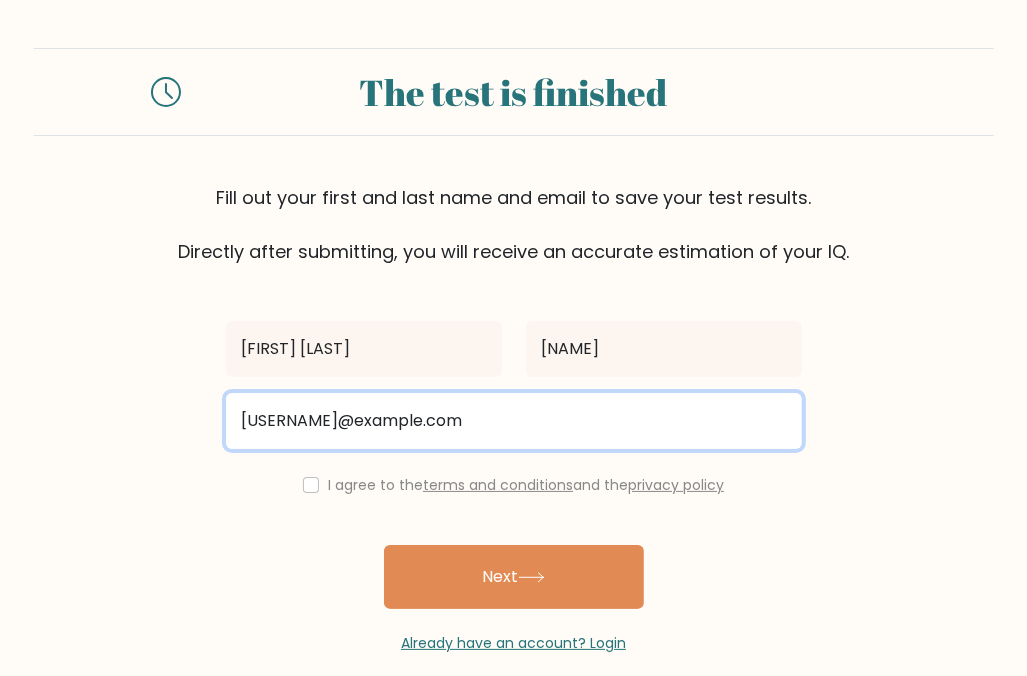 type on "[USERNAME]@example.com" 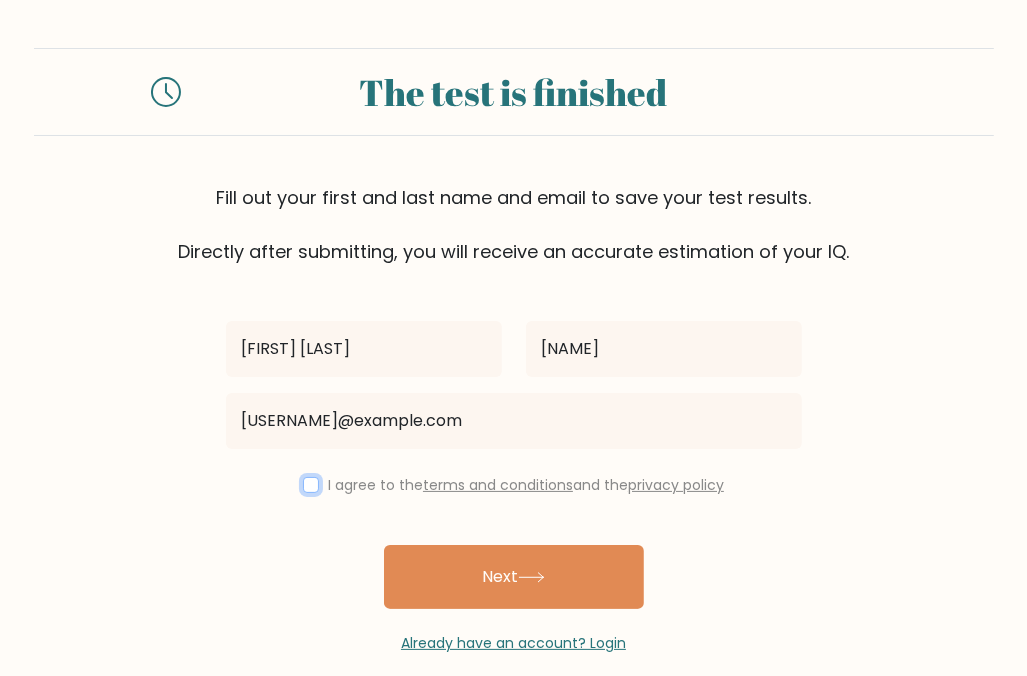 click at bounding box center (311, 485) 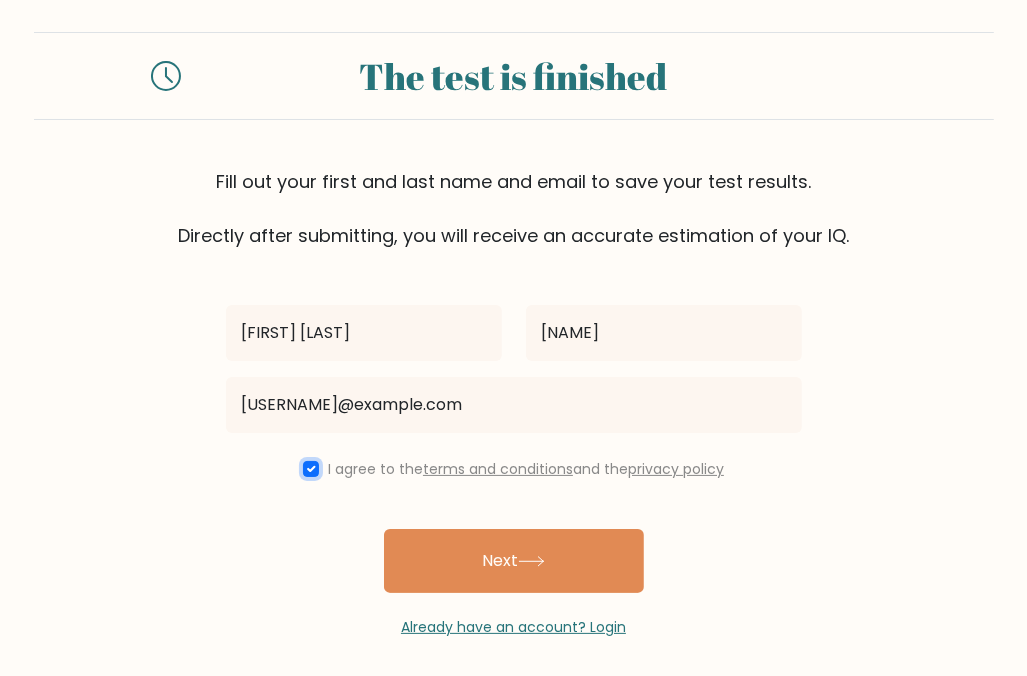 scroll, scrollTop: 25, scrollLeft: 0, axis: vertical 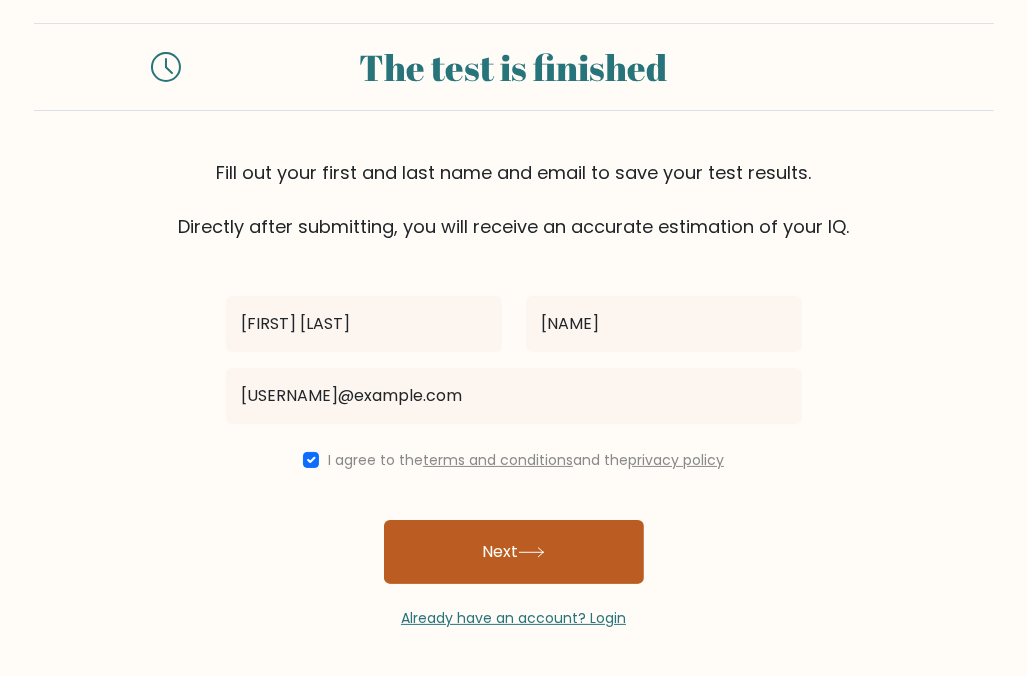 click on "Next" at bounding box center (514, 552) 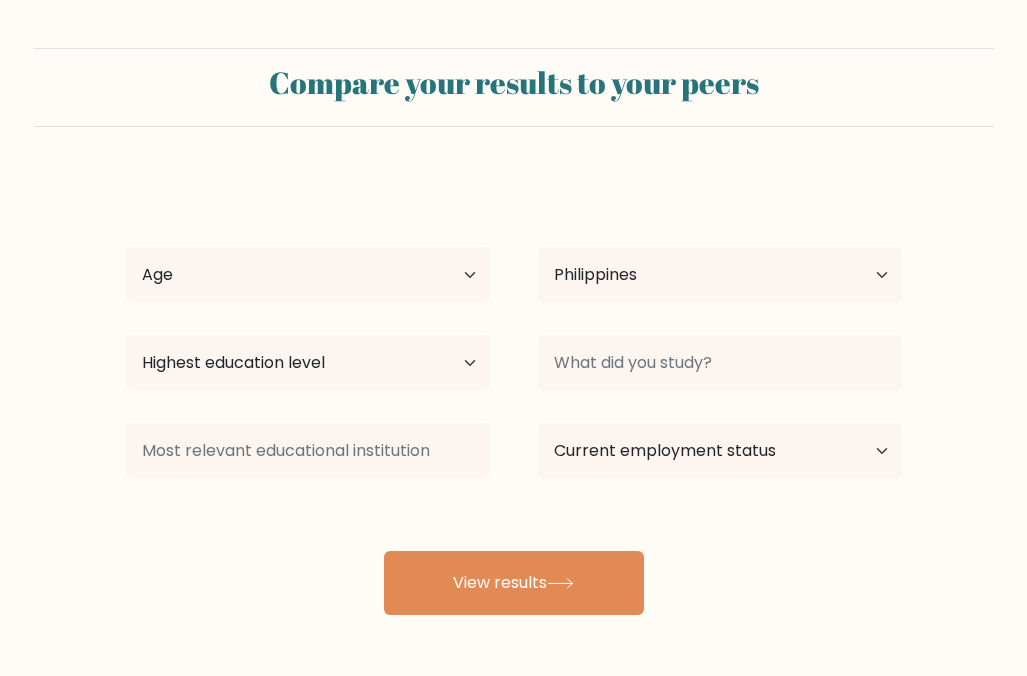 select on "PH" 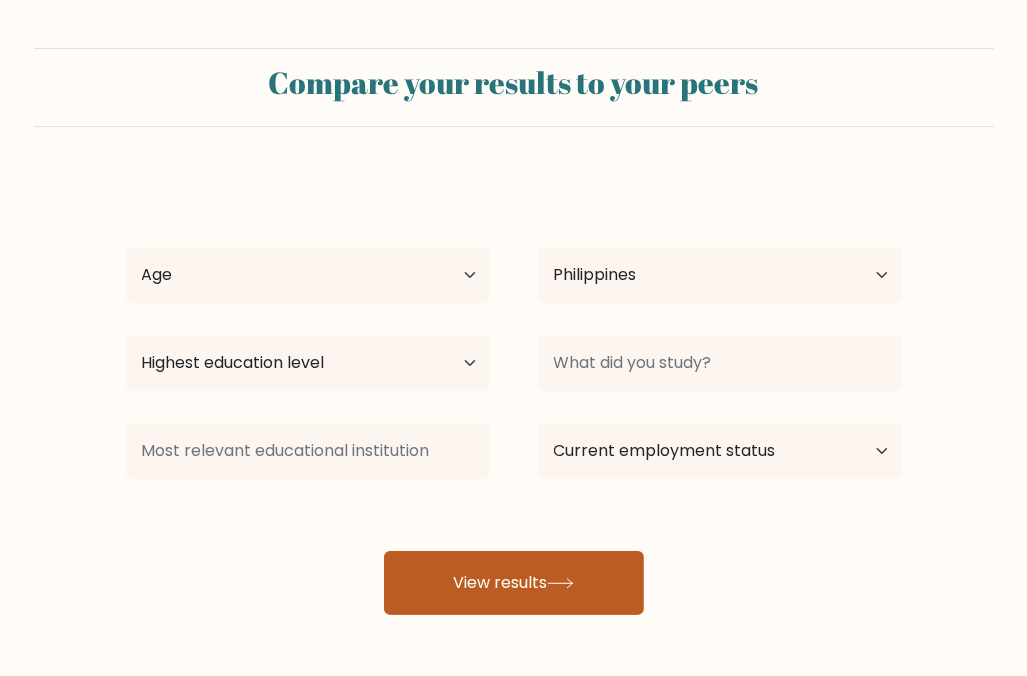 click on "View results" at bounding box center (514, 583) 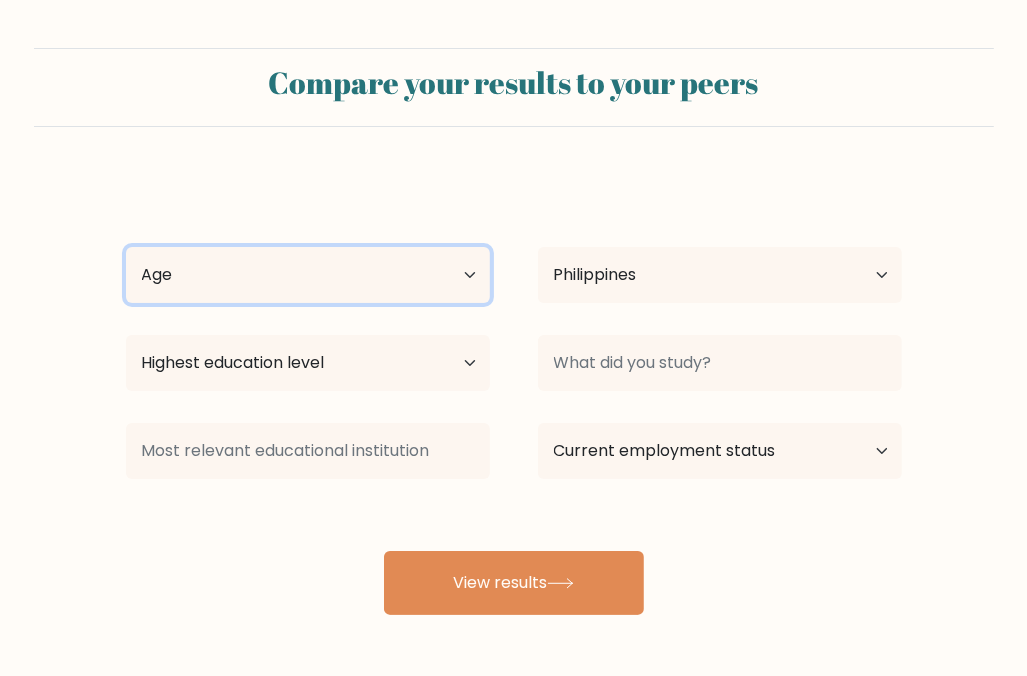 click on "Age
Under 18 years old
18-24 years old
25-34 years old
35-44 years old
45-54 years old
55-64 years old
65 years old and above" at bounding box center [308, 275] 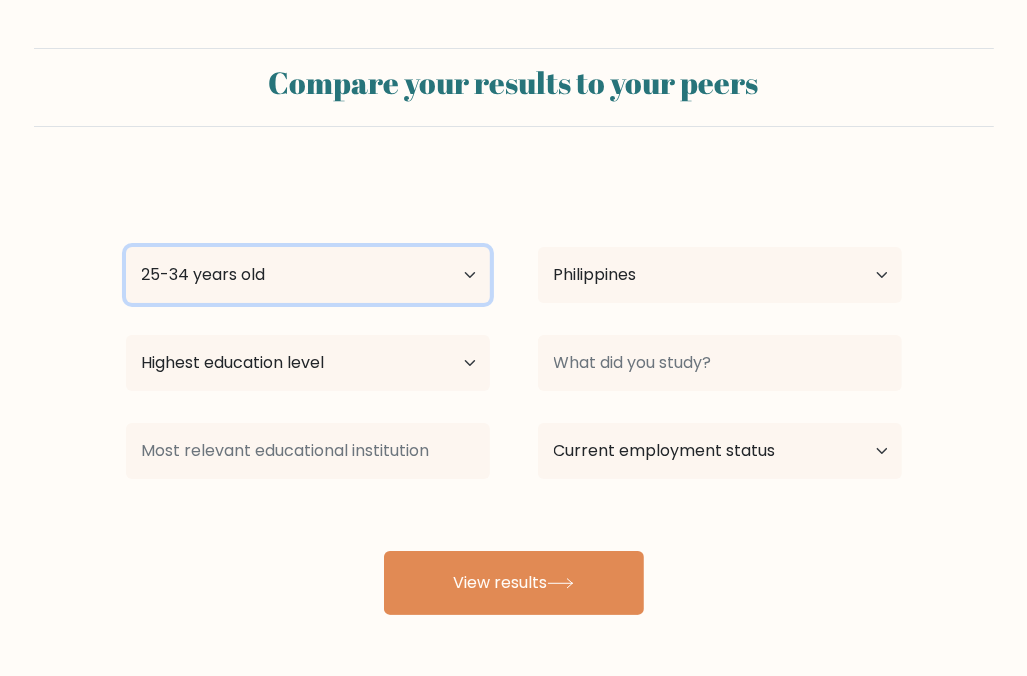 click on "Age
Under 18 years old
18-24 years old
25-34 years old
35-44 years old
45-54 years old
55-64 years old
65 years old and above" at bounding box center (308, 275) 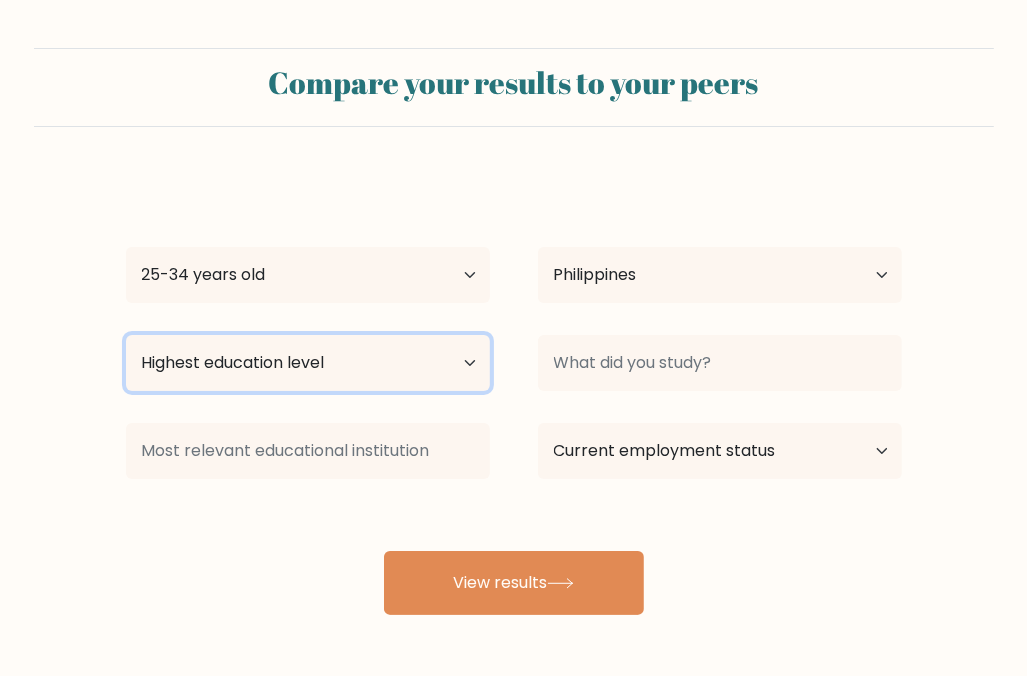 click on "Highest education level
No schooling
Primary
Lower Secondary
Upper Secondary
Occupation Specific
Bachelor's degree
Master's degree
Doctoral degree" at bounding box center [308, 363] 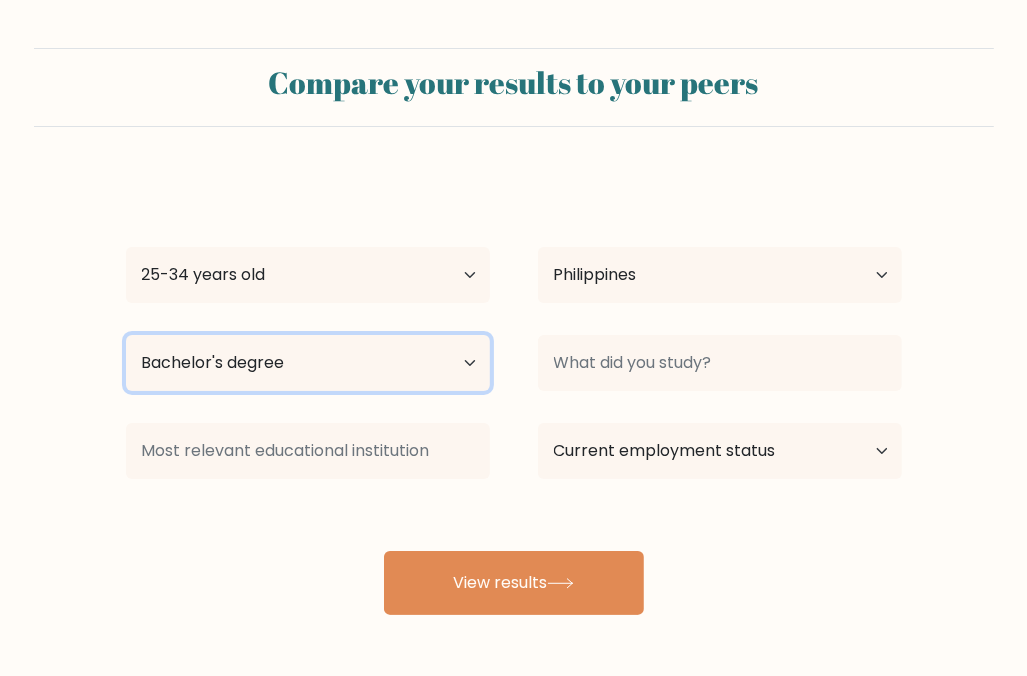 click on "Highest education level
No schooling
Primary
Lower Secondary
Upper Secondary
Occupation Specific
Bachelor's degree
Master's degree
Doctoral degree" at bounding box center (308, 363) 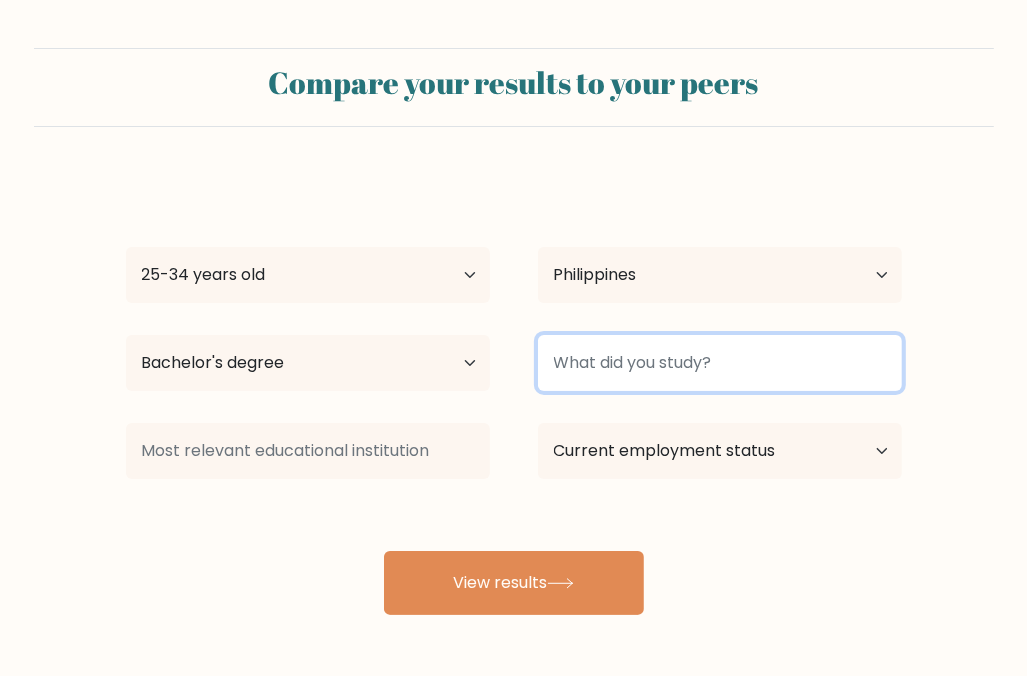 click at bounding box center [720, 363] 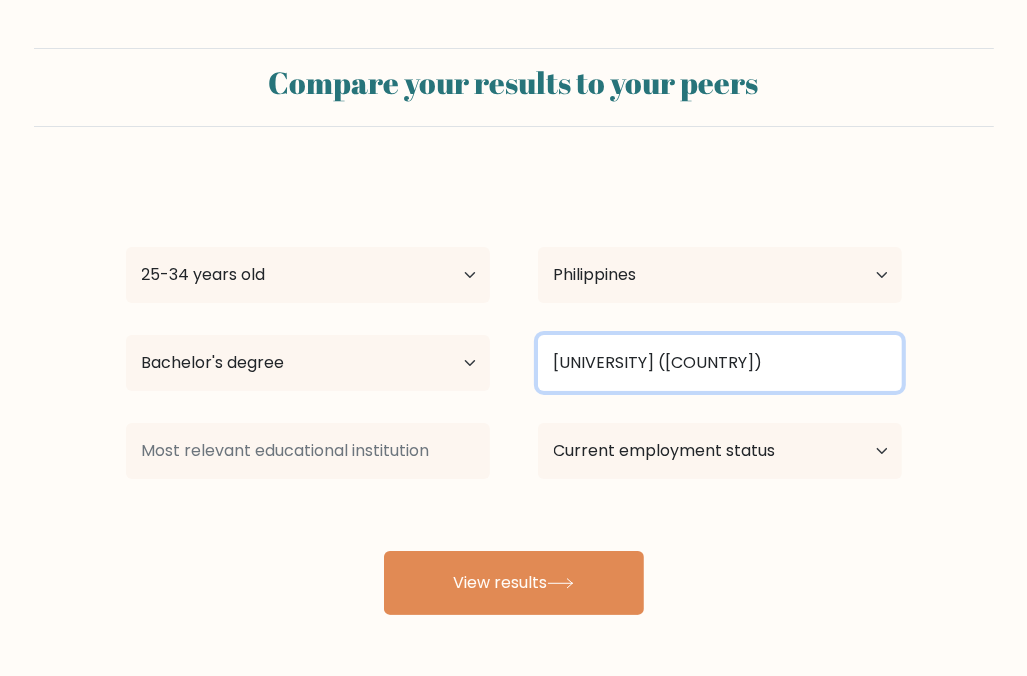 type on "[UNIVERSITY] ([COUNTRY])" 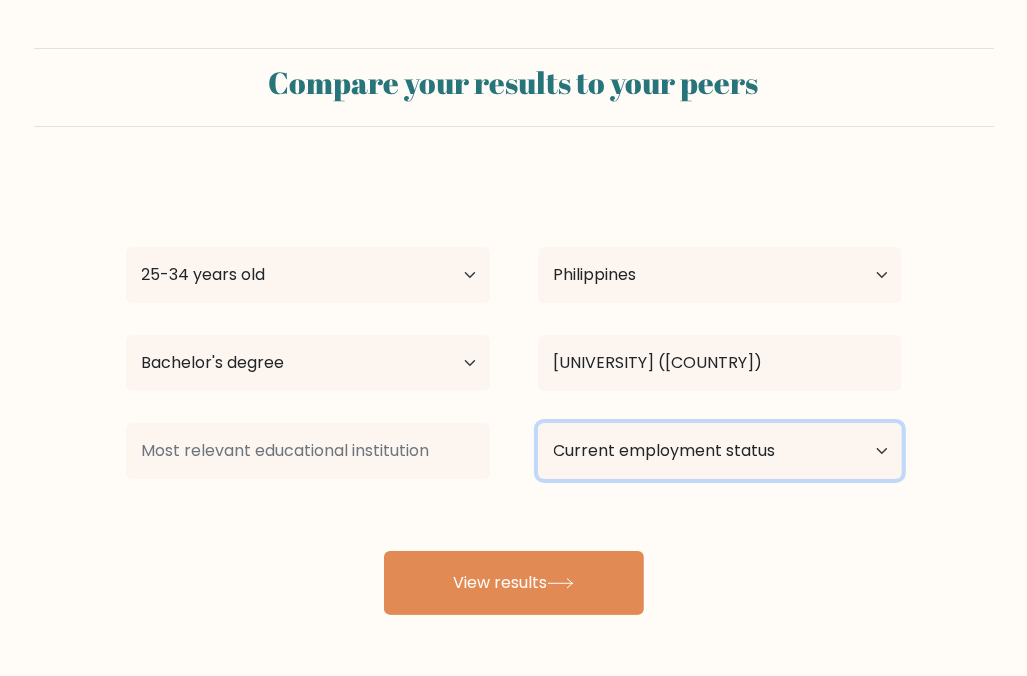 click on "Current employment status
Employed
Student
Retired
Other / prefer not to answer" at bounding box center (720, 451) 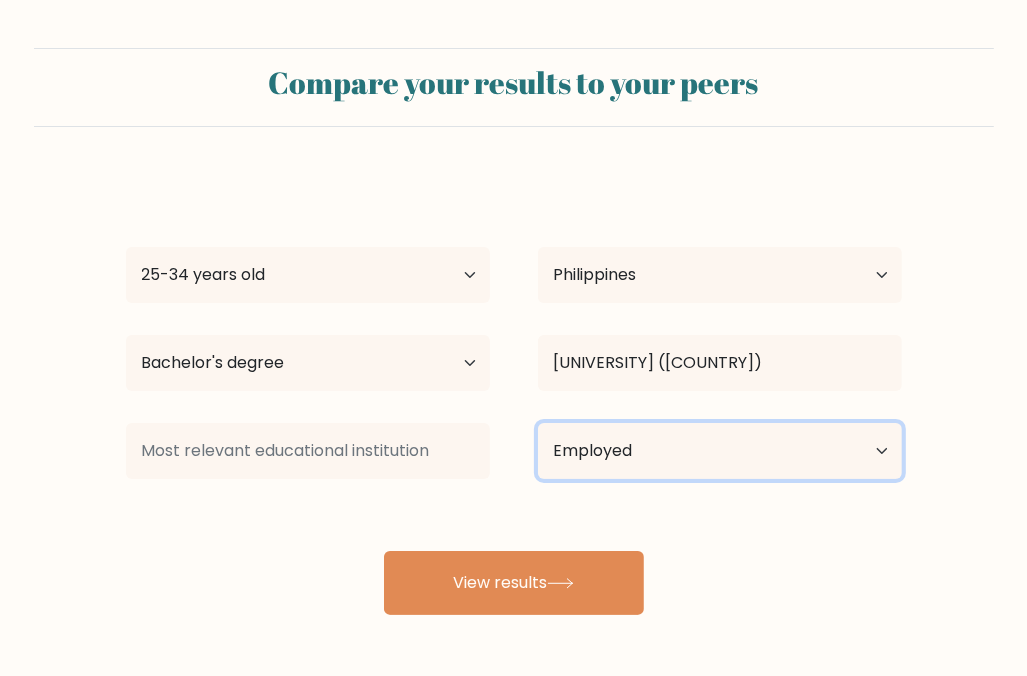 click on "Current employment status
Employed
Student
Retired
Other / prefer not to answer" at bounding box center (720, 451) 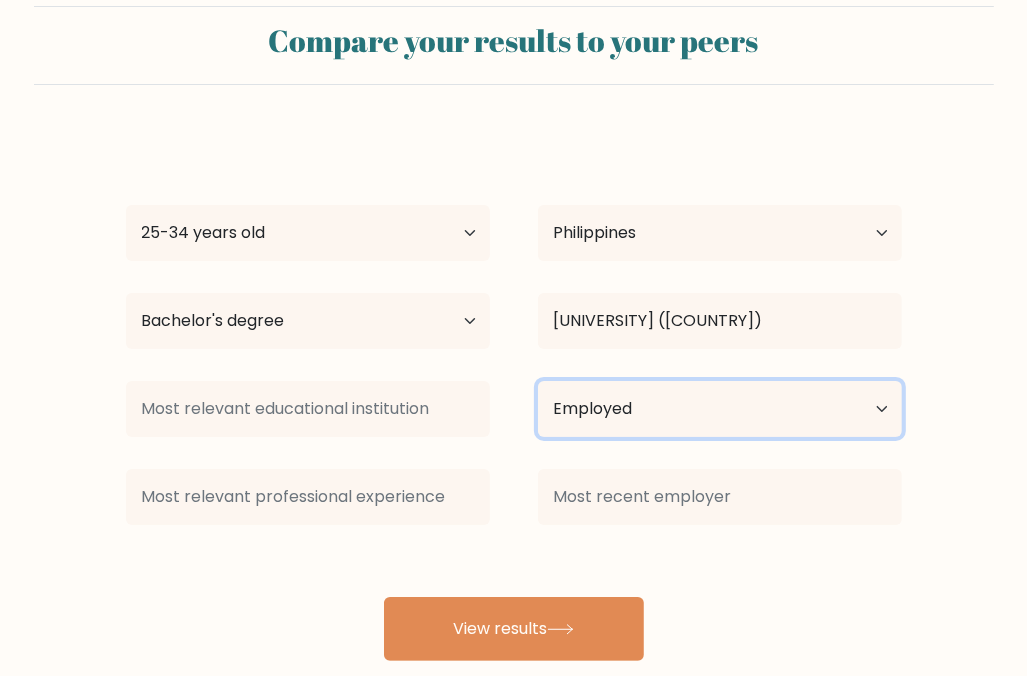scroll, scrollTop: 82, scrollLeft: 0, axis: vertical 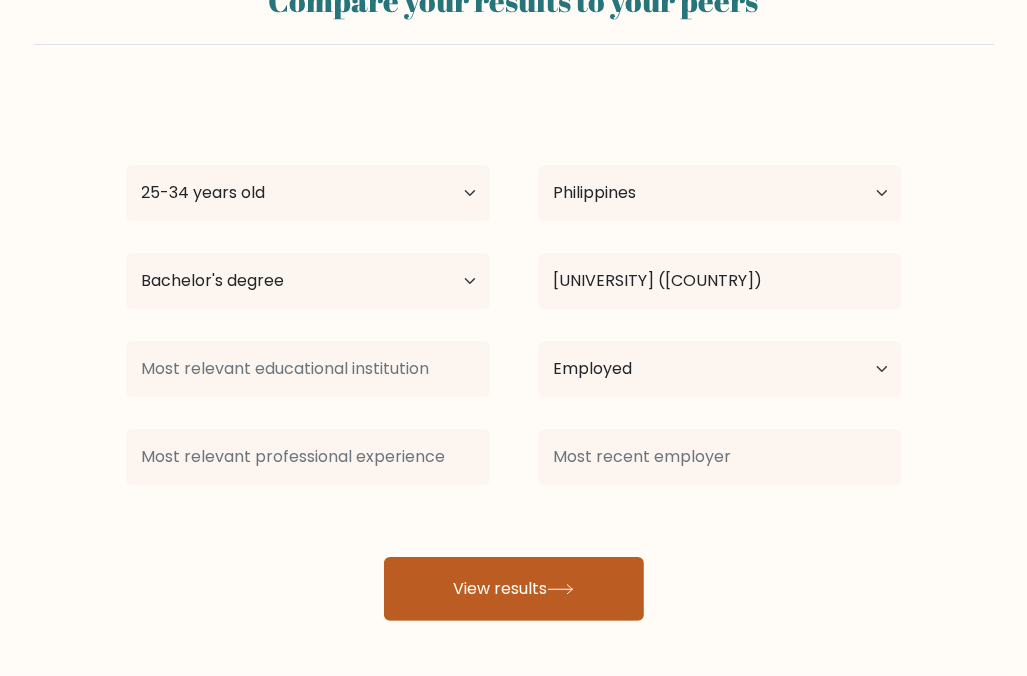 click on "View results" at bounding box center (514, 589) 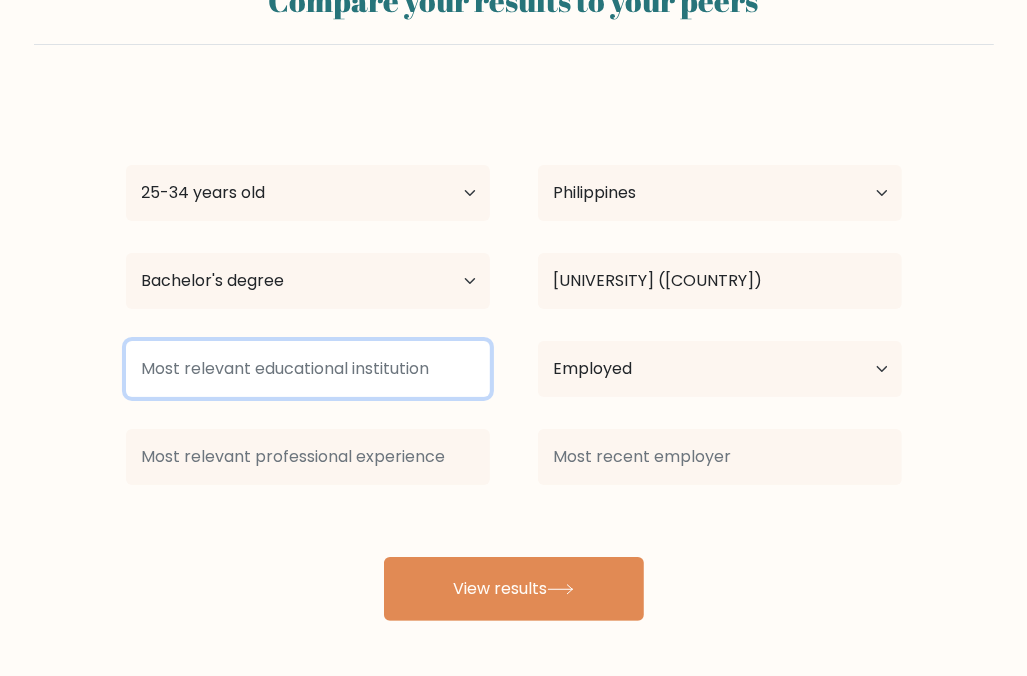click at bounding box center [308, 369] 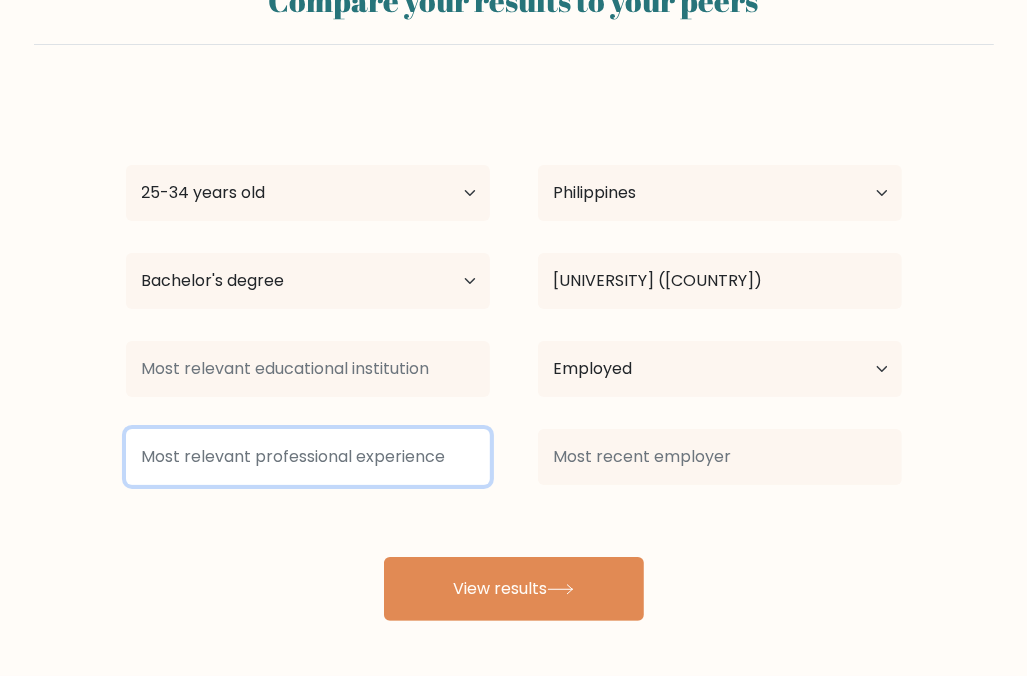 click at bounding box center (308, 457) 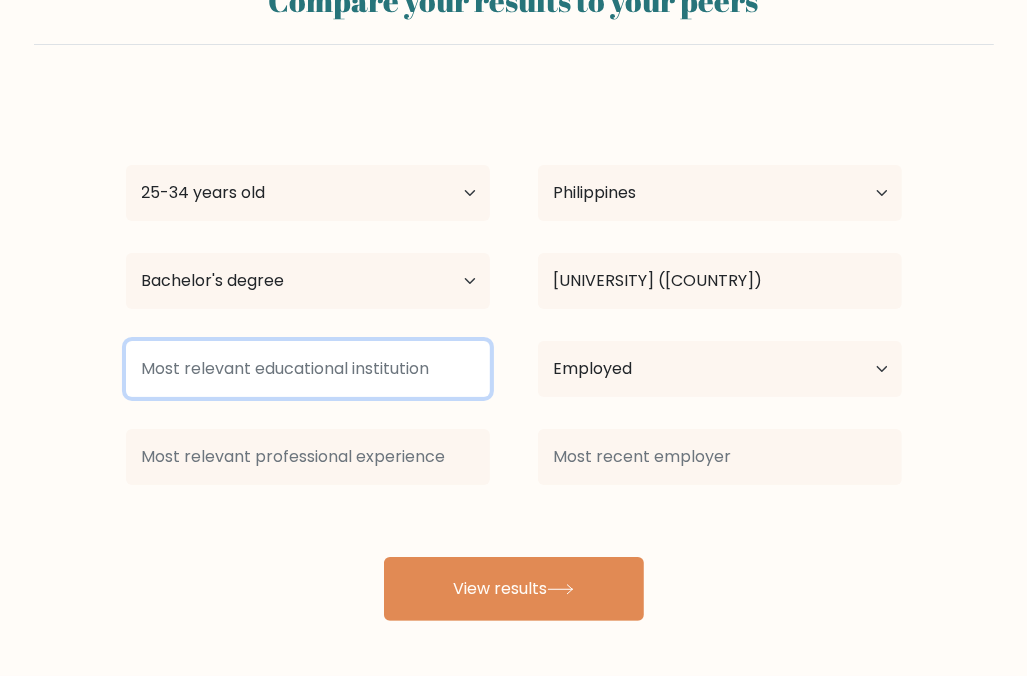 click at bounding box center [308, 369] 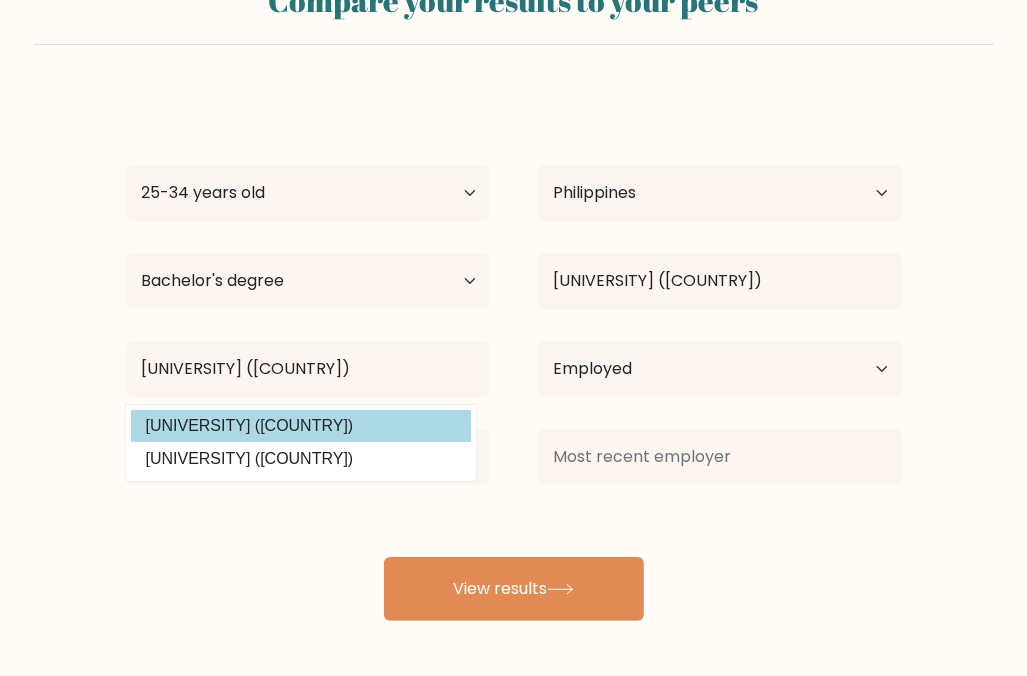 click on "West Visayas State University (Philippines)" at bounding box center (301, 426) 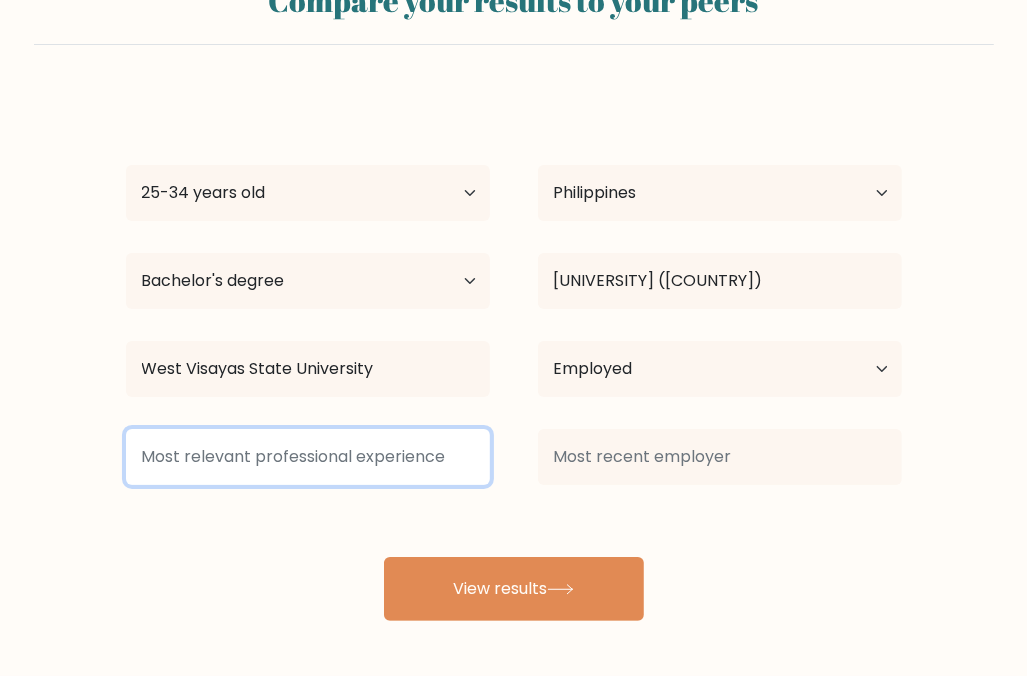 click at bounding box center [308, 457] 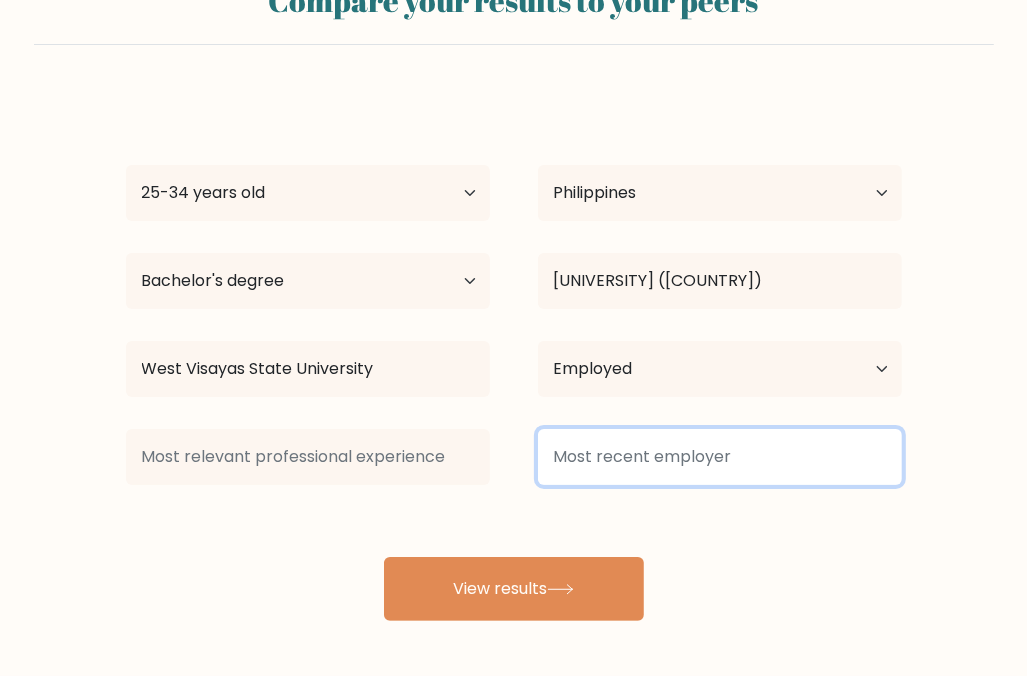 click at bounding box center [720, 457] 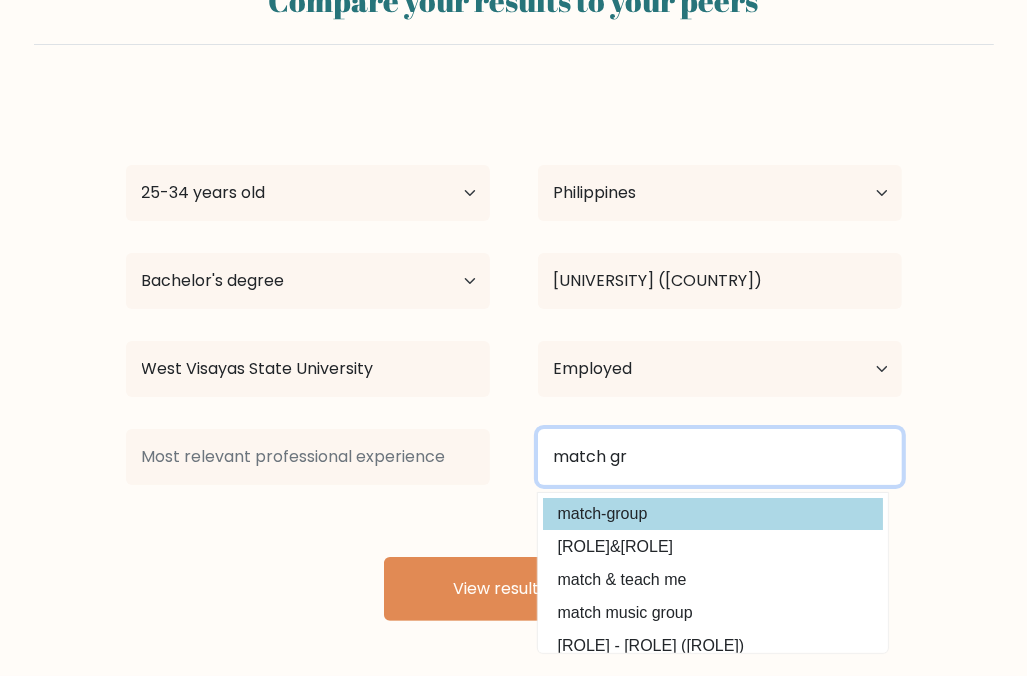 type on "match gr" 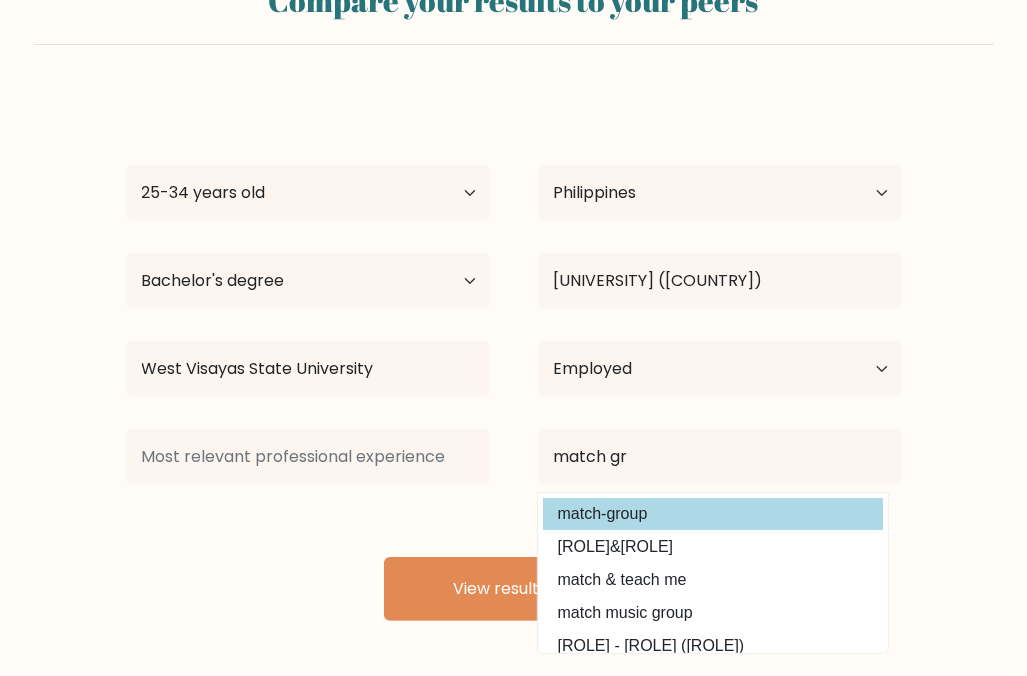 click on "Kent Yancy
Nemiada
Age
Under 18 years old
18-24 years old
25-34 years old
35-44 years old
45-54 years old
55-64 years old
65 years old and above
Country
Afghanistan
Albania
Algeria
American Samoa
Andorra
Angola
Anguilla
Antarctica
Antigua and Barbuda
Argentina
Armenia
Aruba
Australia
Austria
Azerbaijan
Bahamas
Bahrain
Bangladesh
Barbados
Belarus
Belgium
Belize
Benin
Bermuda
Bhutan
Bolivia
Bonaire, Sint Eustatius and Saba
Bosnia and Herzegovina
Botswana
Bouvet Island
Brazil" at bounding box center (514, 357) 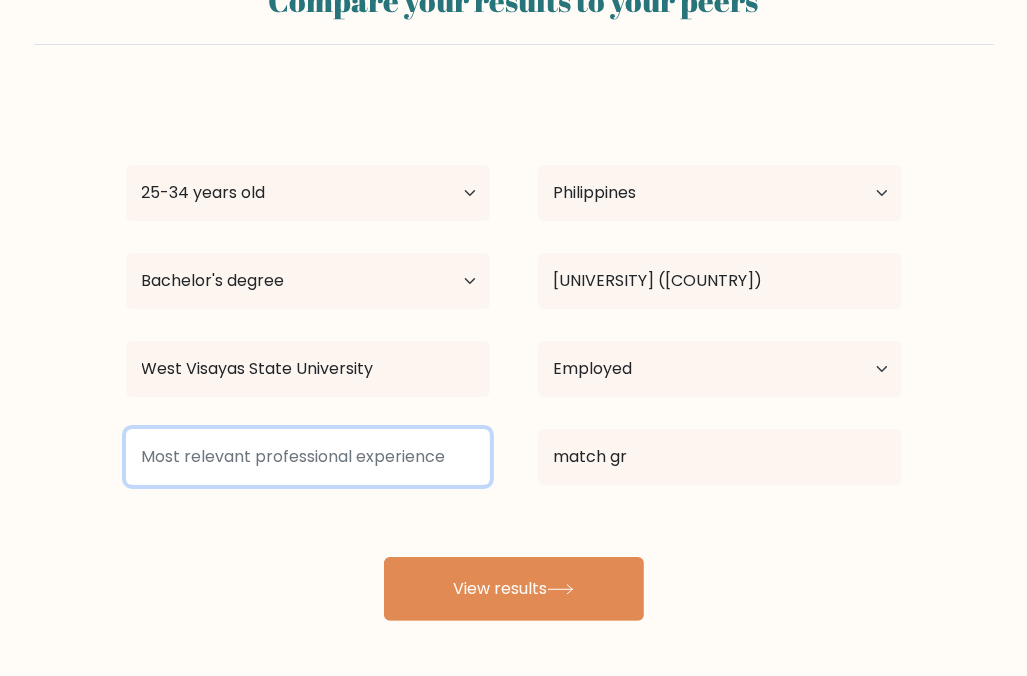 click at bounding box center (308, 457) 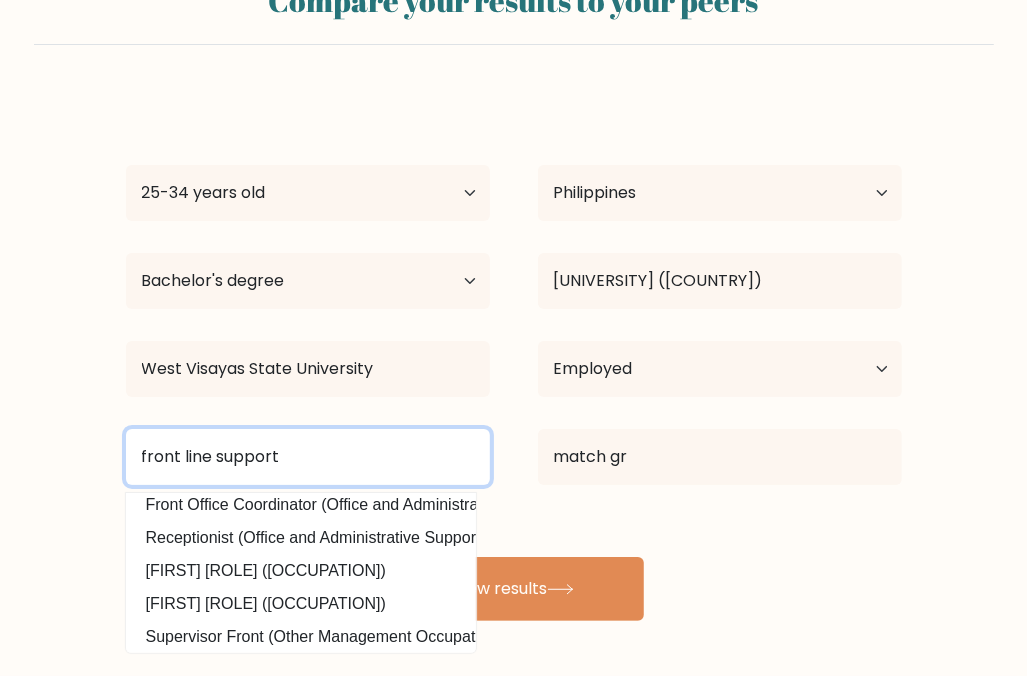 scroll, scrollTop: 0, scrollLeft: 0, axis: both 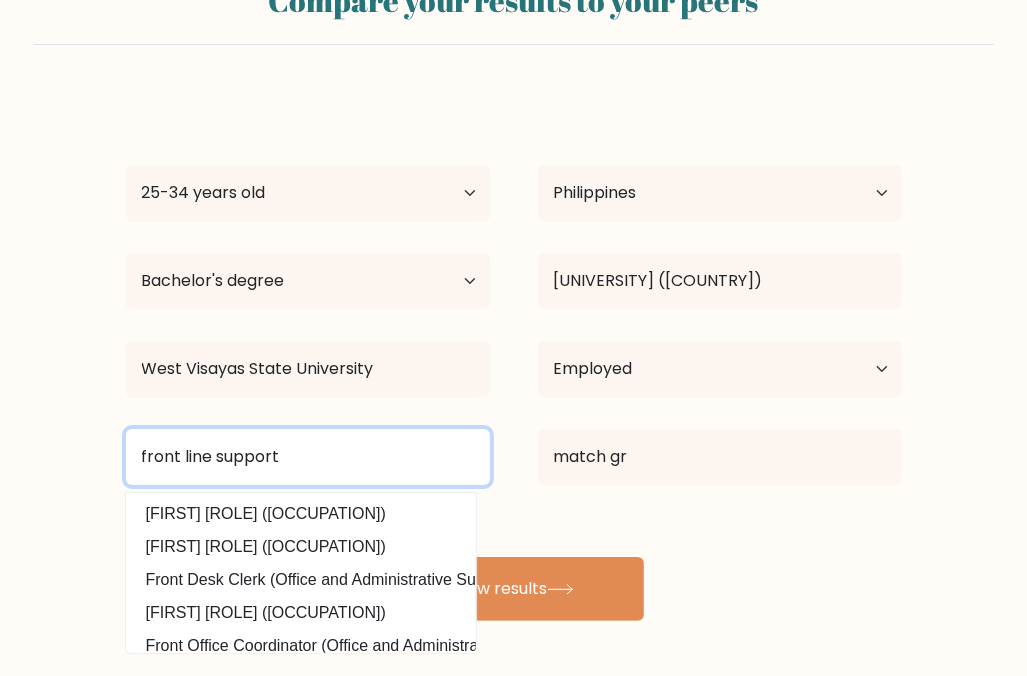 drag, startPoint x: 271, startPoint y: 442, endPoint x: 218, endPoint y: 444, distance: 53.037724 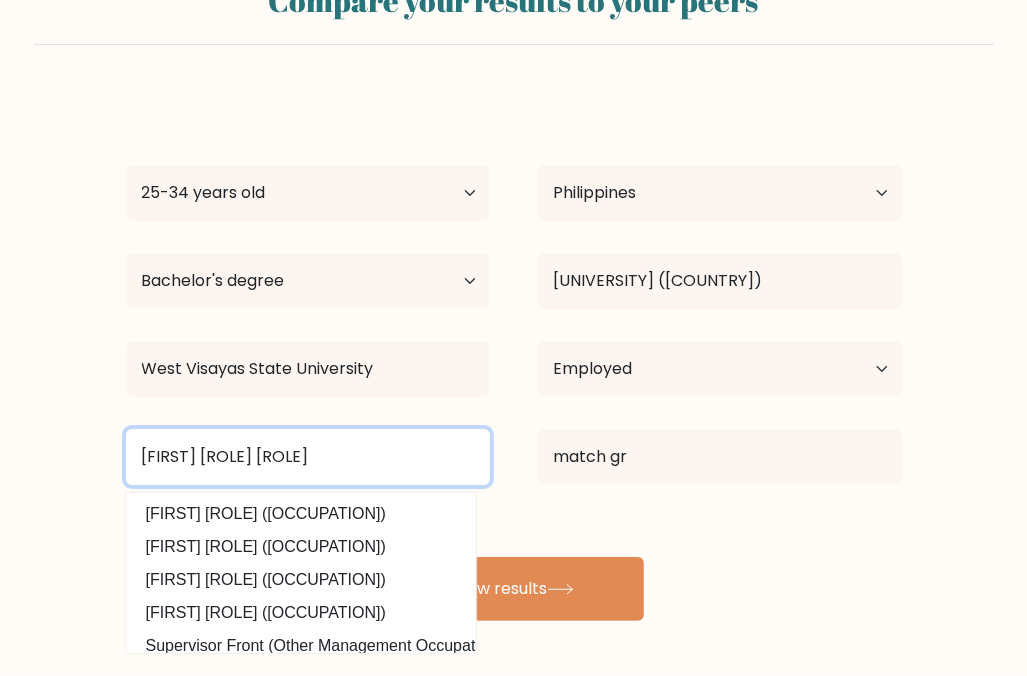 drag, startPoint x: 295, startPoint y: 455, endPoint x: 118, endPoint y: 441, distance: 177.55281 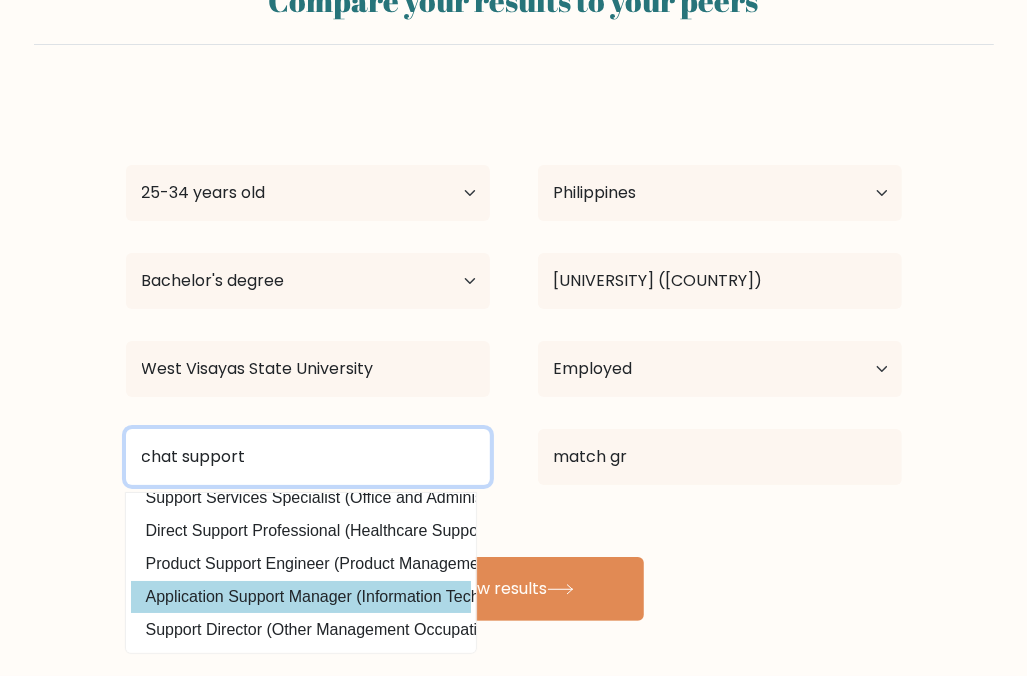 scroll, scrollTop: 0, scrollLeft: 0, axis: both 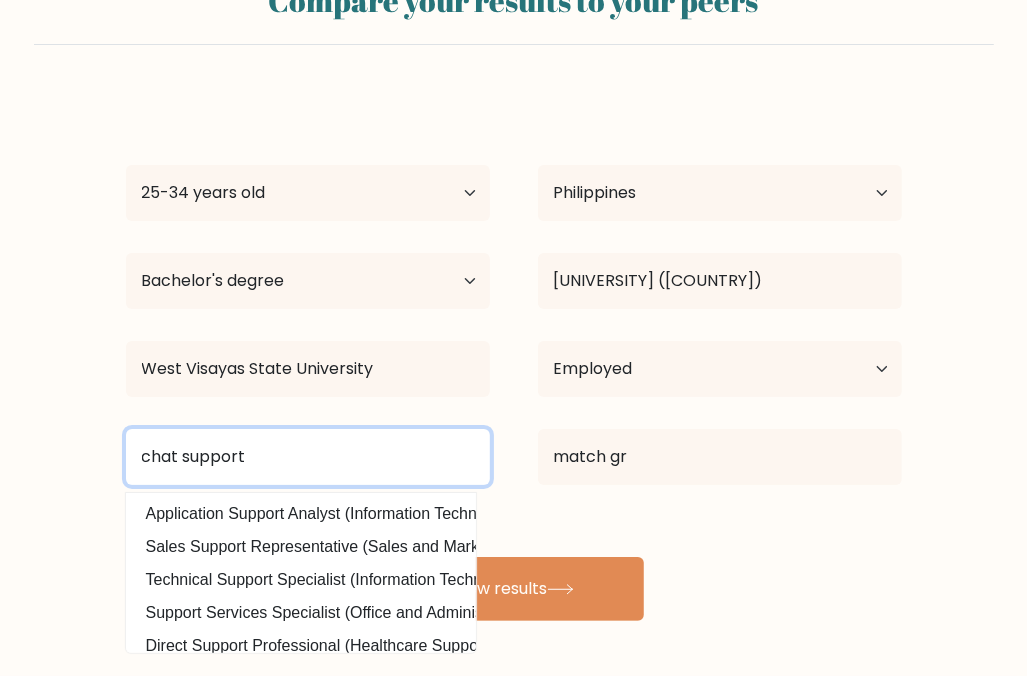 drag, startPoint x: 284, startPoint y: 463, endPoint x: 132, endPoint y: 471, distance: 152.21039 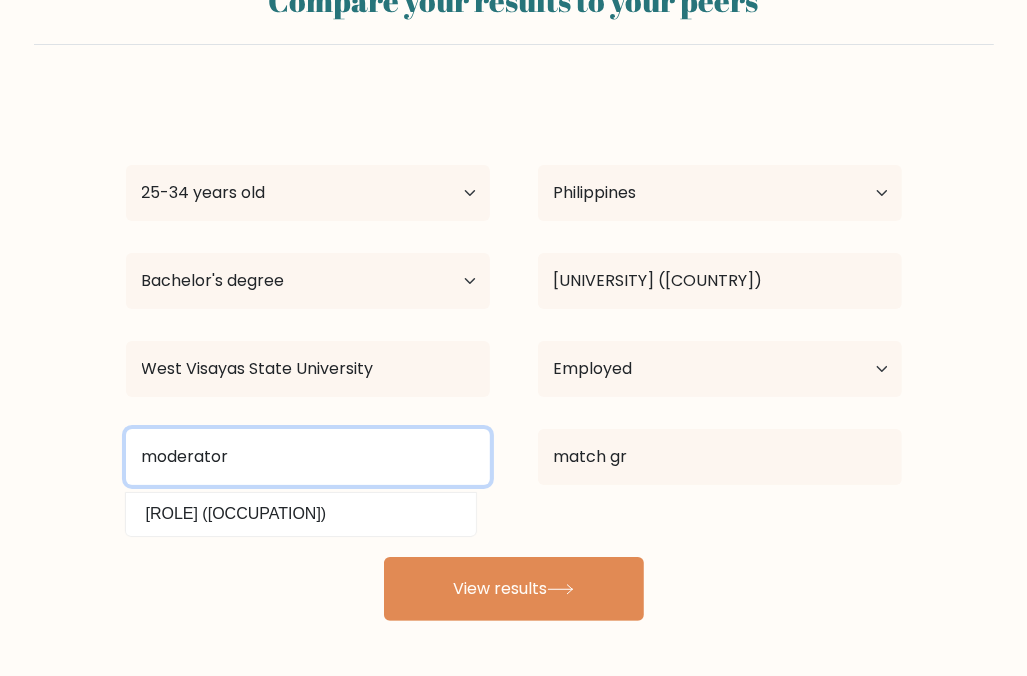 click on "moderator" at bounding box center (308, 457) 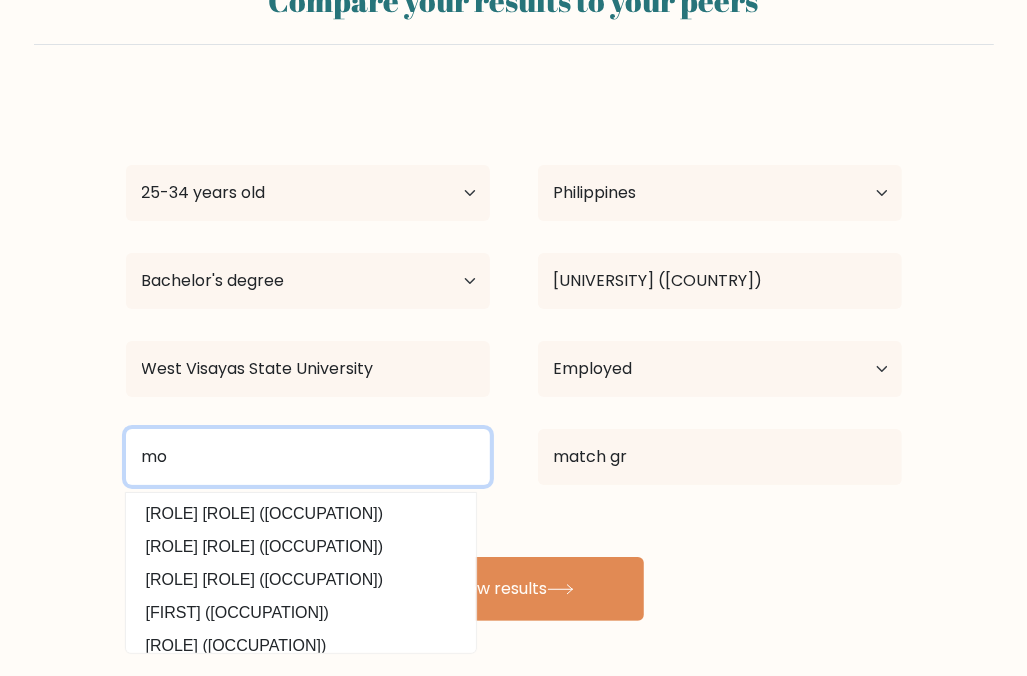 type on "m" 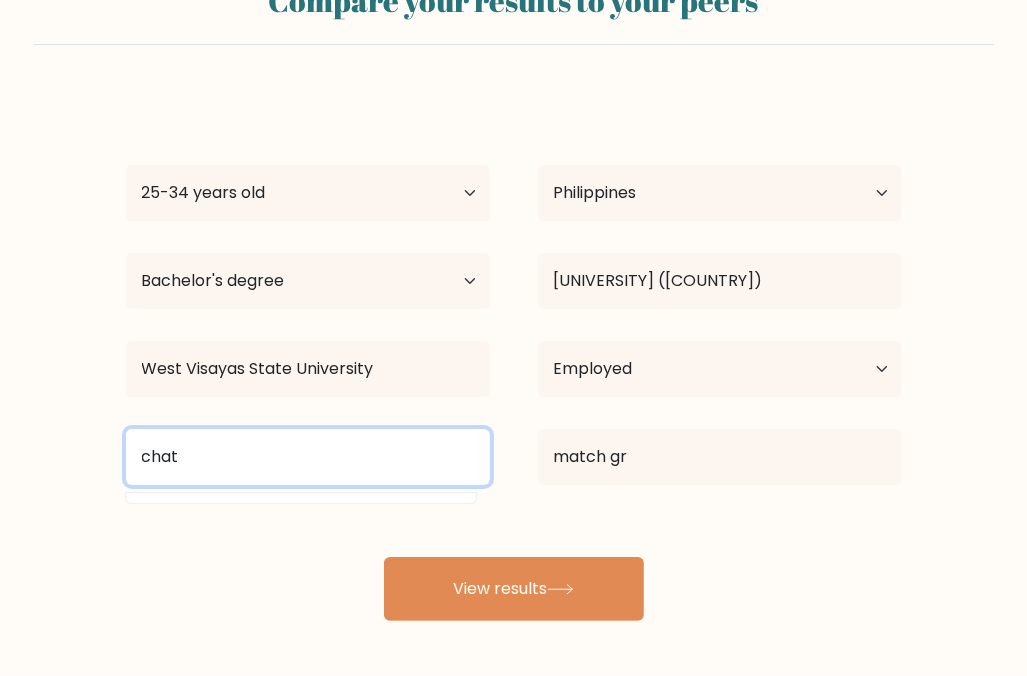 type on "chat" 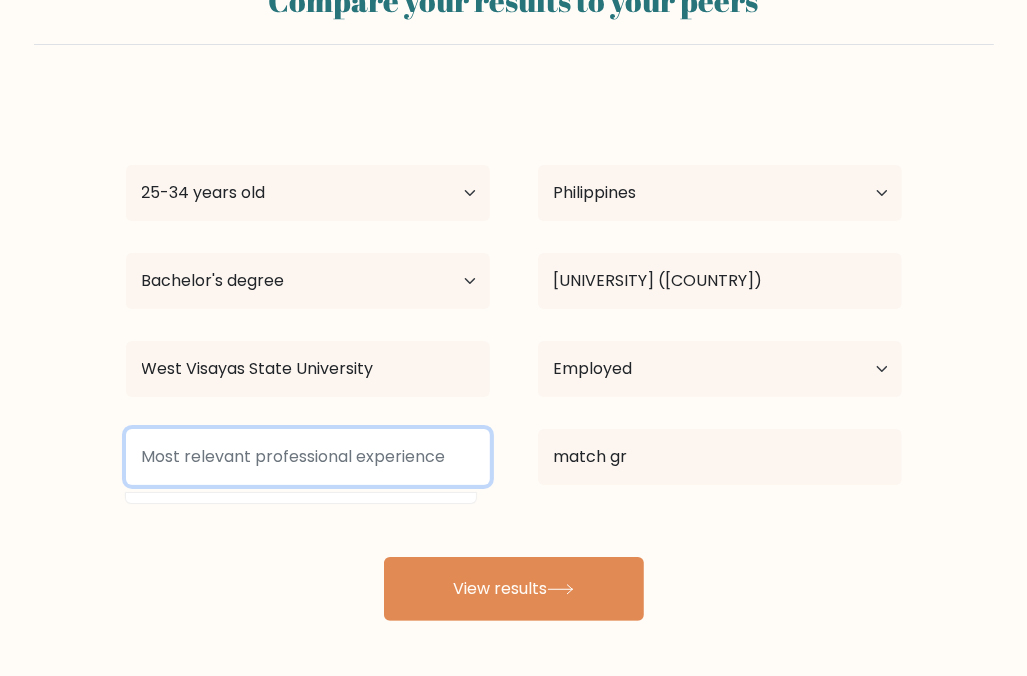 click at bounding box center (308, 457) 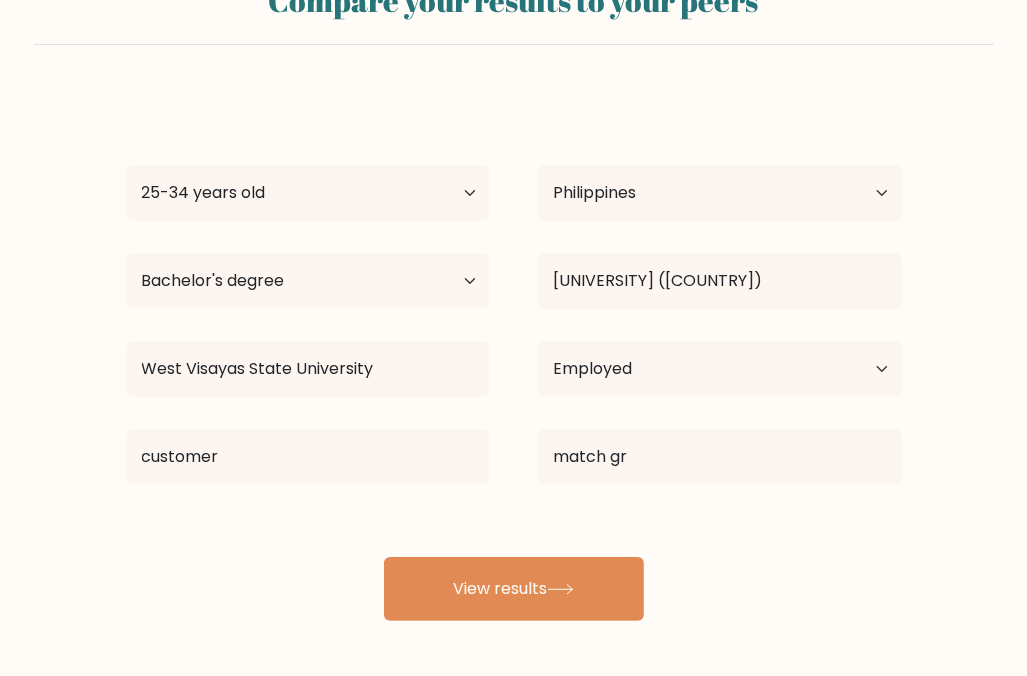 click on "Kent Yancy
Nemiada
Age
Under 18 years old
18-24 years old
25-34 years old
35-44 years old
45-54 years old
55-64 years old
65 years old and above
Country
Afghanistan
Albania
Algeria
American Samoa
Andorra
Angola
Anguilla
Antarctica
Antigua and Barbuda
Argentina
Armenia
Aruba
Australia
Austria
Azerbaijan
Bahamas
Bahrain
Bangladesh
Barbados
Belarus
Belgium
Belize
Benin
Bermuda
Bhutan
Bolivia
Bonaire, Sint Eustatius and Saba
Bosnia and Herzegovina
Botswana
Bouvet Island
Brazil" at bounding box center [514, 357] 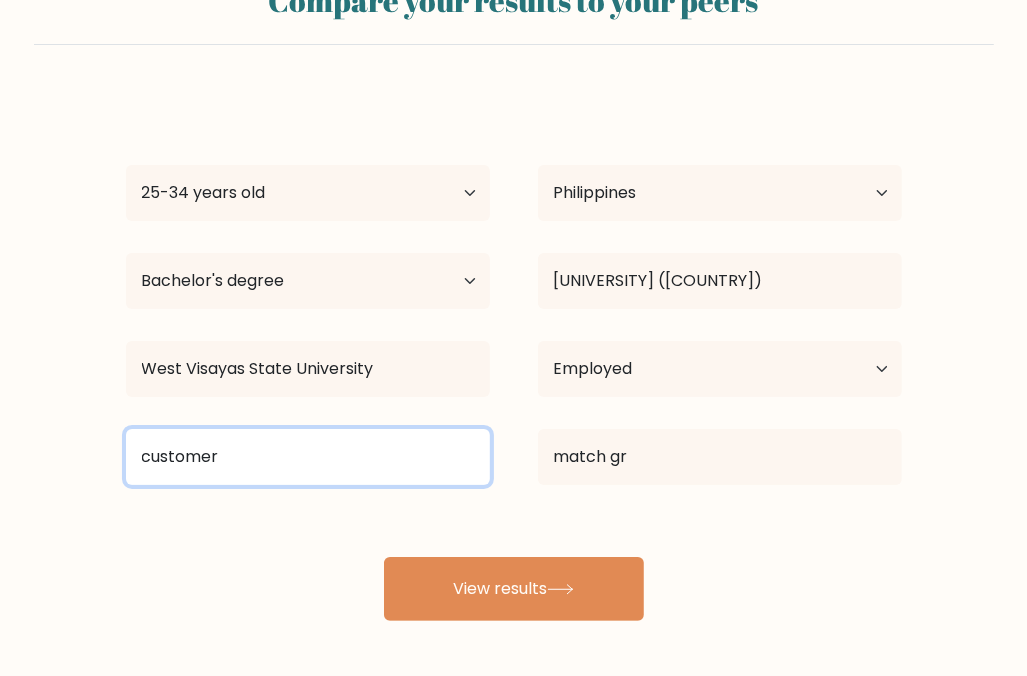 click on "customer" at bounding box center (308, 457) 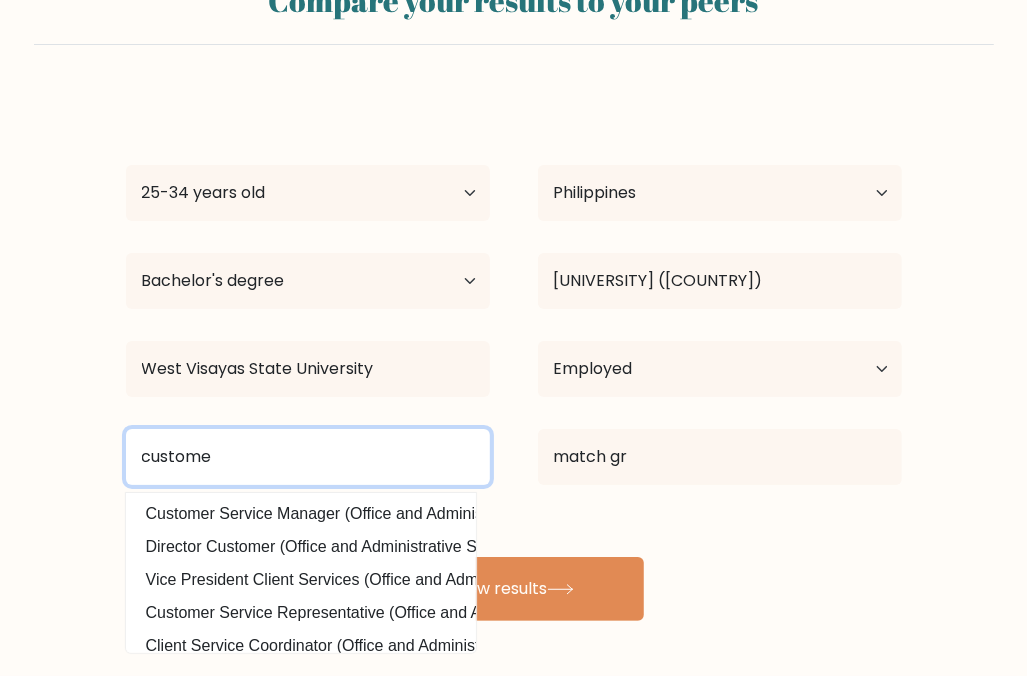 type on "customer" 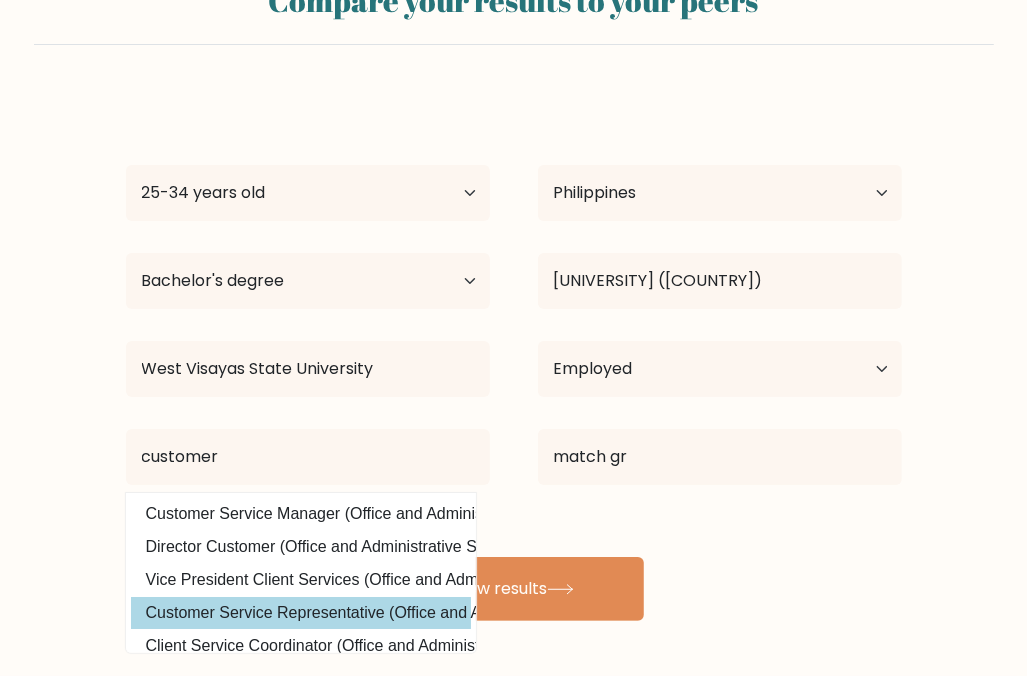 click on "Kent Yancy
Nemiada
Age
Under 18 years old
18-24 years old
25-34 years old
35-44 years old
45-54 years old
55-64 years old
65 years old and above
Country
Afghanistan
Albania
Algeria
American Samoa
Andorra
Angola
Anguilla
Antarctica
Antigua and Barbuda
Argentina
Armenia
Aruba
Australia
Austria
Azerbaijan
Bahamas
Bahrain
Bangladesh
Barbados
Belarus
Belgium
Belize
Benin
Bermuda
Bhutan
Bolivia
Bonaire, Sint Eustatius and Saba
Bosnia and Herzegovina
Botswana
Bouvet Island
Brazil" at bounding box center [514, 357] 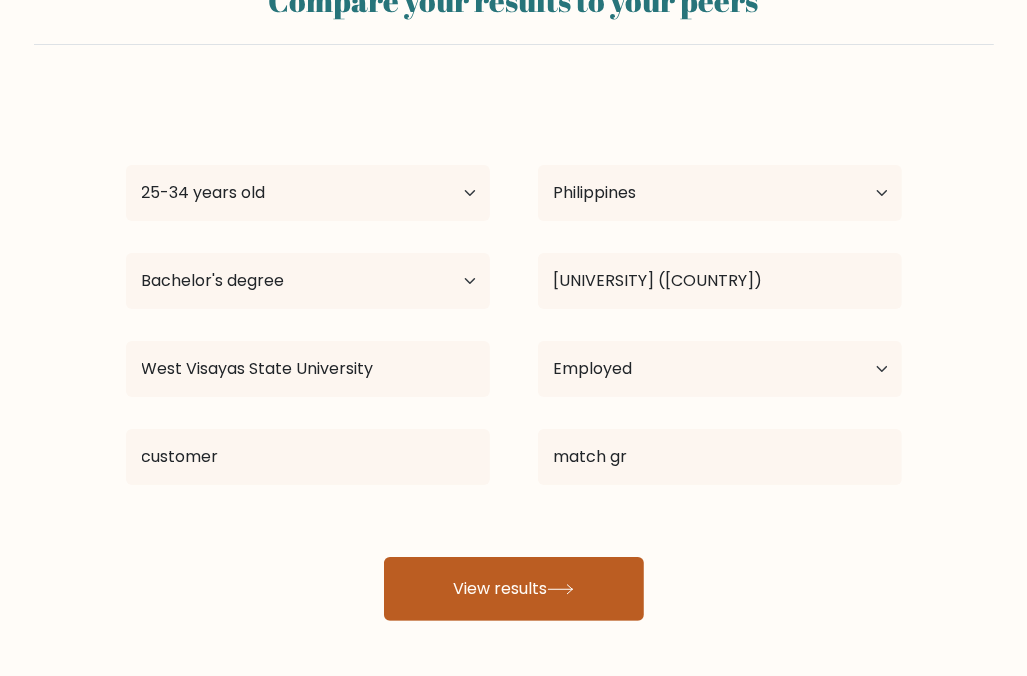 click on "View results" at bounding box center (514, 589) 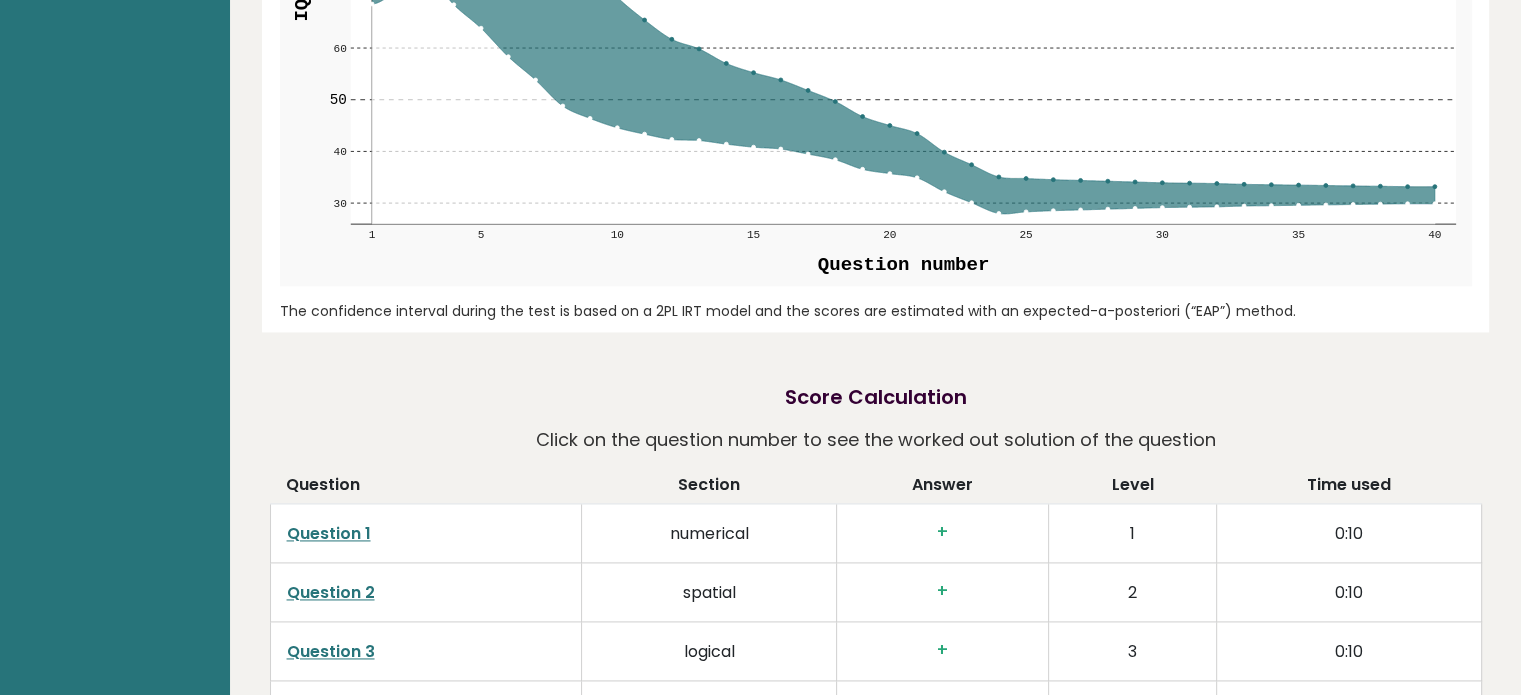 scroll, scrollTop: 2400, scrollLeft: 0, axis: vertical 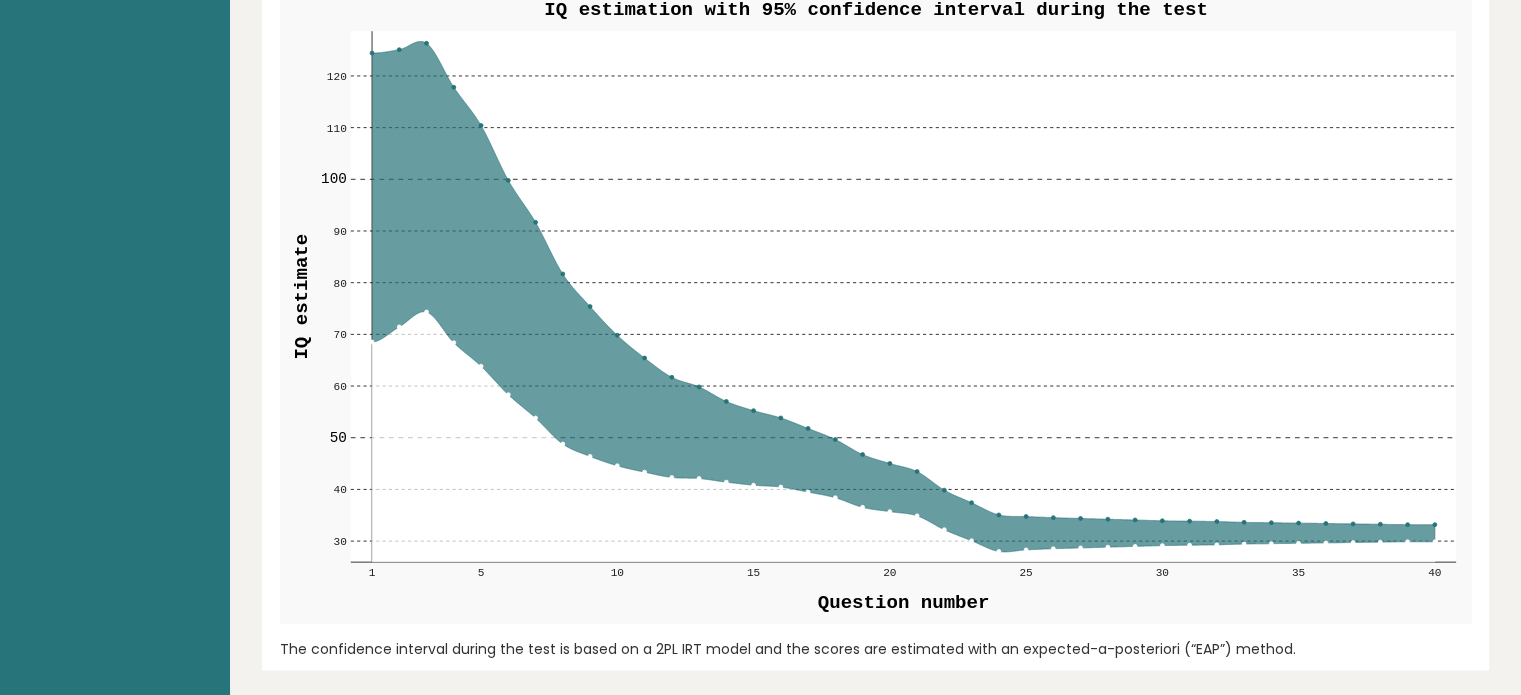 click 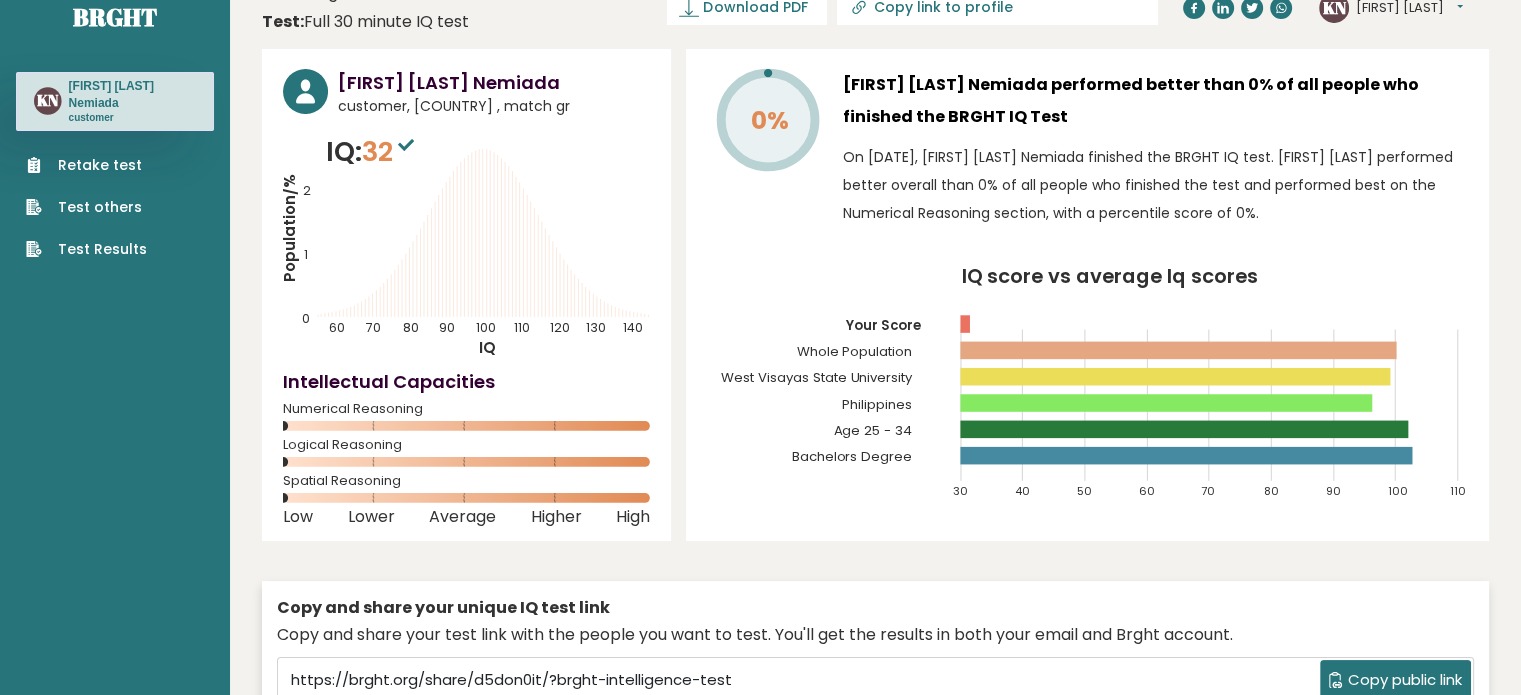 scroll, scrollTop: 0, scrollLeft: 0, axis: both 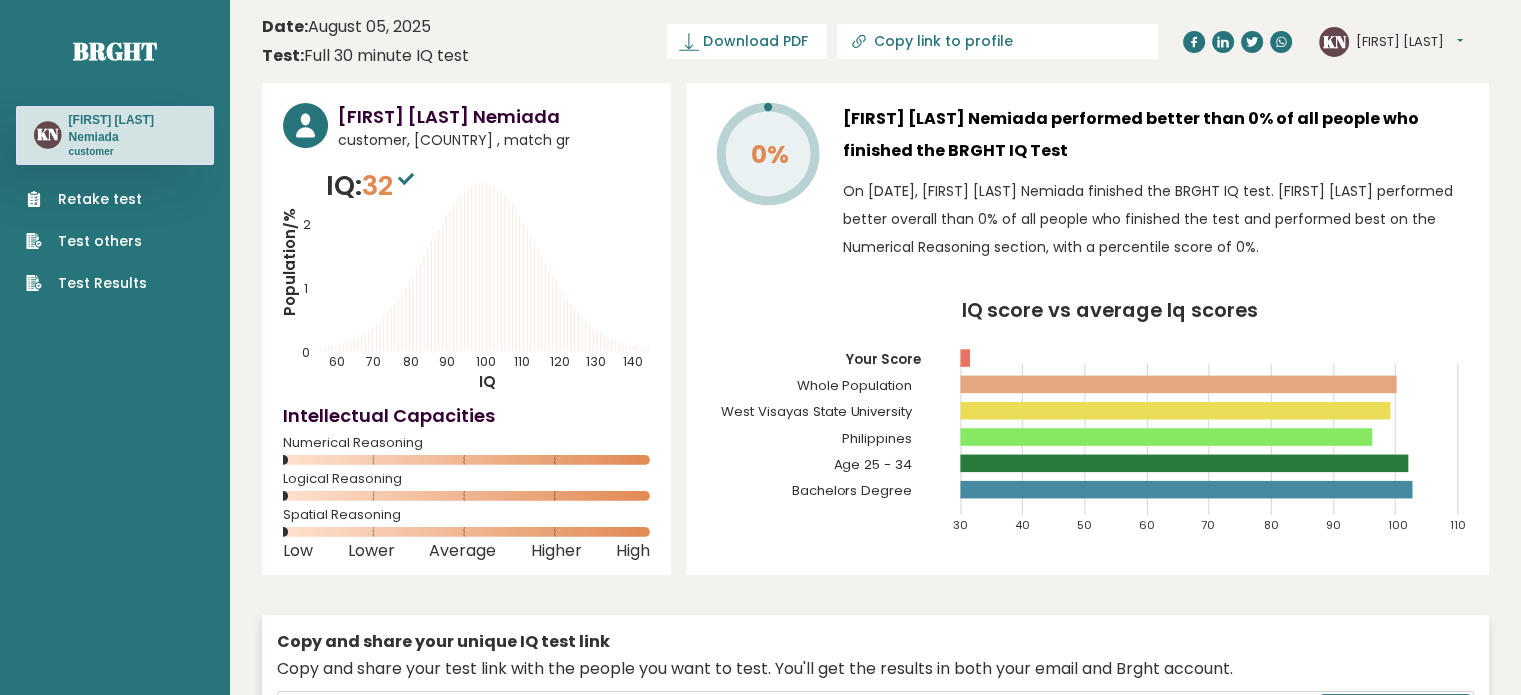 click on "Retake test" at bounding box center (86, 199) 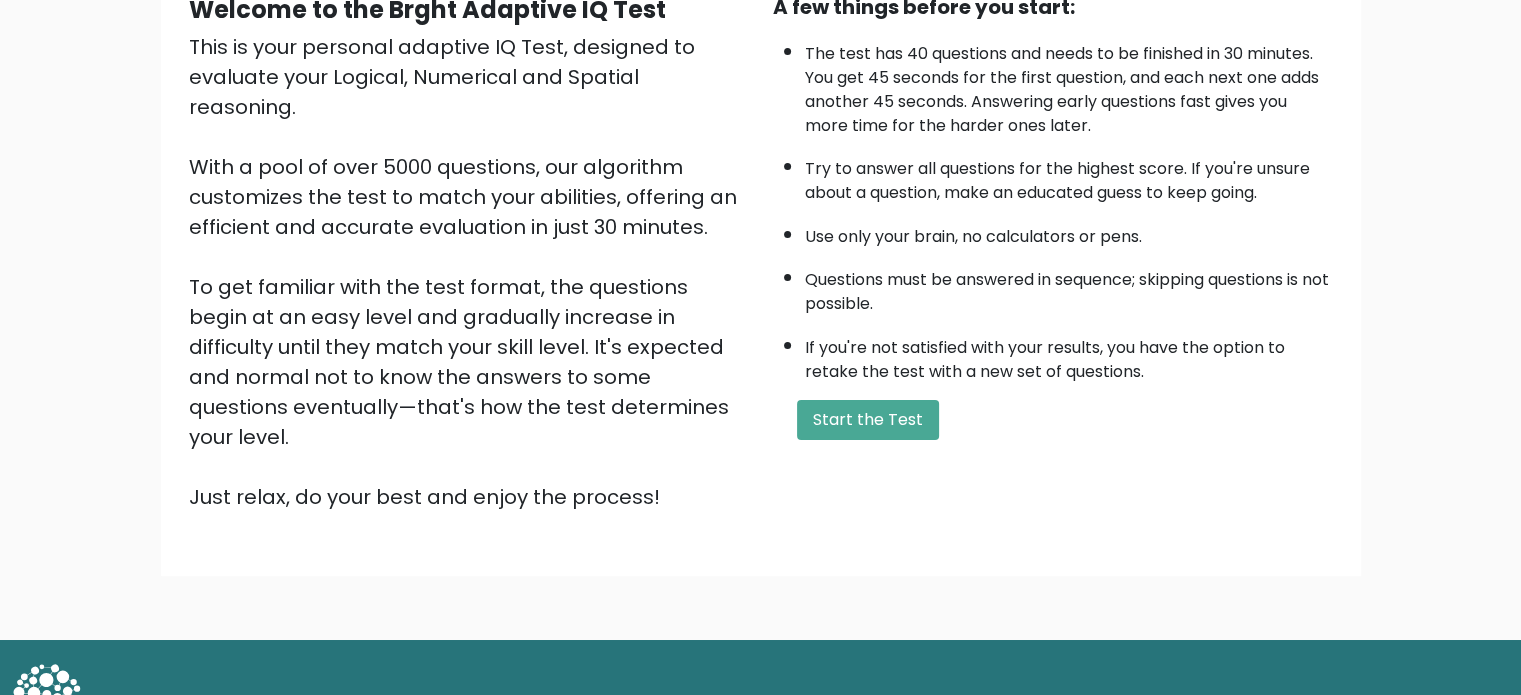 scroll, scrollTop: 220, scrollLeft: 0, axis: vertical 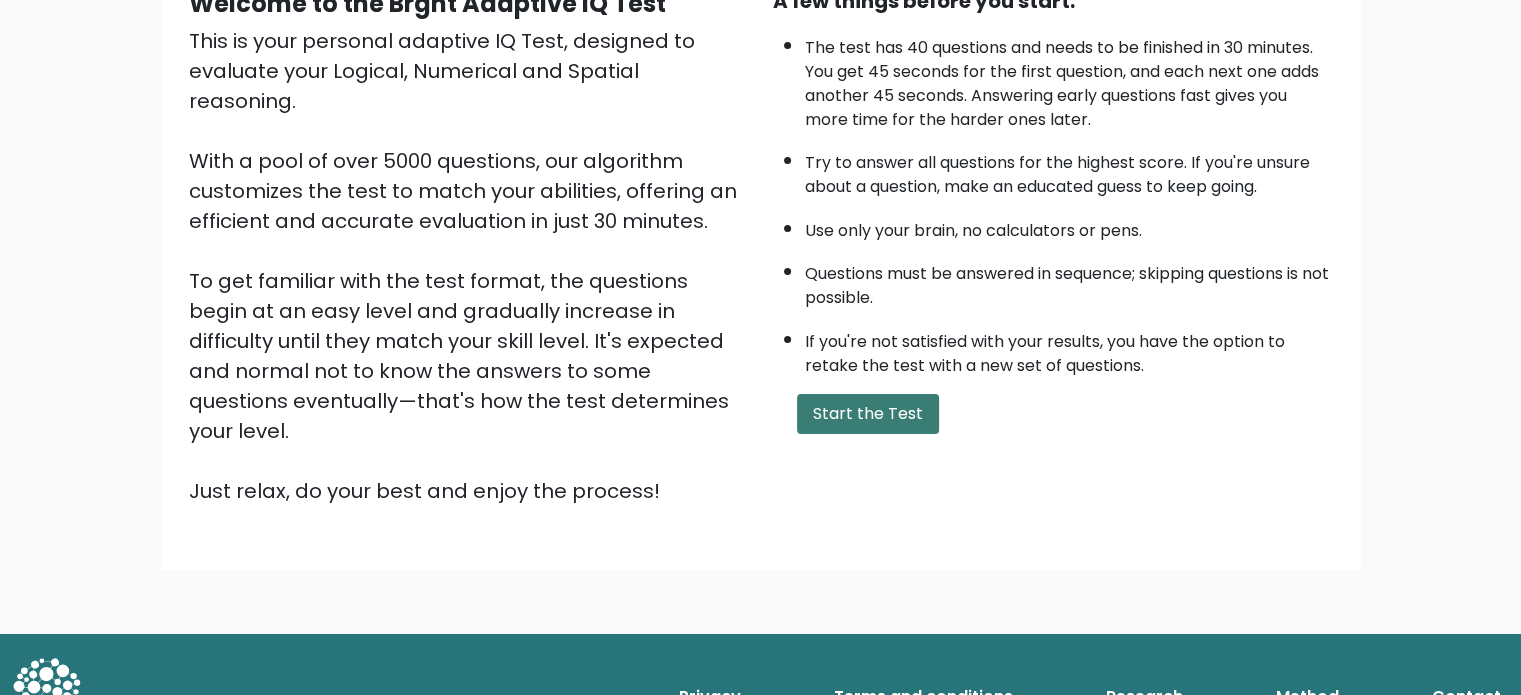 click on "Start the Test" at bounding box center (868, 414) 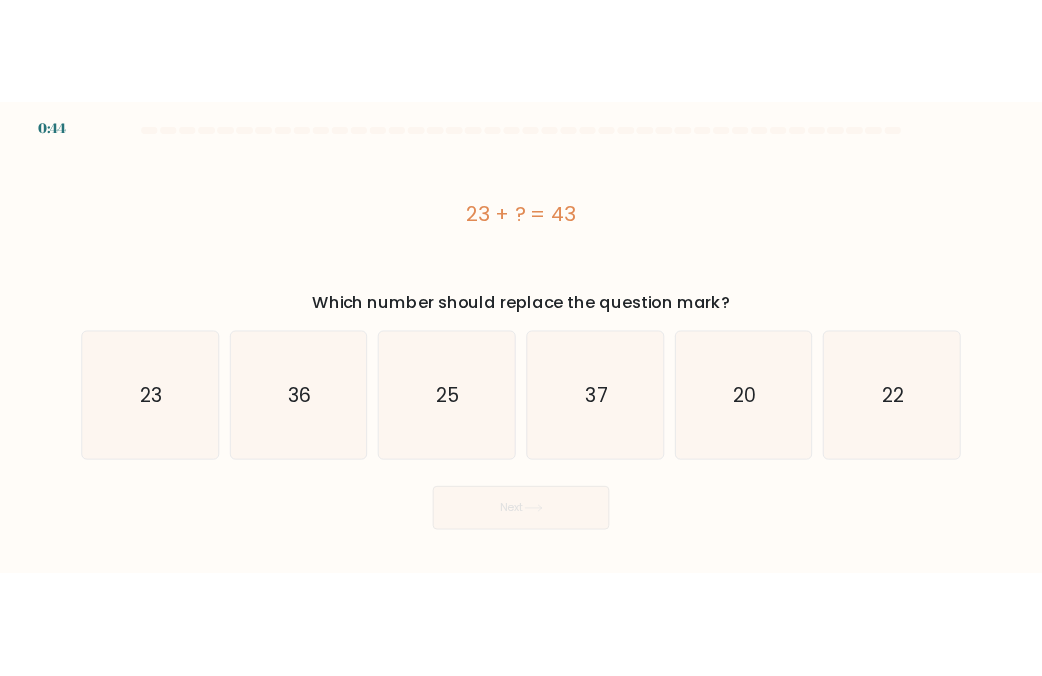 scroll, scrollTop: 0, scrollLeft: 0, axis: both 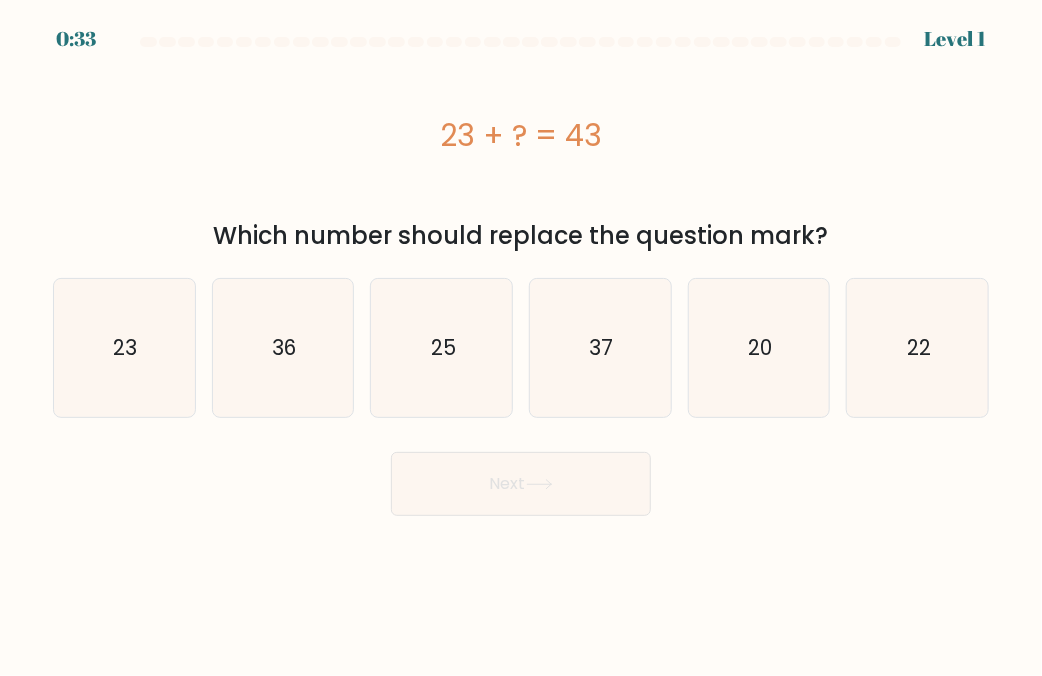 click on "[TIME]
Level [NUMBER]
a." at bounding box center [521, 338] 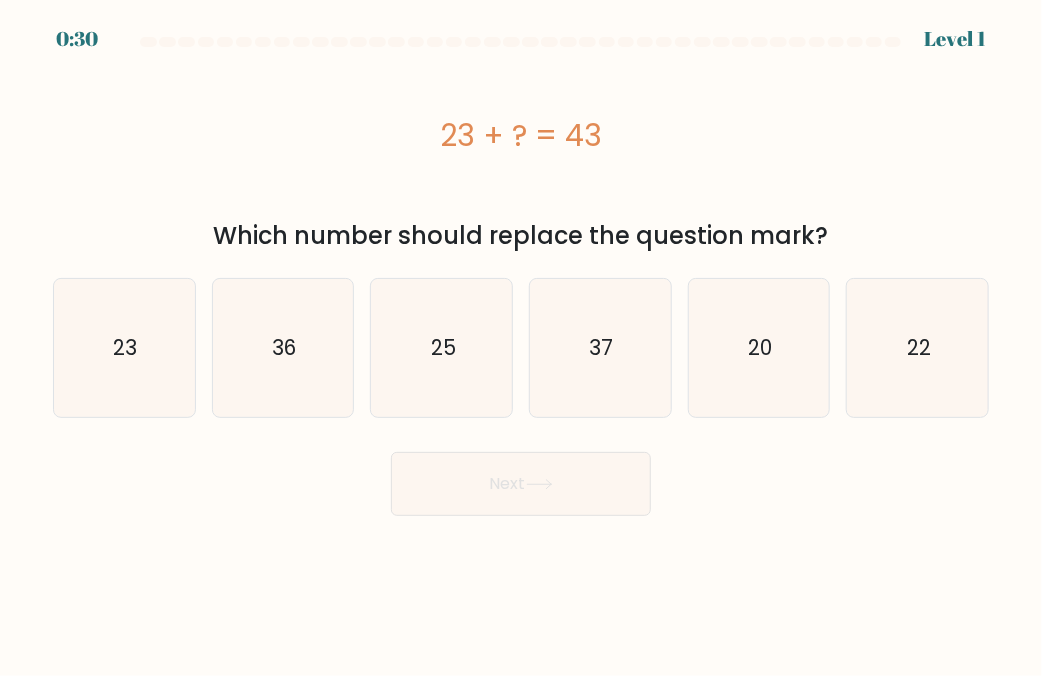 drag, startPoint x: 621, startPoint y: 139, endPoint x: 442, endPoint y: 129, distance: 179.27911 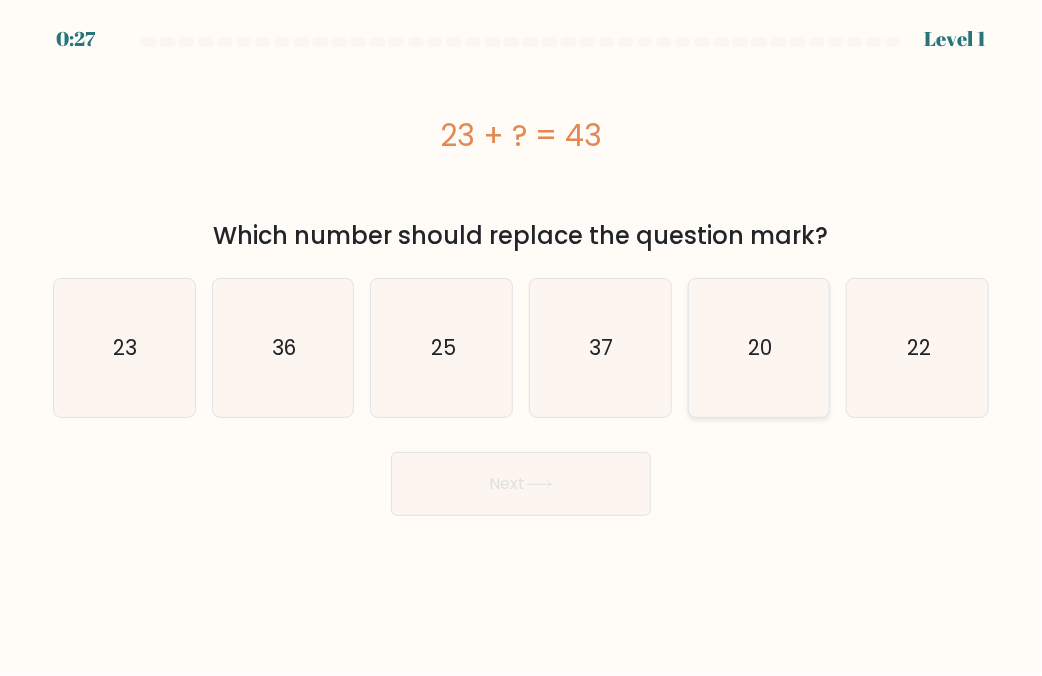 click on "20" 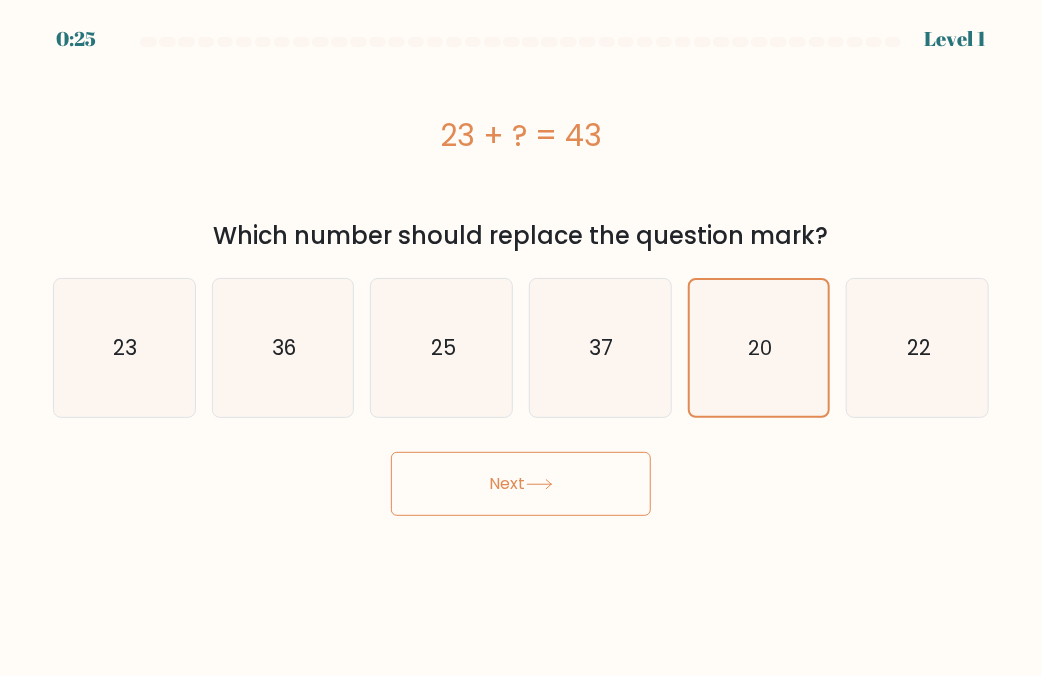 click on "Next" at bounding box center [521, 484] 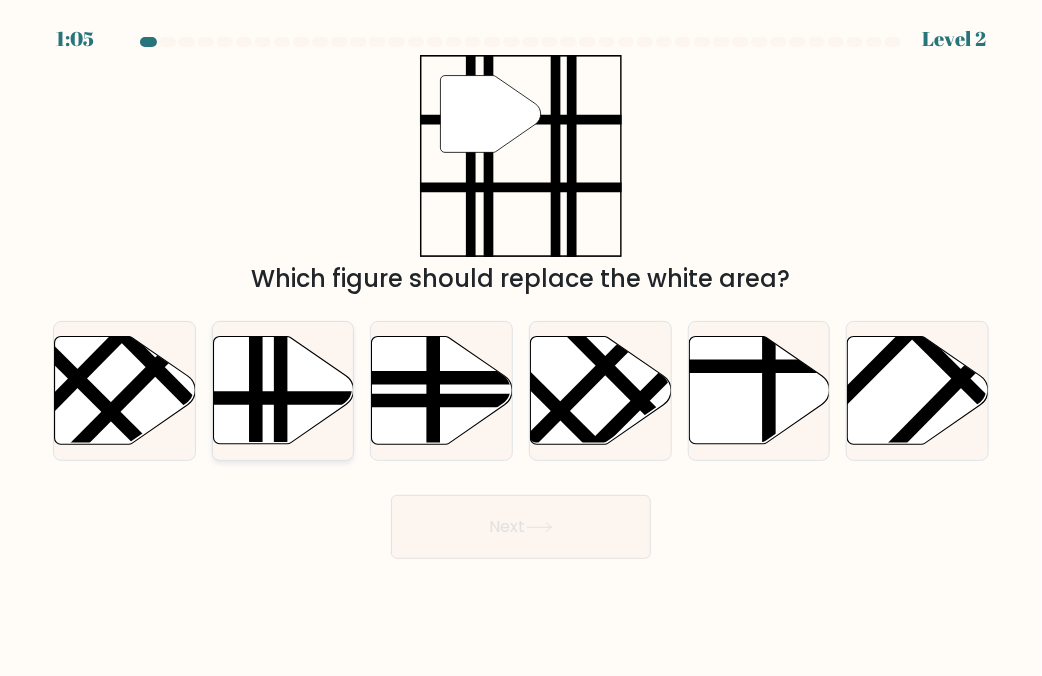 click 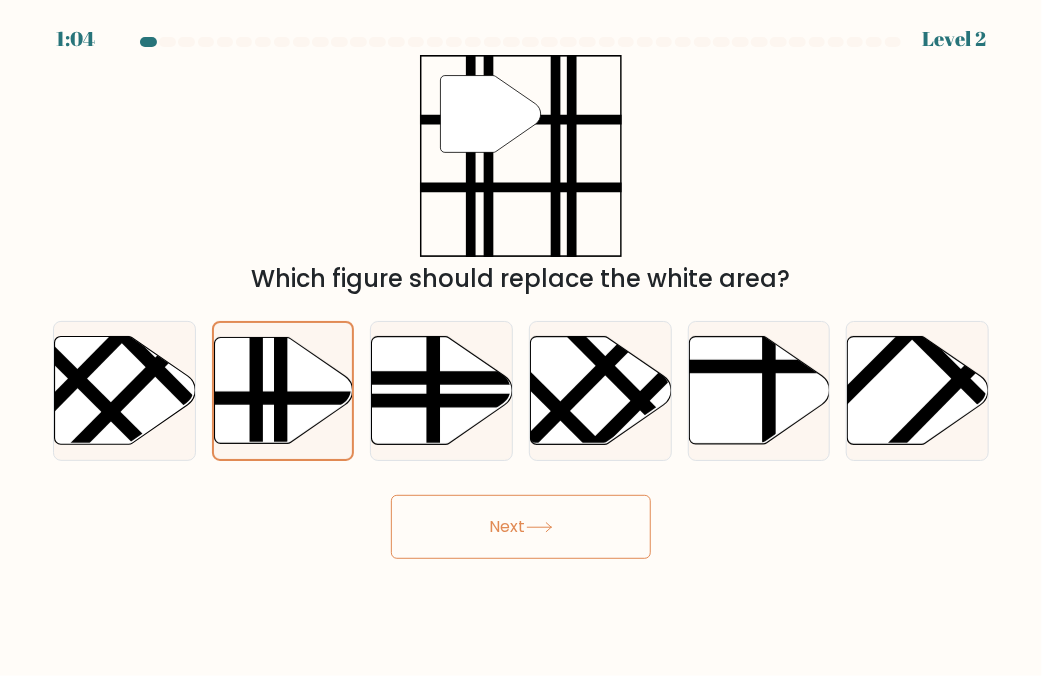 click on "Next" at bounding box center (521, 527) 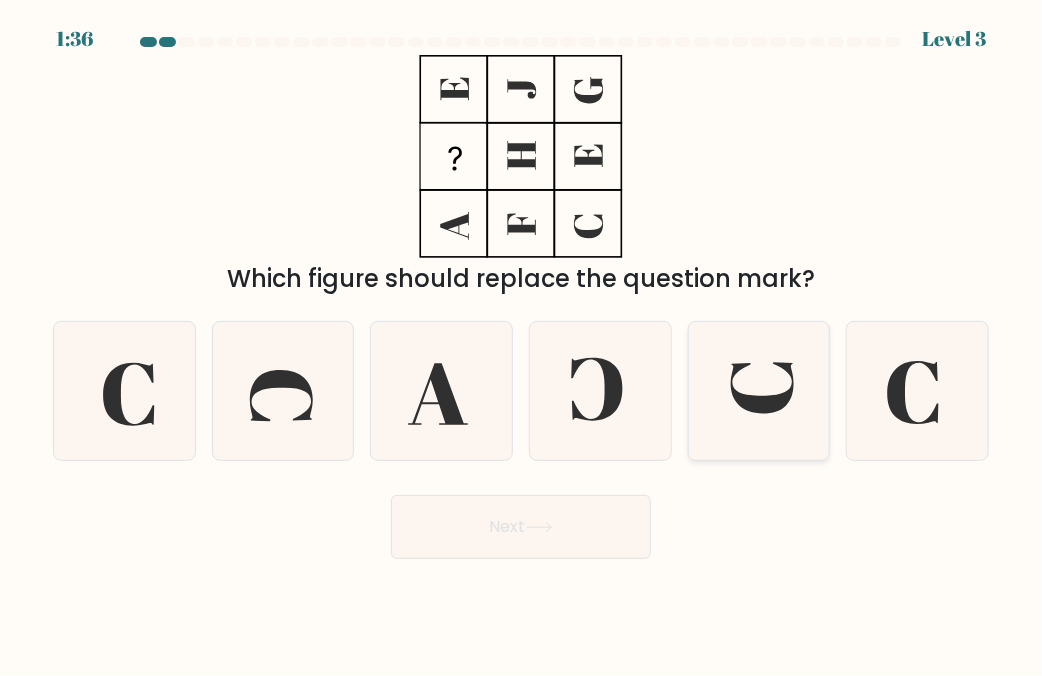 click 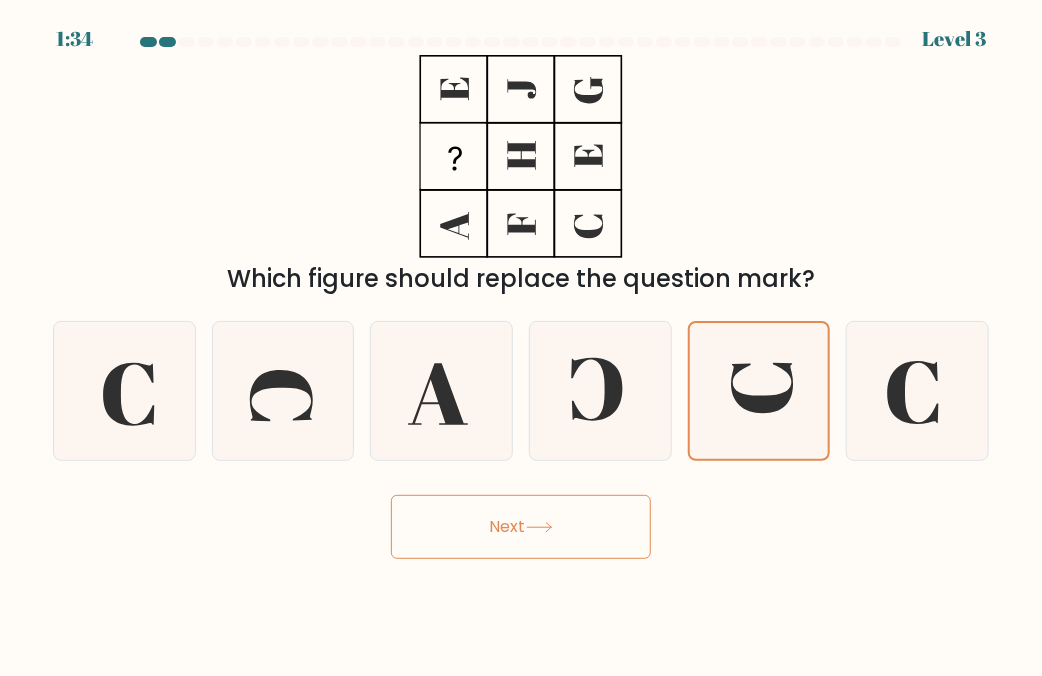 click on "Next" at bounding box center (521, 527) 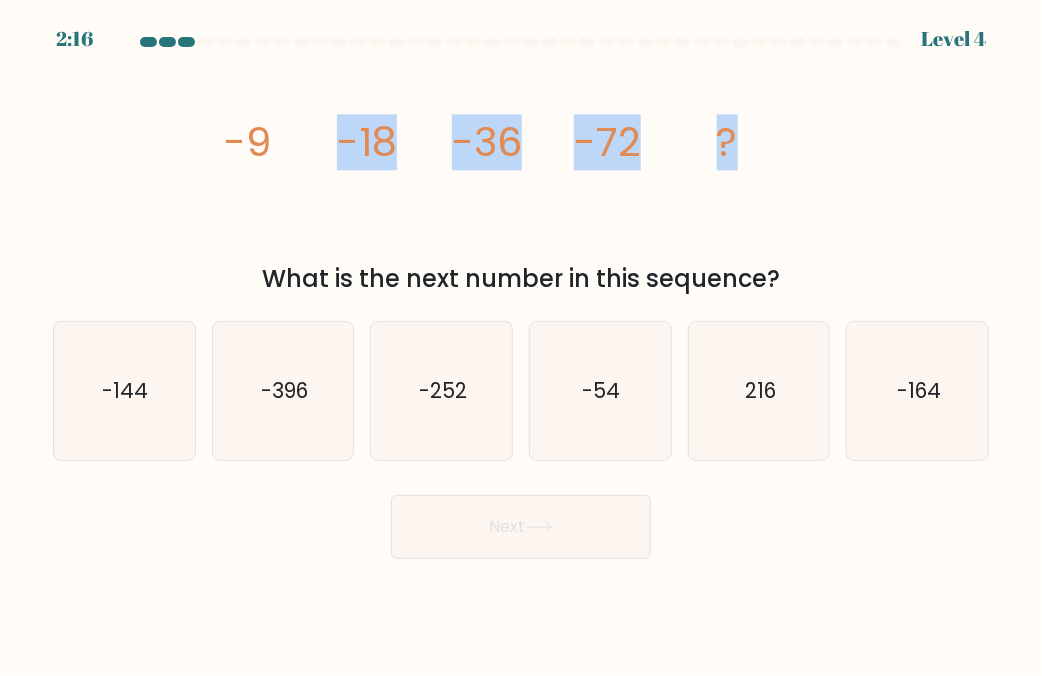 drag, startPoint x: 748, startPoint y: 154, endPoint x: 100, endPoint y: 97, distance: 650.50214 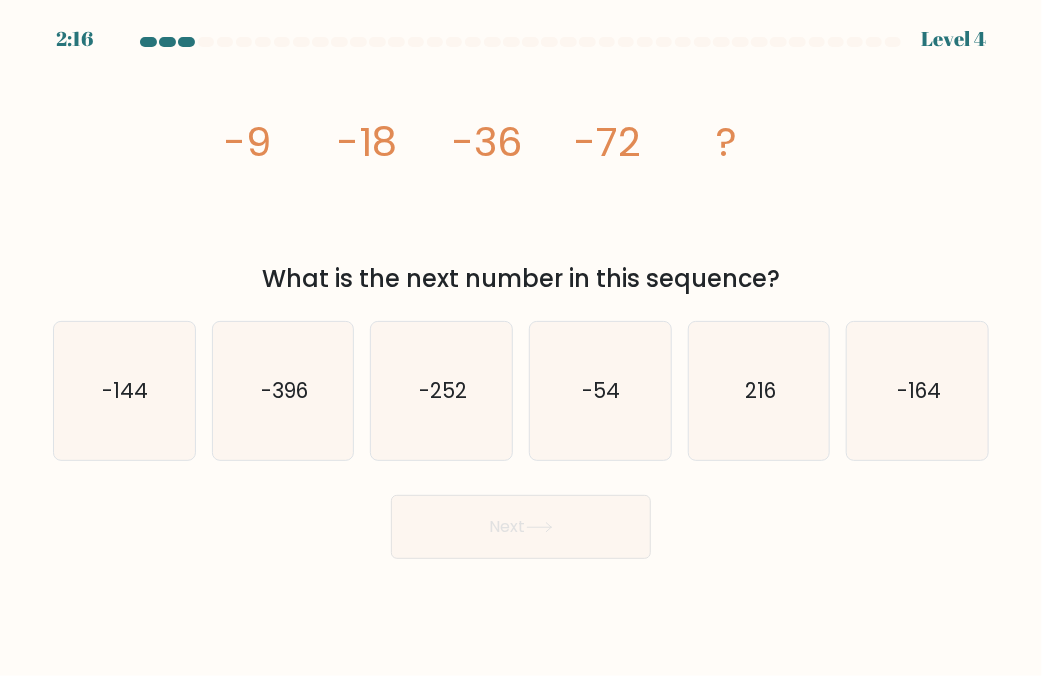 drag, startPoint x: 211, startPoint y: 115, endPoint x: 211, endPoint y: 135, distance: 20 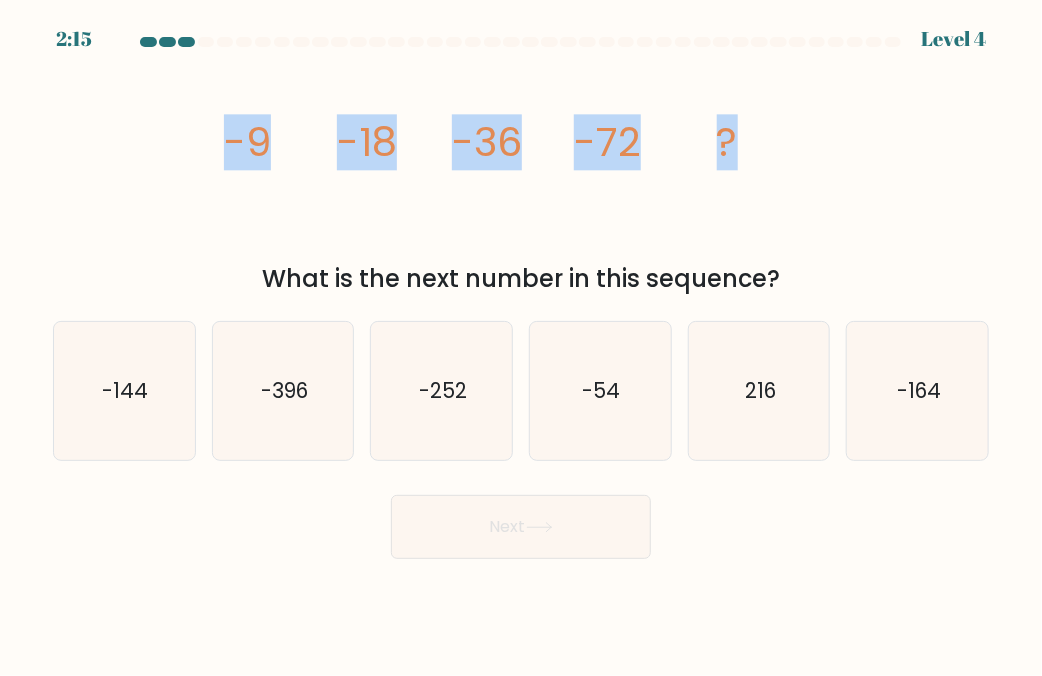 drag, startPoint x: 211, startPoint y: 138, endPoint x: 754, endPoint y: 191, distance: 545.58044 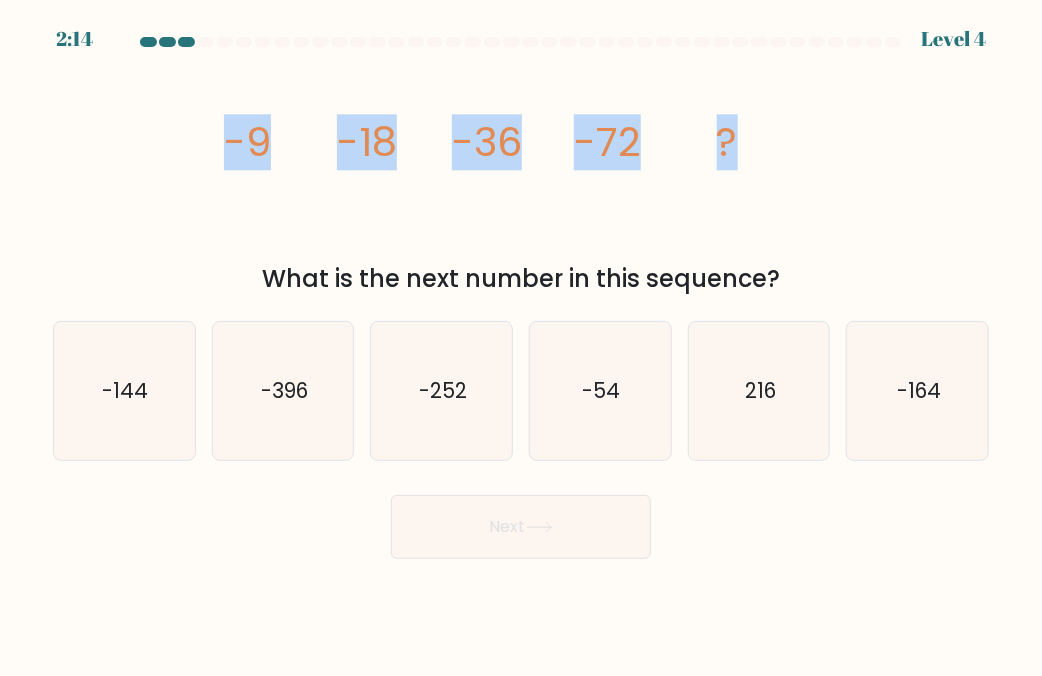 copy on "-9
-18
-36
-72
?" 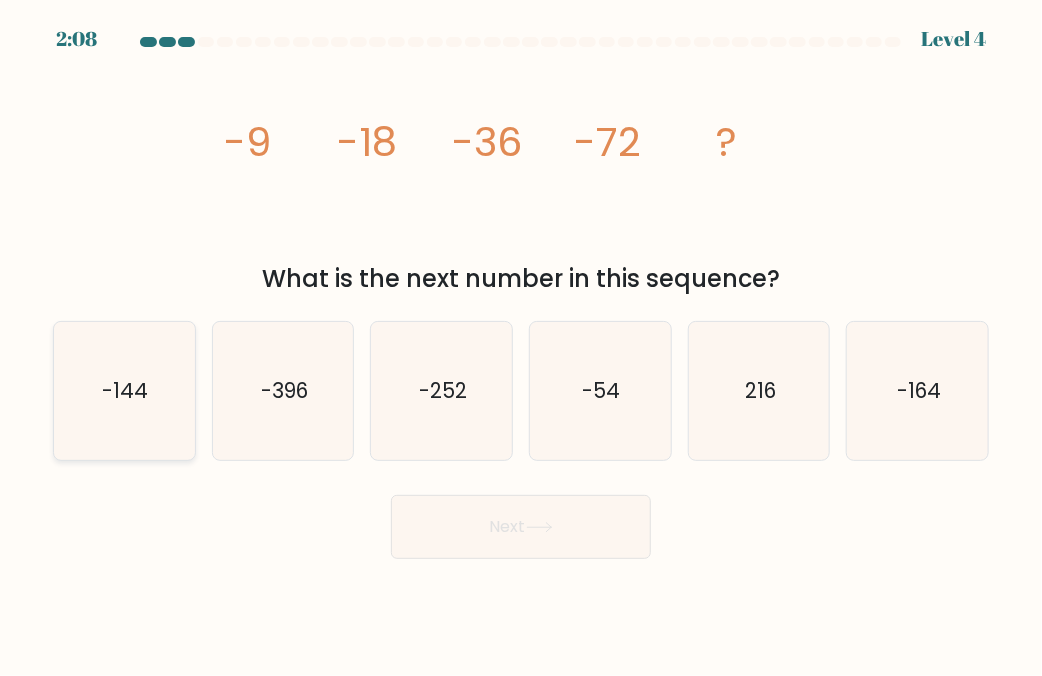 click on "-144" 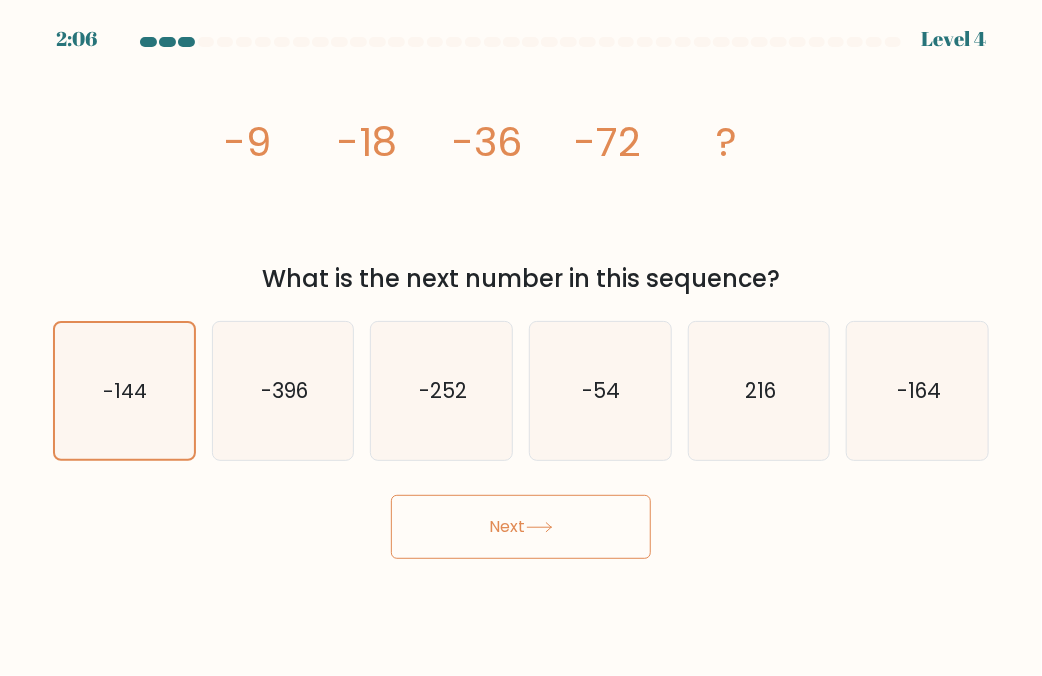 click on "Next" at bounding box center (521, 527) 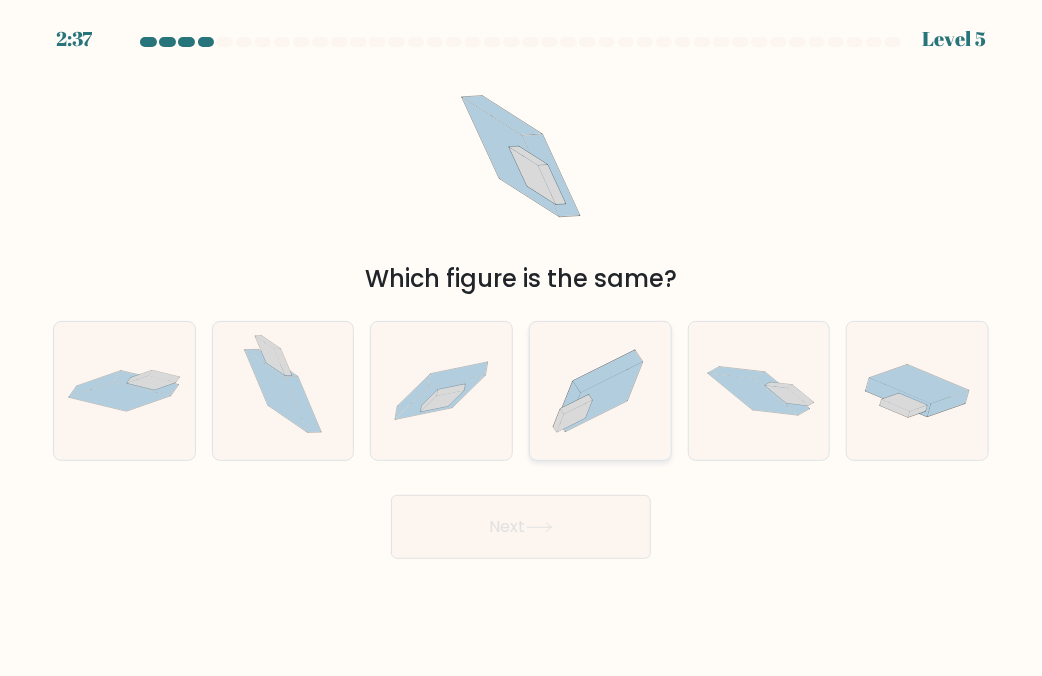 click 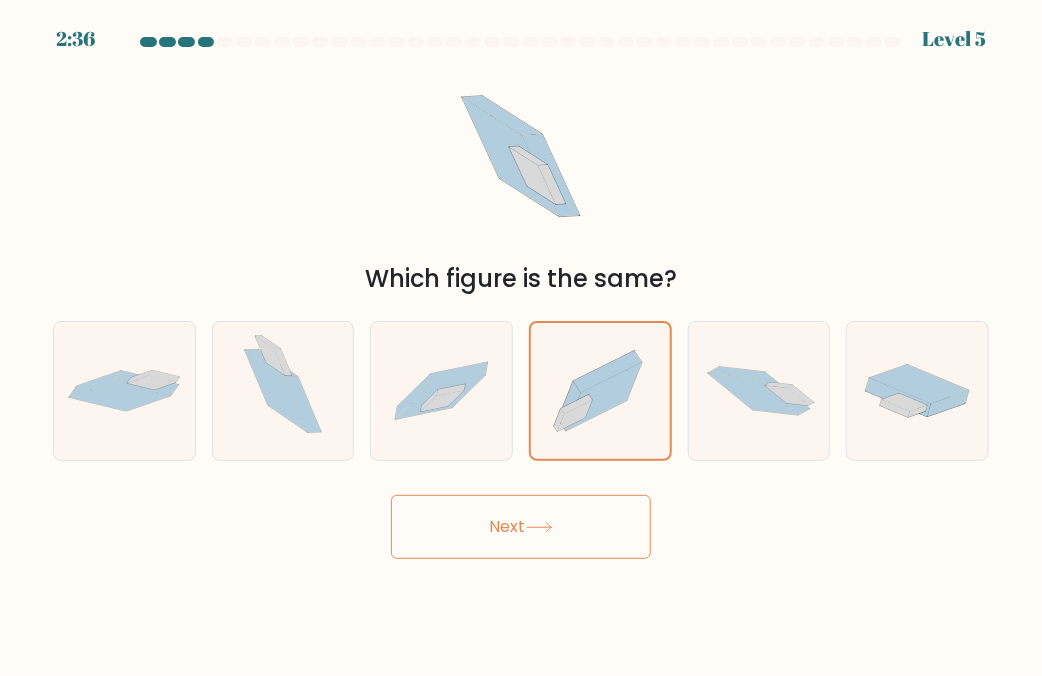 click on "Next" at bounding box center (521, 527) 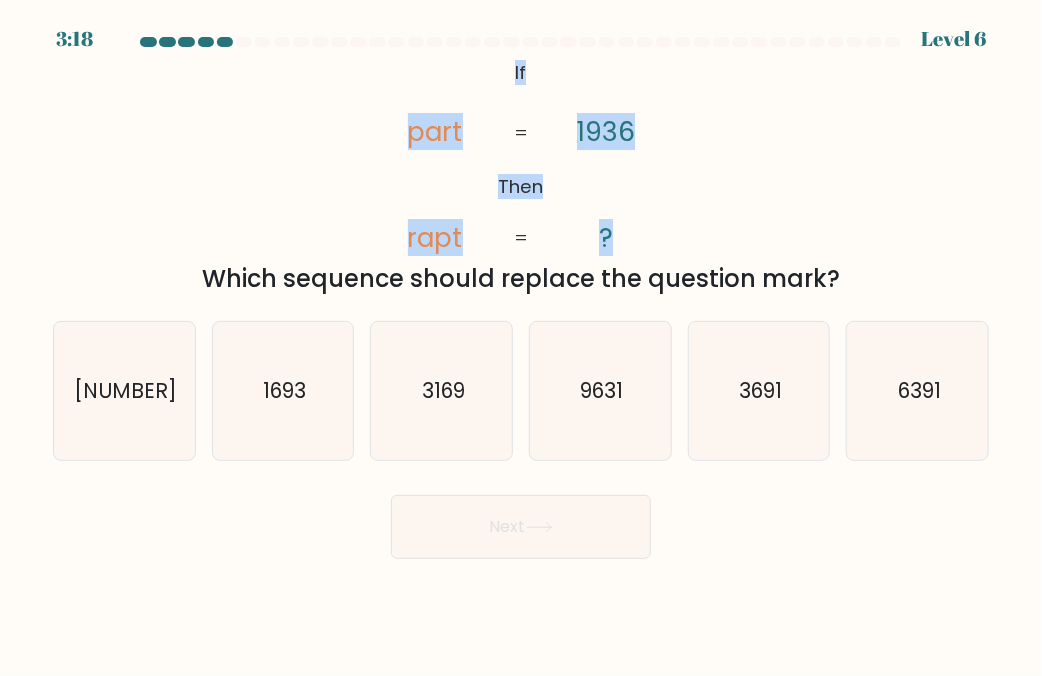 drag, startPoint x: 507, startPoint y: 65, endPoint x: 652, endPoint y: 211, distance: 205.76929 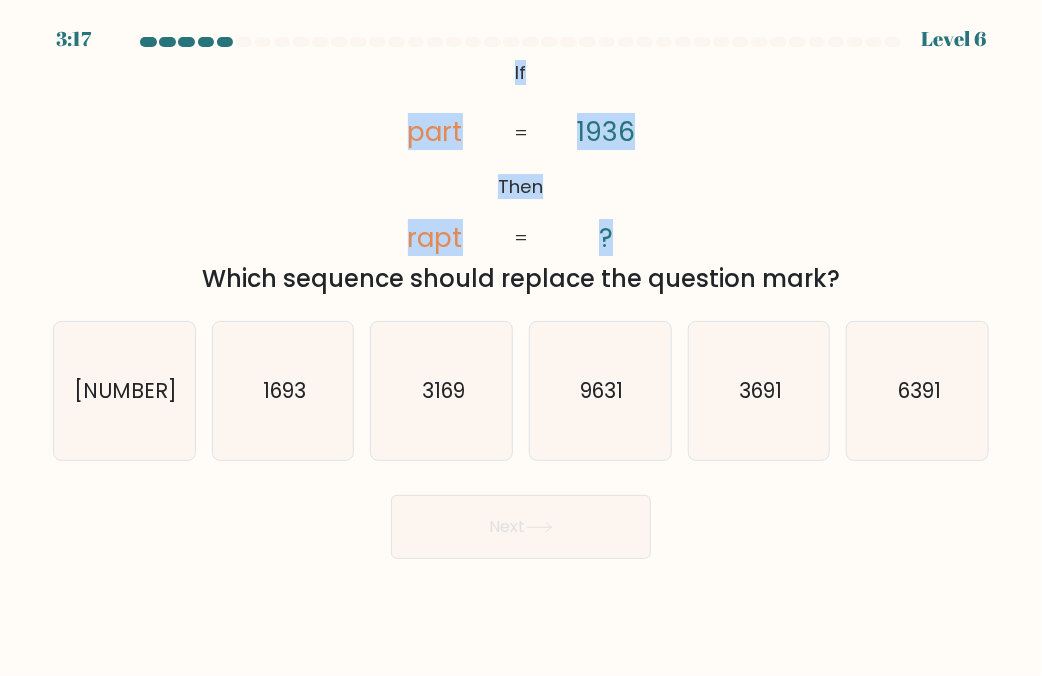 copy on "If       Then       part       rapt       1936       ?" 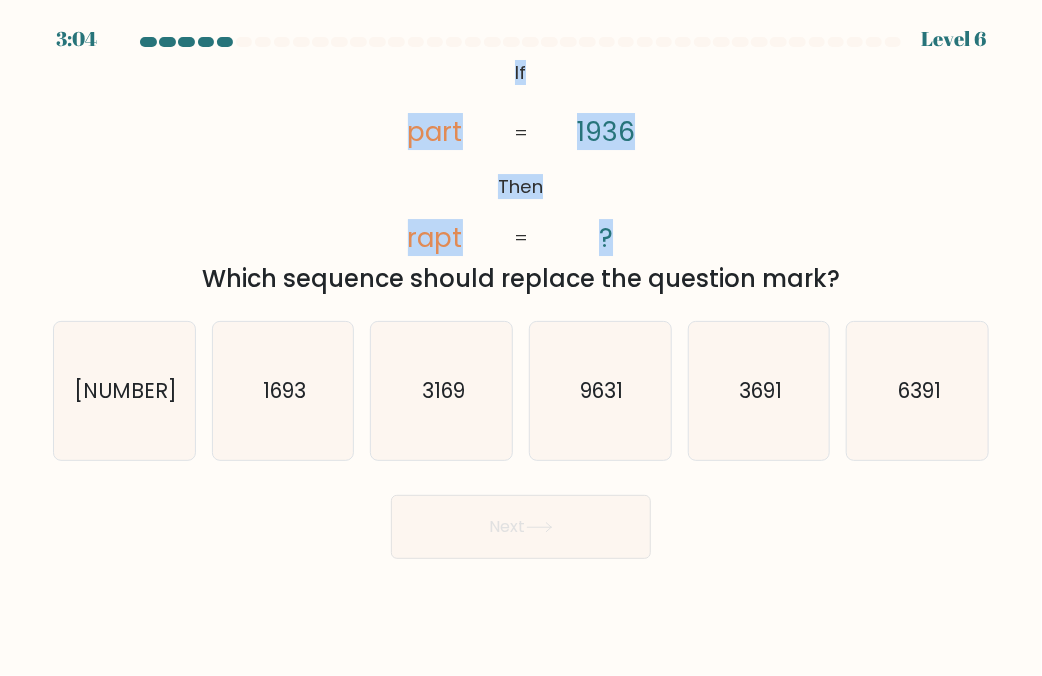 click on "@import url('https://fonts.googleapis.com/css?family=Abril+Fatface:400,100,100italic,300,300italic,400italic,500,500italic,700,700italic,900,900italic');           If       Then       part       rapt       1936       ?       =       =
Which sequence should replace the question mark?" at bounding box center [521, 176] 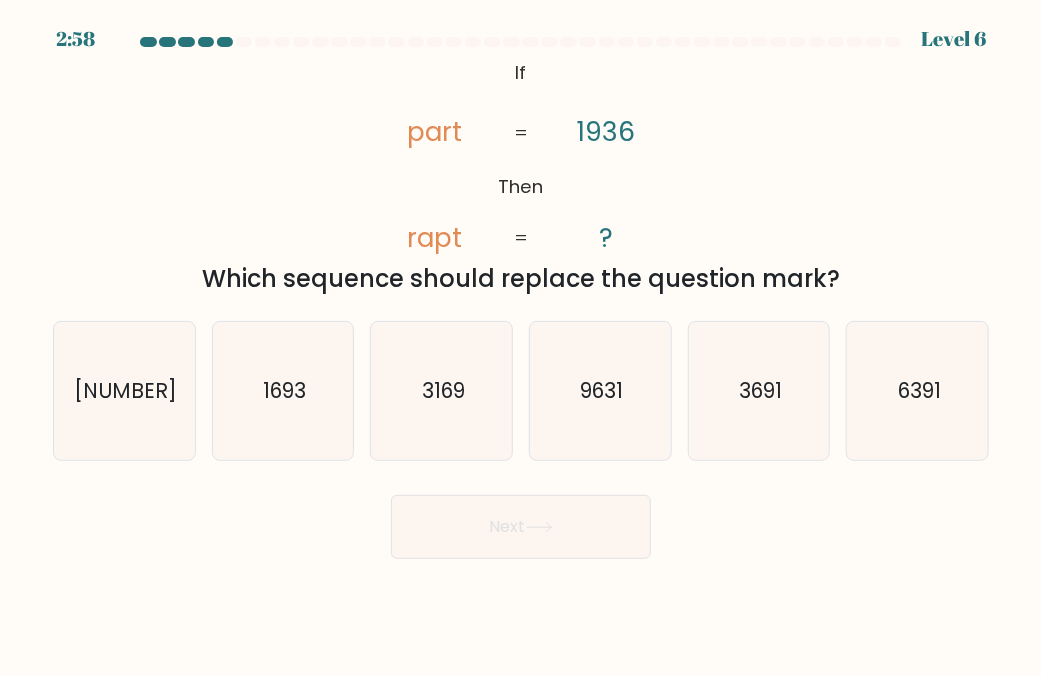 drag, startPoint x: 842, startPoint y: 280, endPoint x: 511, endPoint y: 67, distance: 393.61148 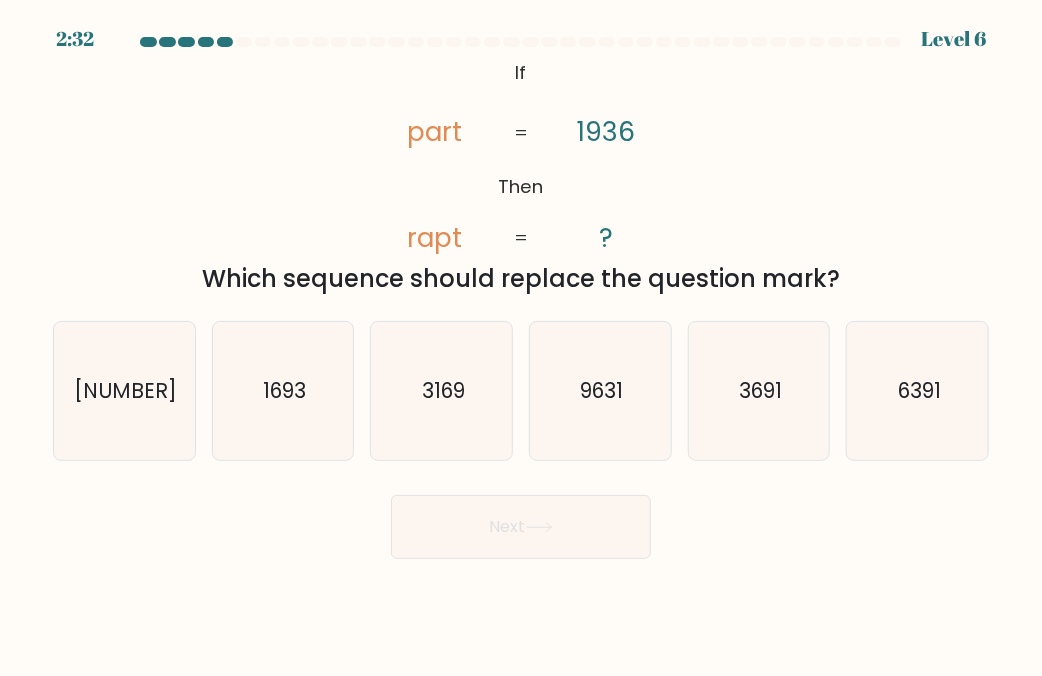 click on "@import url('https://fonts.googleapis.com/css?family=Abril+Fatface:400,100,100italic,300,300italic,400italic,500,500italic,700,700italic,900,900italic');           If       Then       part       rapt       1936       ?       =       =
Which sequence should replace the question mark?" at bounding box center [521, 176] 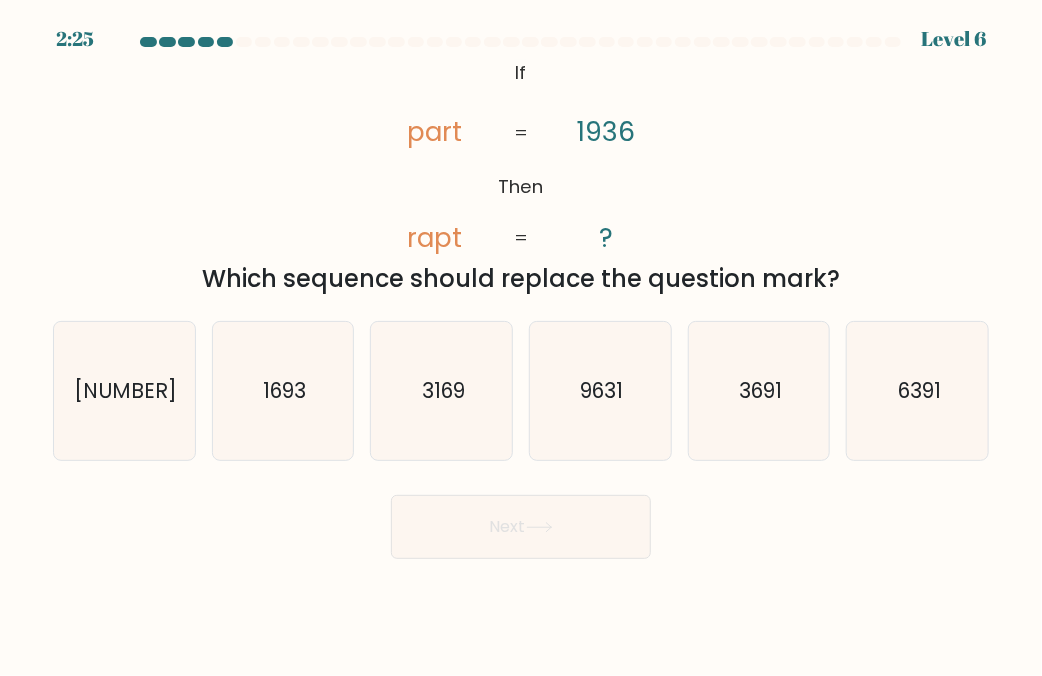 drag, startPoint x: 500, startPoint y: 65, endPoint x: 844, endPoint y: 295, distance: 413.80673 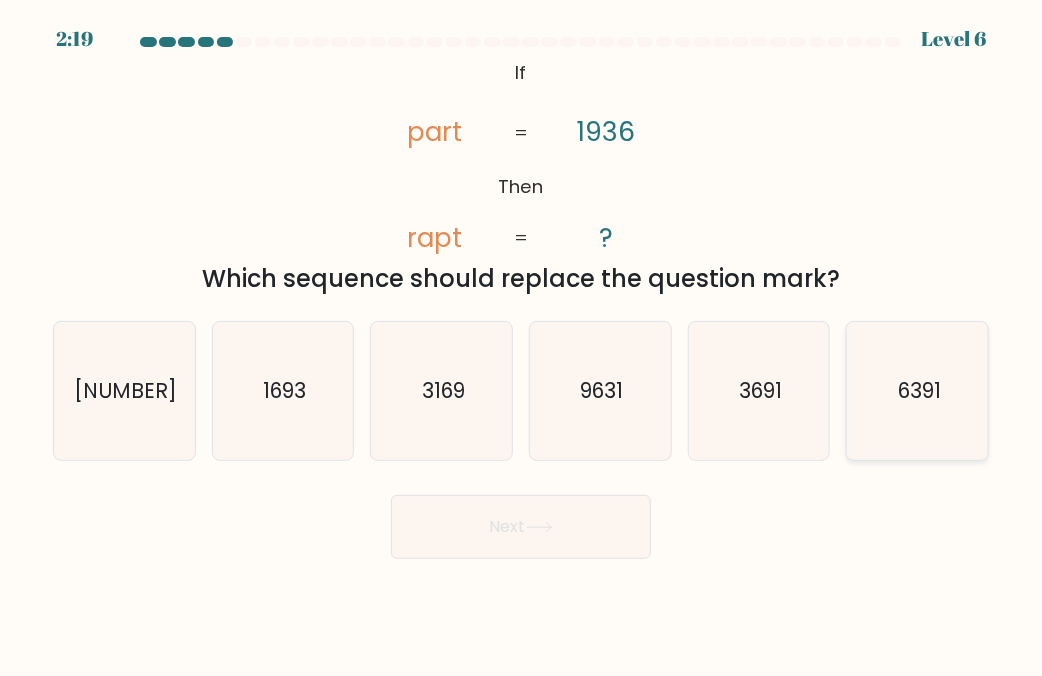 click on "6391" 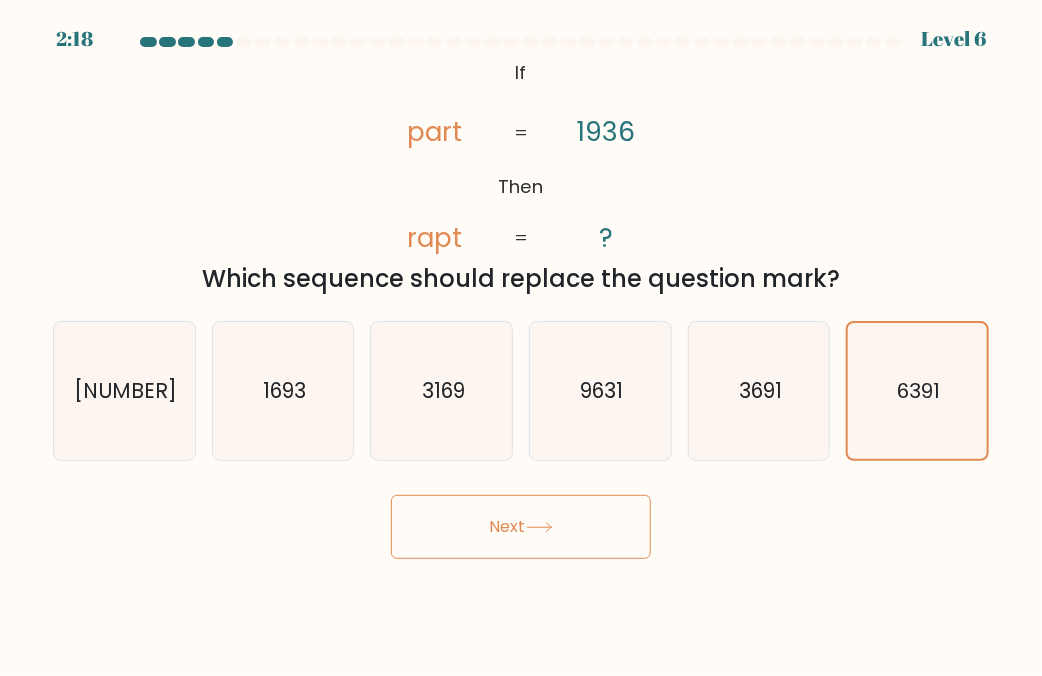 click on "Next" at bounding box center [521, 527] 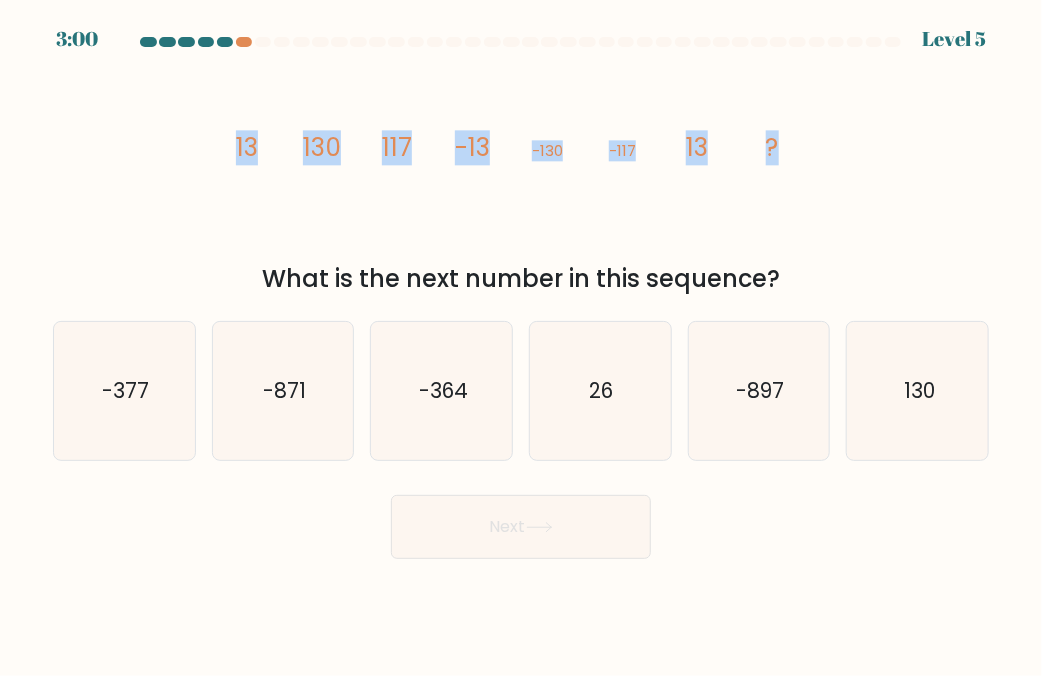 drag, startPoint x: 230, startPoint y: 151, endPoint x: 838, endPoint y: 182, distance: 608.7898 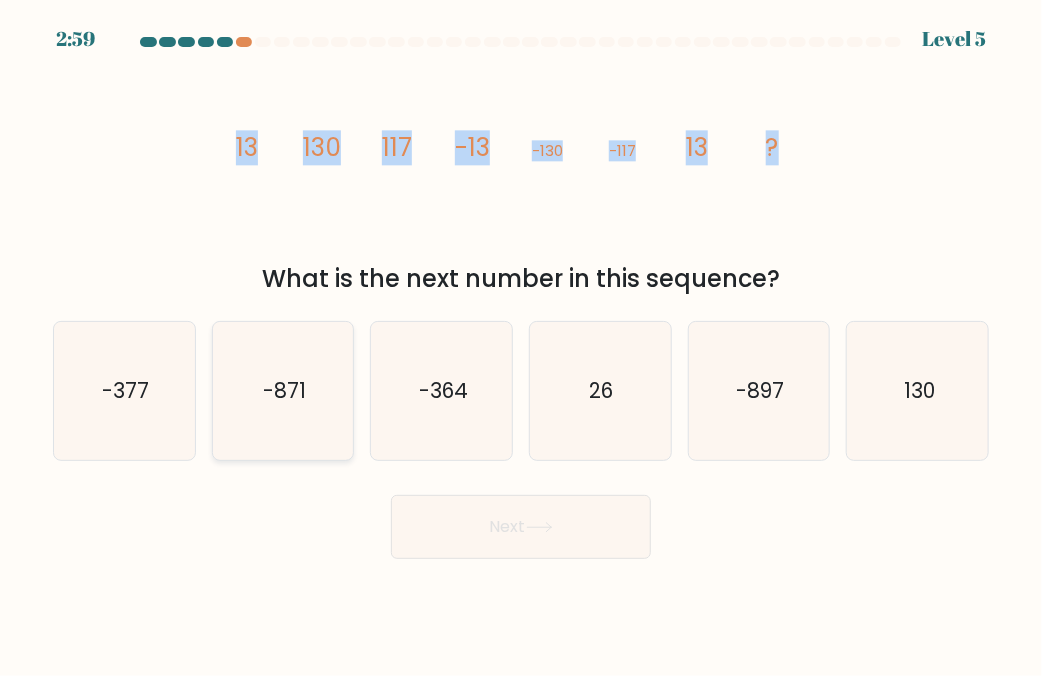 copy on "13
130
117
-13
-130
-117
13
?" 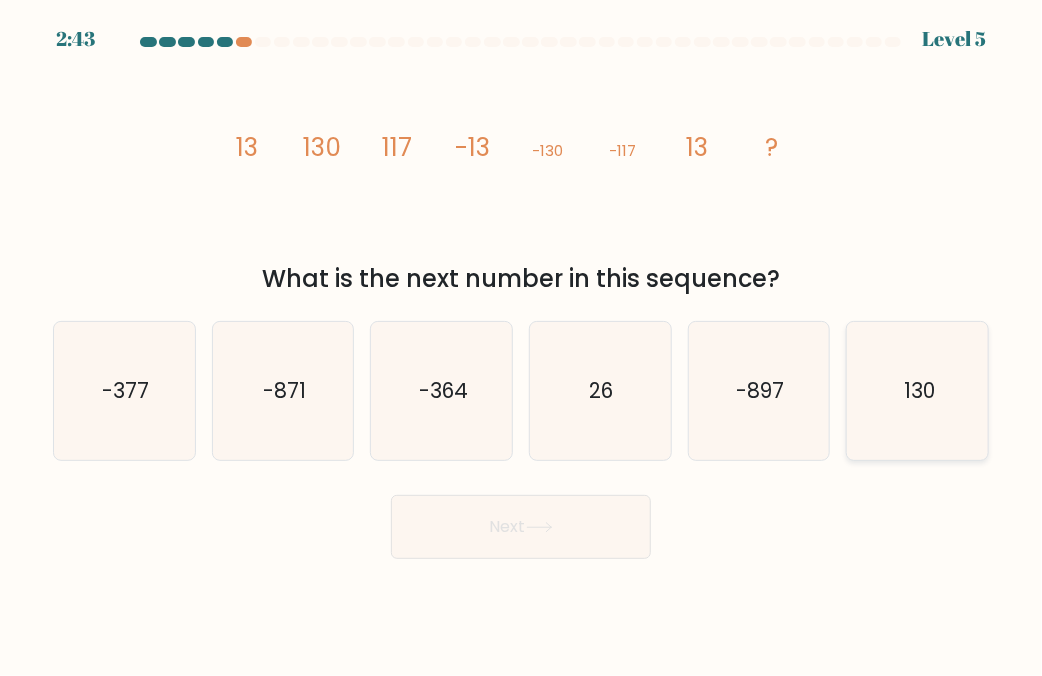 click on "130" 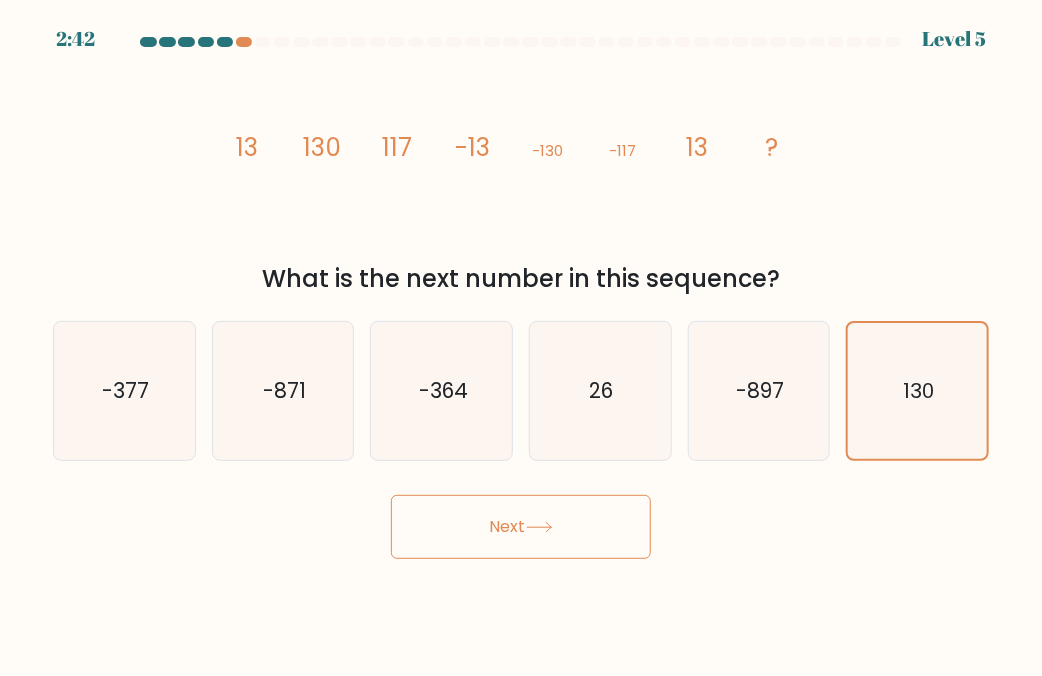 click on "Next" at bounding box center (521, 527) 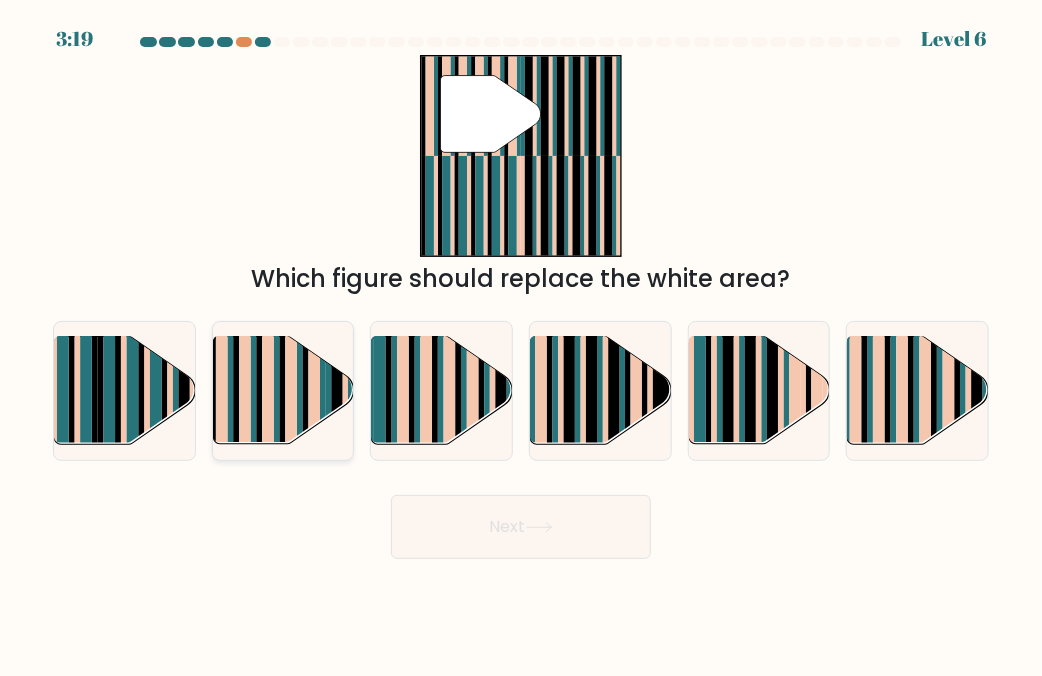click 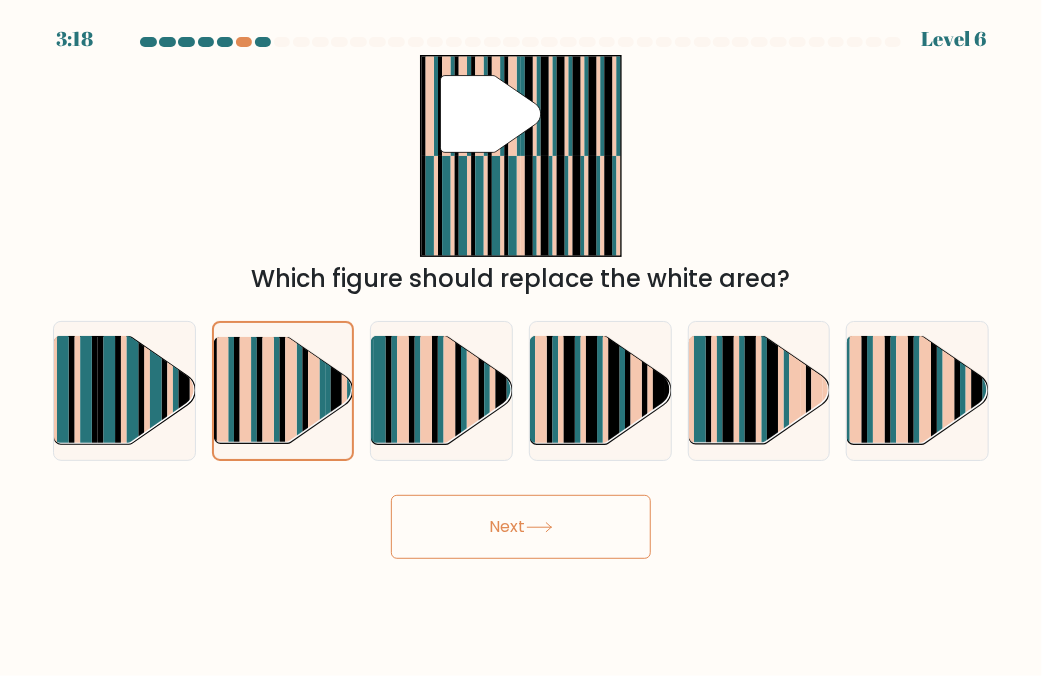 click on "Next" at bounding box center [521, 527] 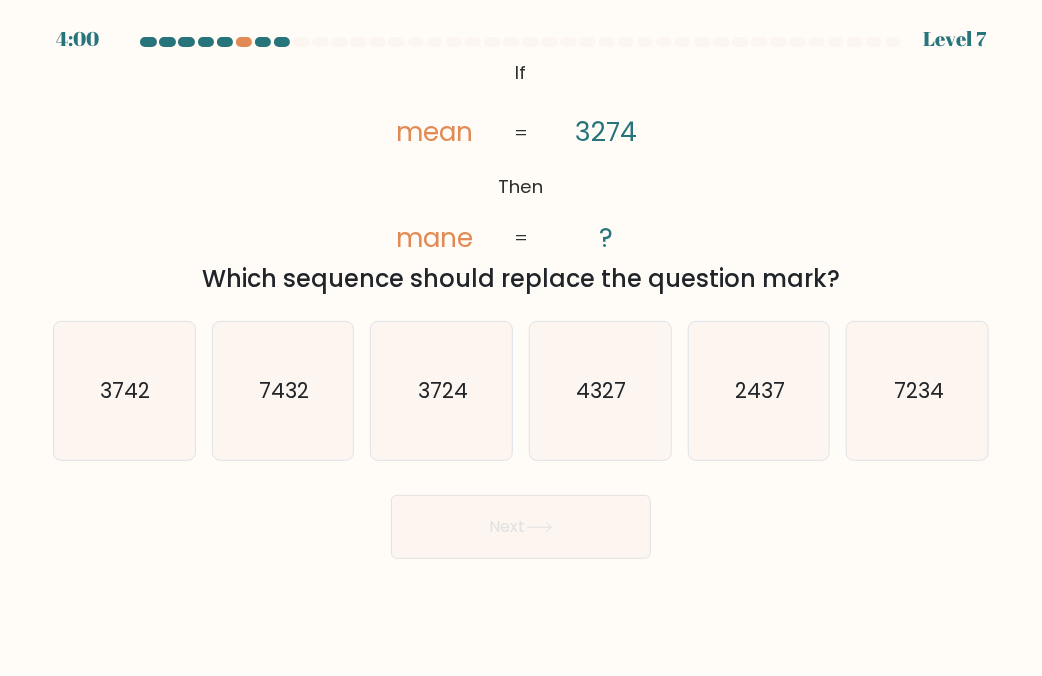 drag, startPoint x: 857, startPoint y: 279, endPoint x: 478, endPoint y: 54, distance: 440.75616 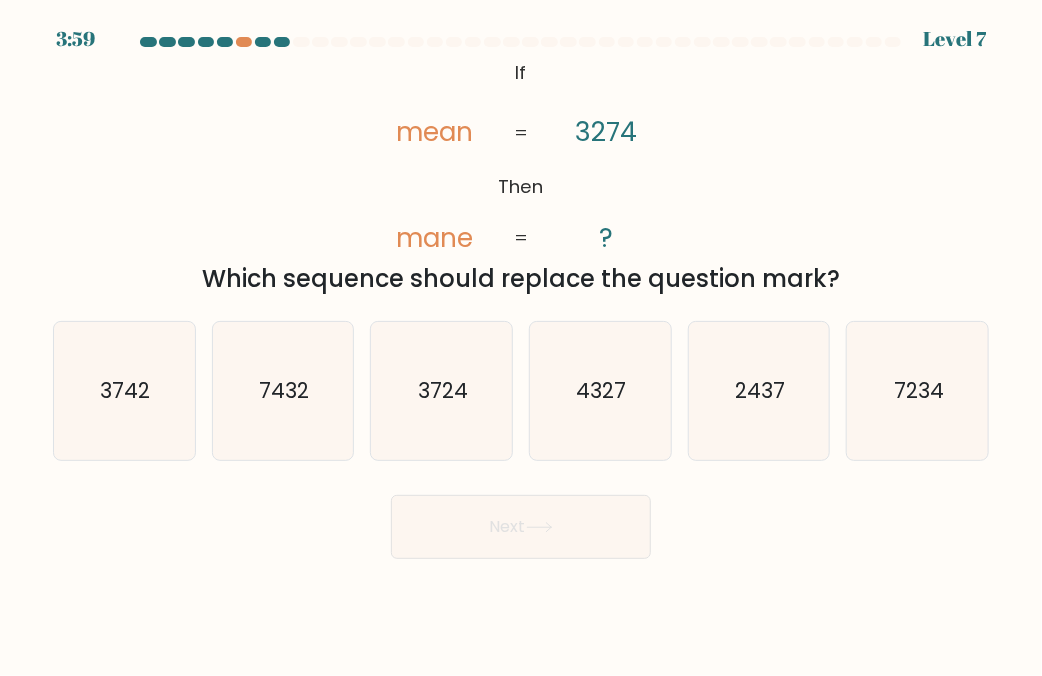 copy on "@import url('https://fonts.googleapis.com/css?family=Abril+Fatface:400,100,100italic,300,300italic,400italic,500,500italic,700,700italic,900,900italic');           If       Then       mean       mane       3274       ?       =       =
Which sequence should replace the question mark?" 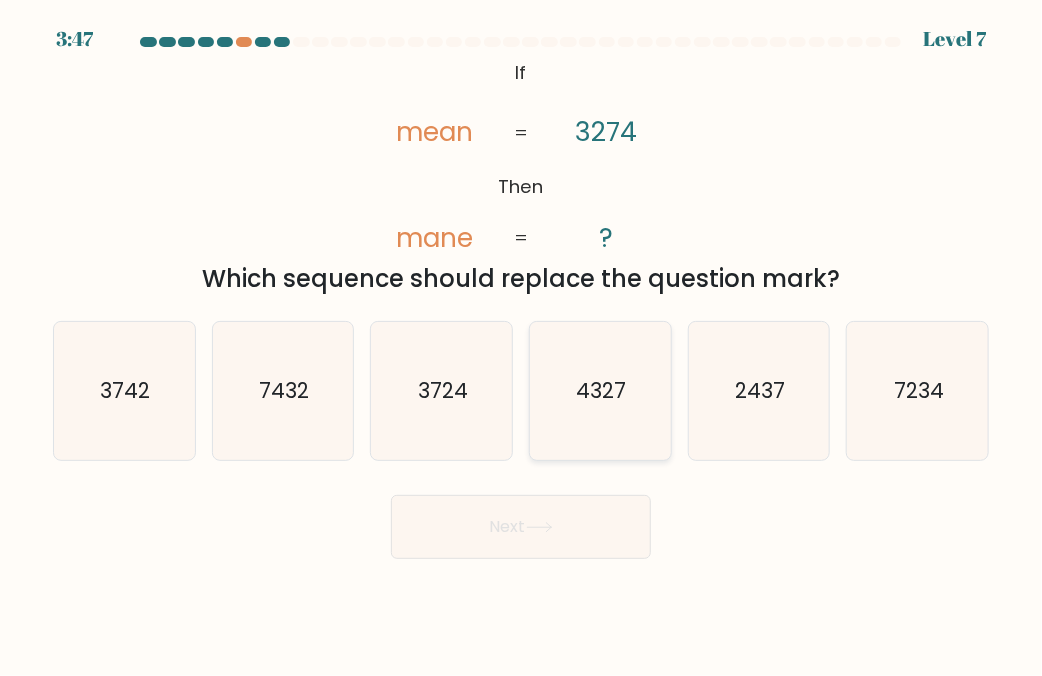 click on "4327" 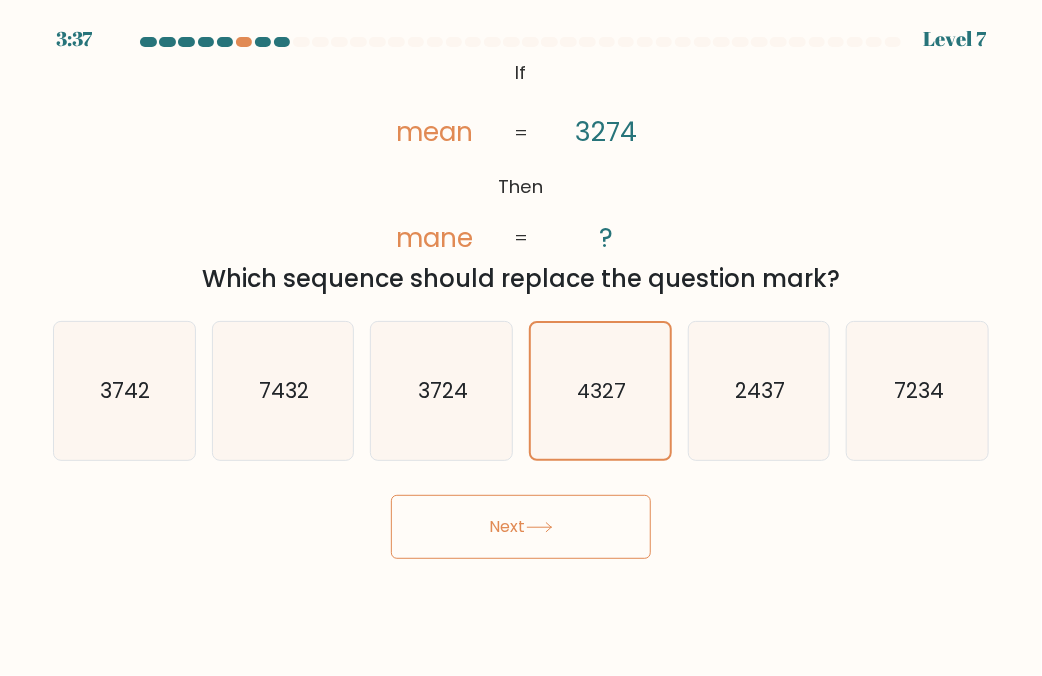 click on "Next" at bounding box center (521, 527) 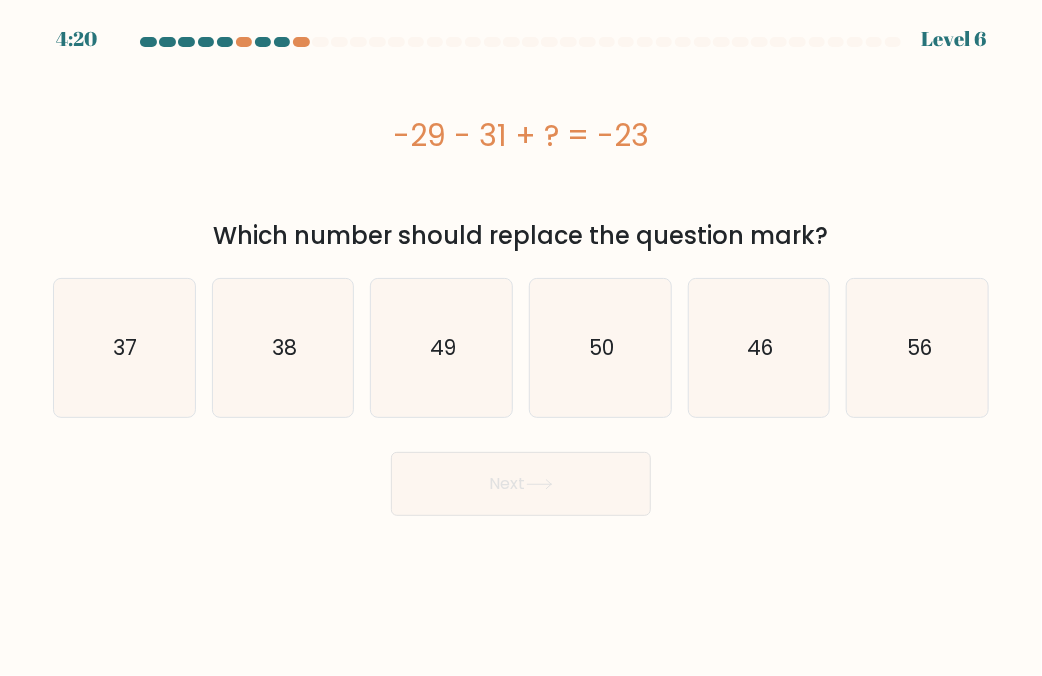 click on "-29 - 31 + ? = -23" at bounding box center (521, 135) 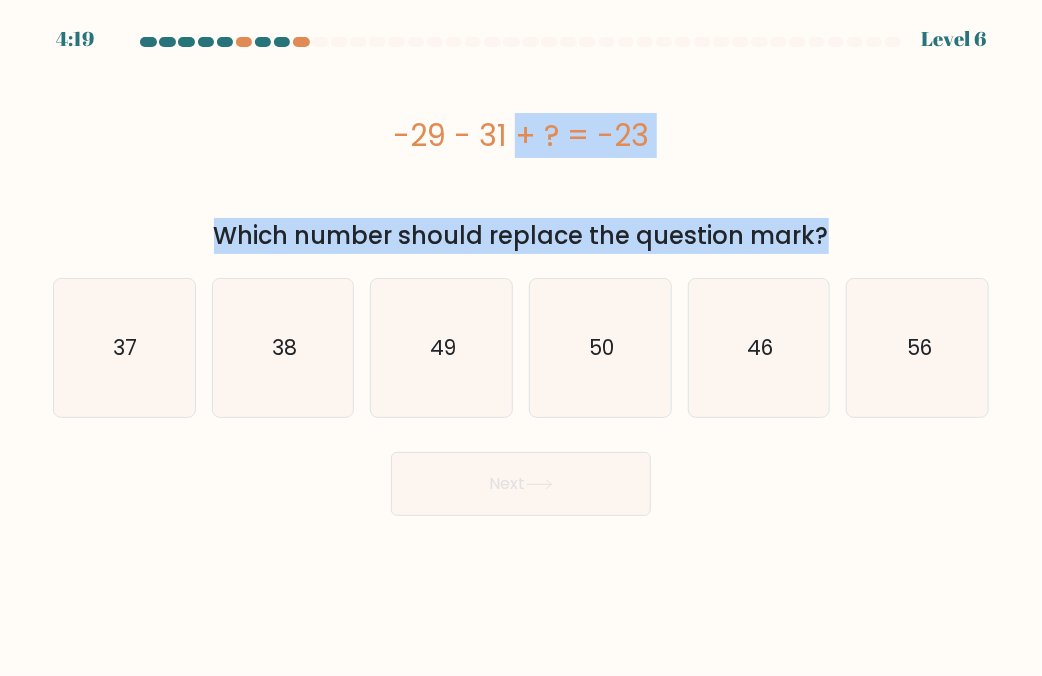 drag, startPoint x: 387, startPoint y: 129, endPoint x: 892, endPoint y: 249, distance: 519.06165 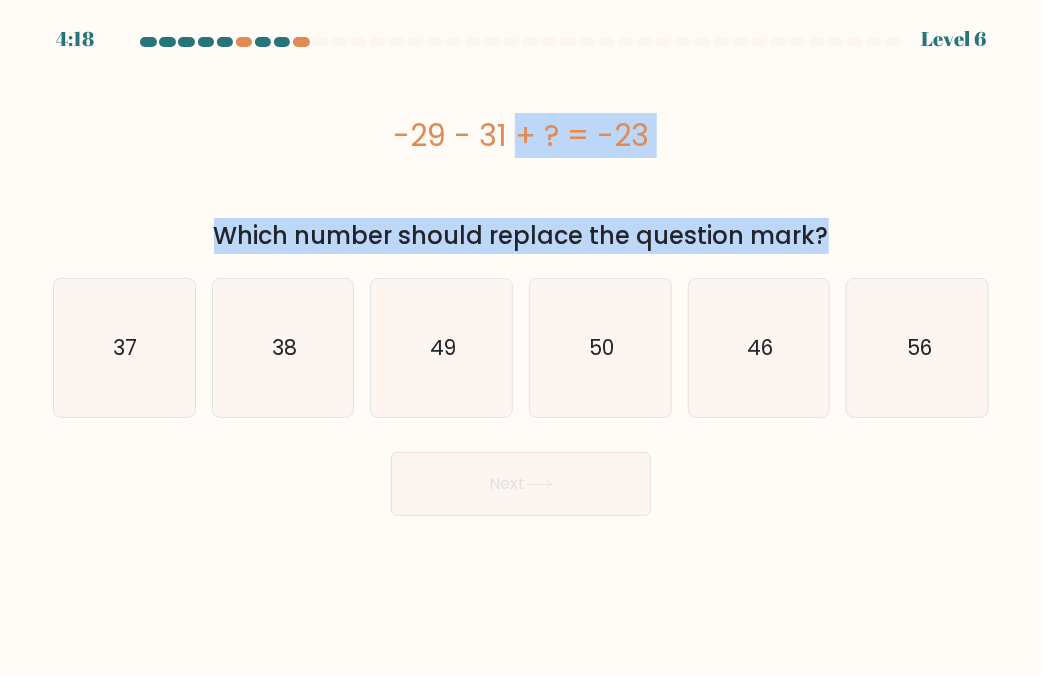 copy on "-29 - 31 + ? = -23
Which number should replace the question mark?" 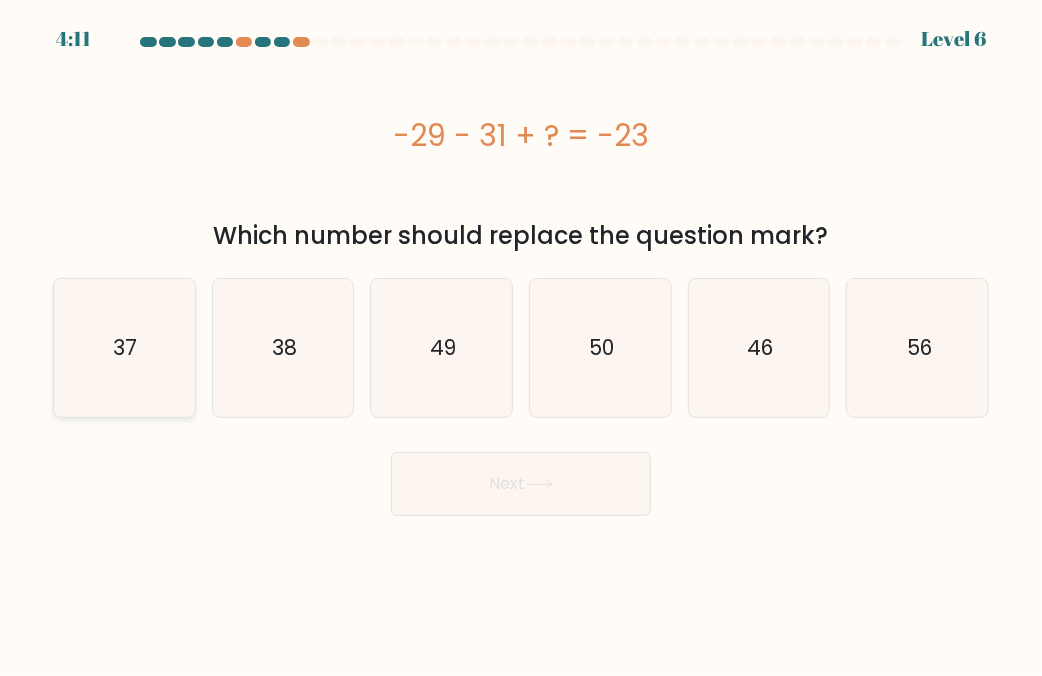 click on "37" 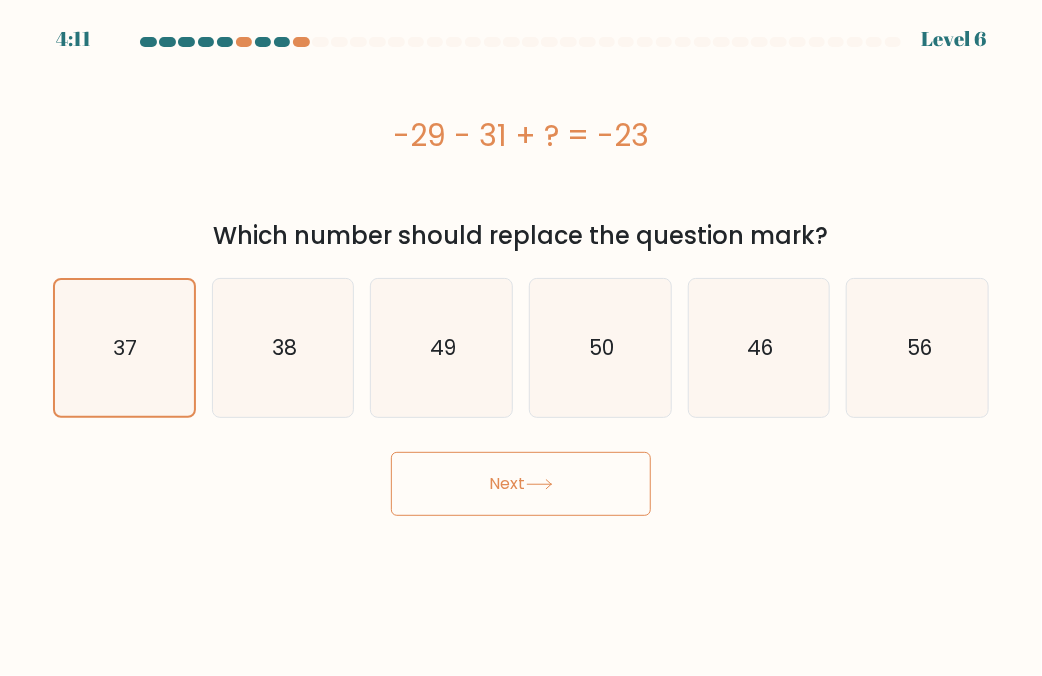 click on "Next" at bounding box center (521, 484) 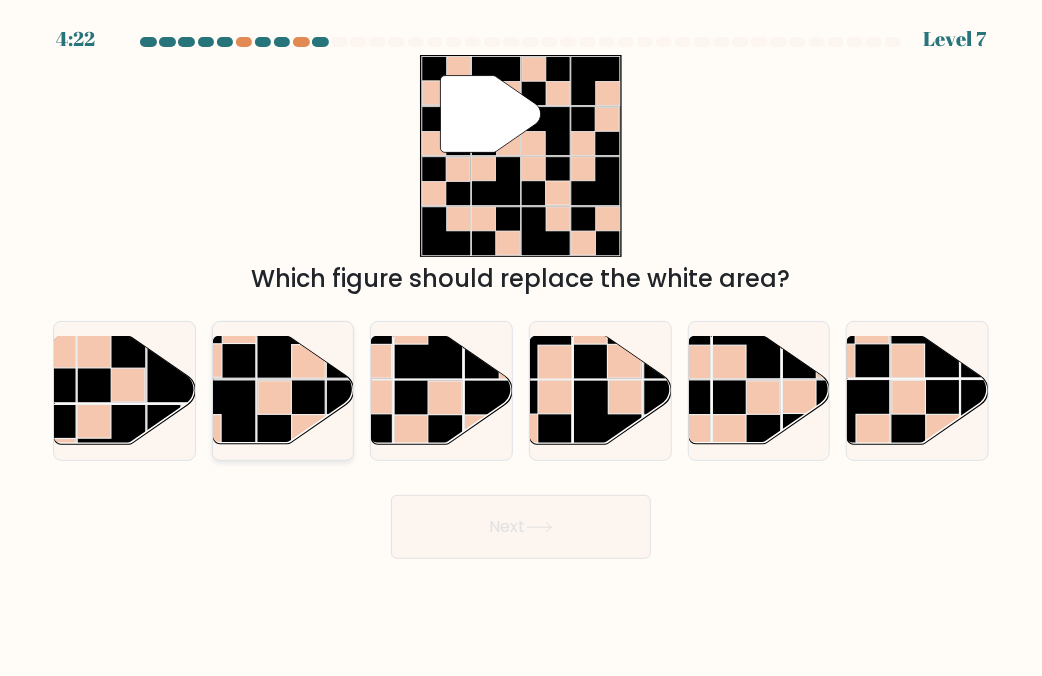 click 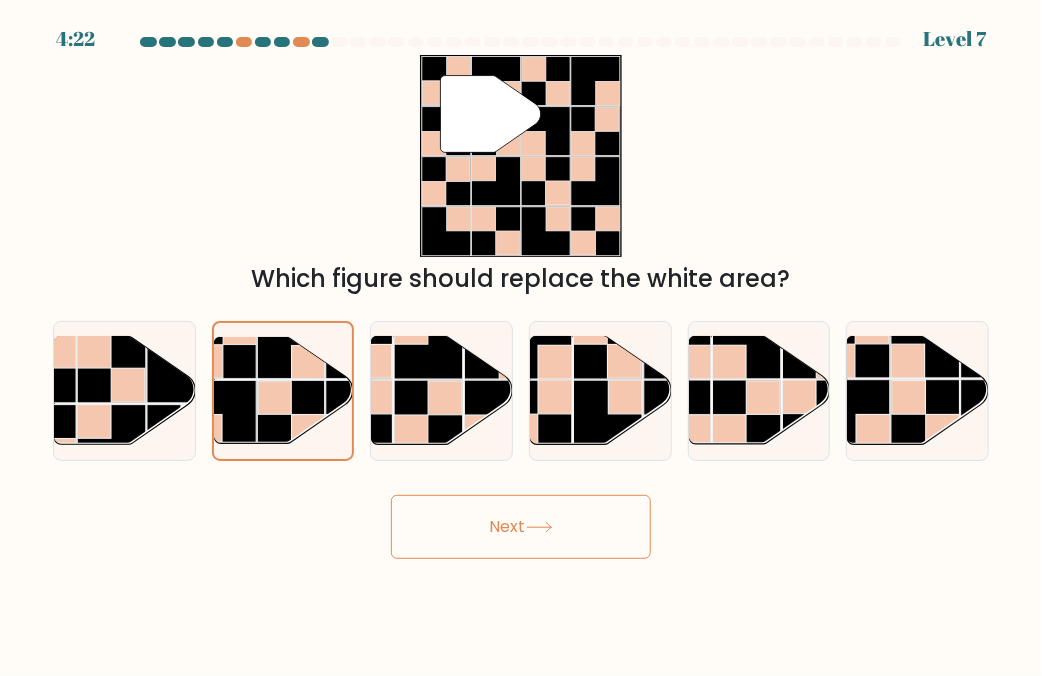 click on "Next" at bounding box center (521, 527) 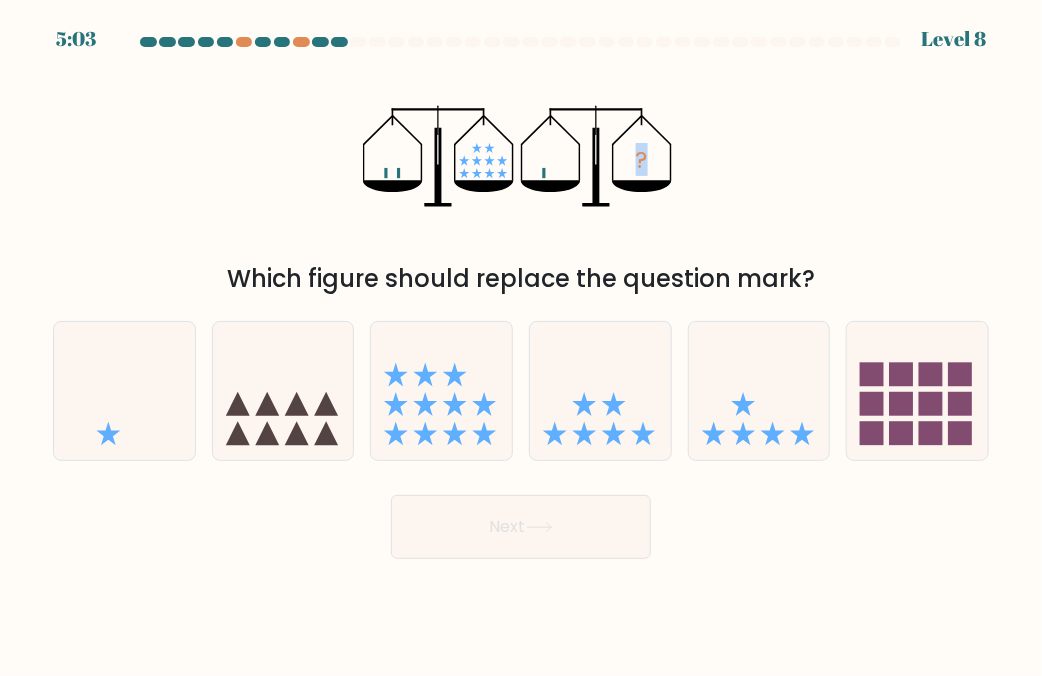 drag, startPoint x: 544, startPoint y: 163, endPoint x: 301, endPoint y: 142, distance: 243.90572 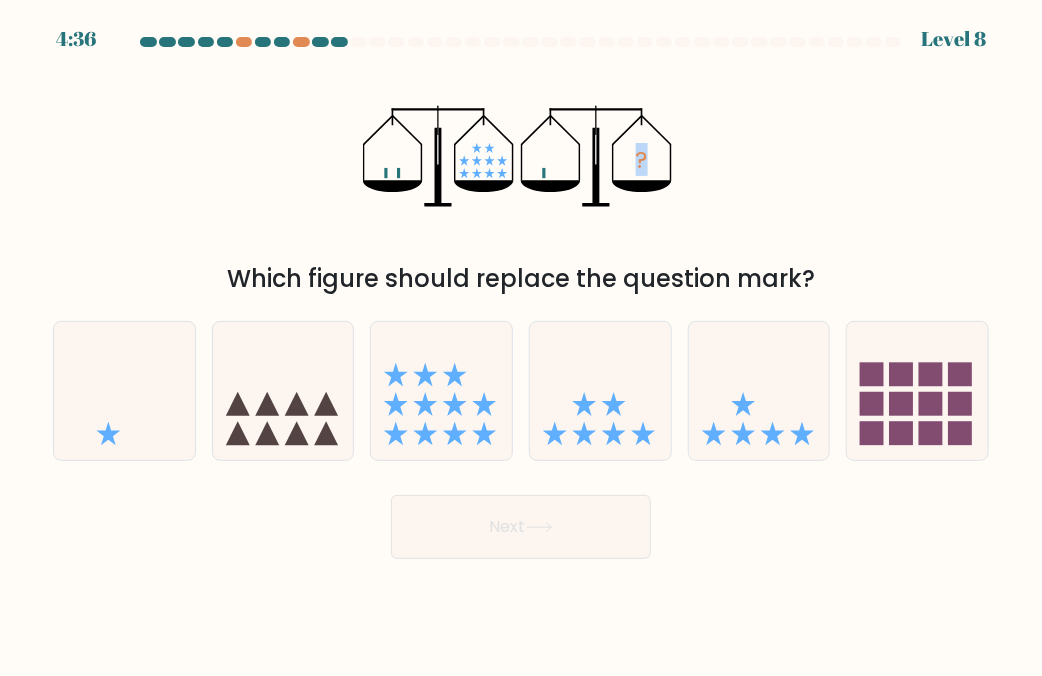 click on "?
Which figure should replace the question mark?" at bounding box center [521, 176] 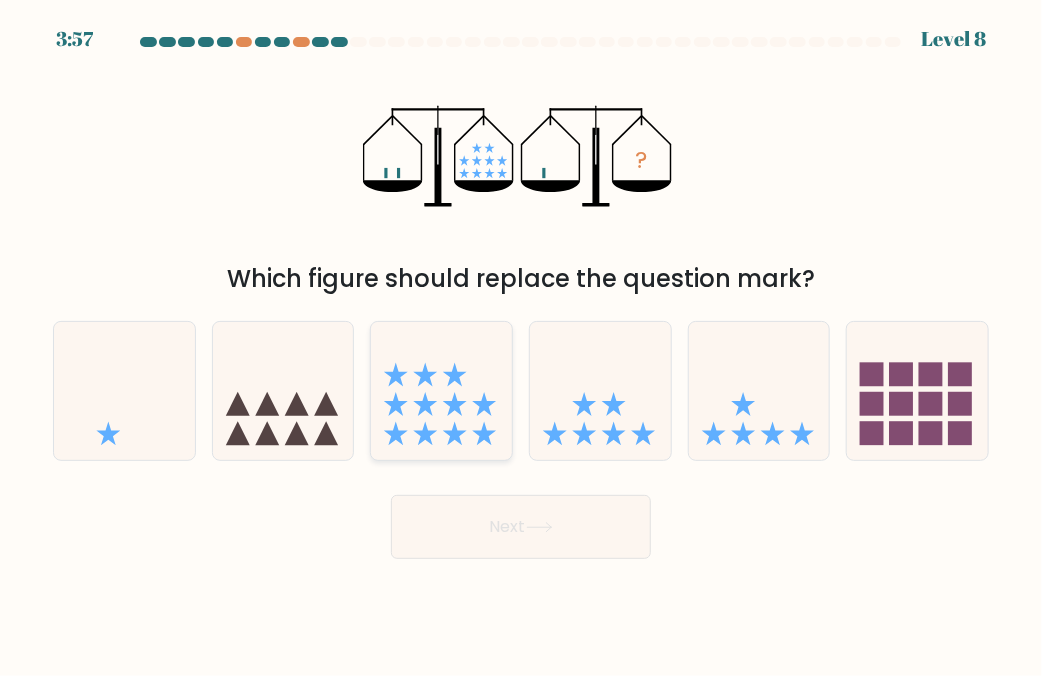 click 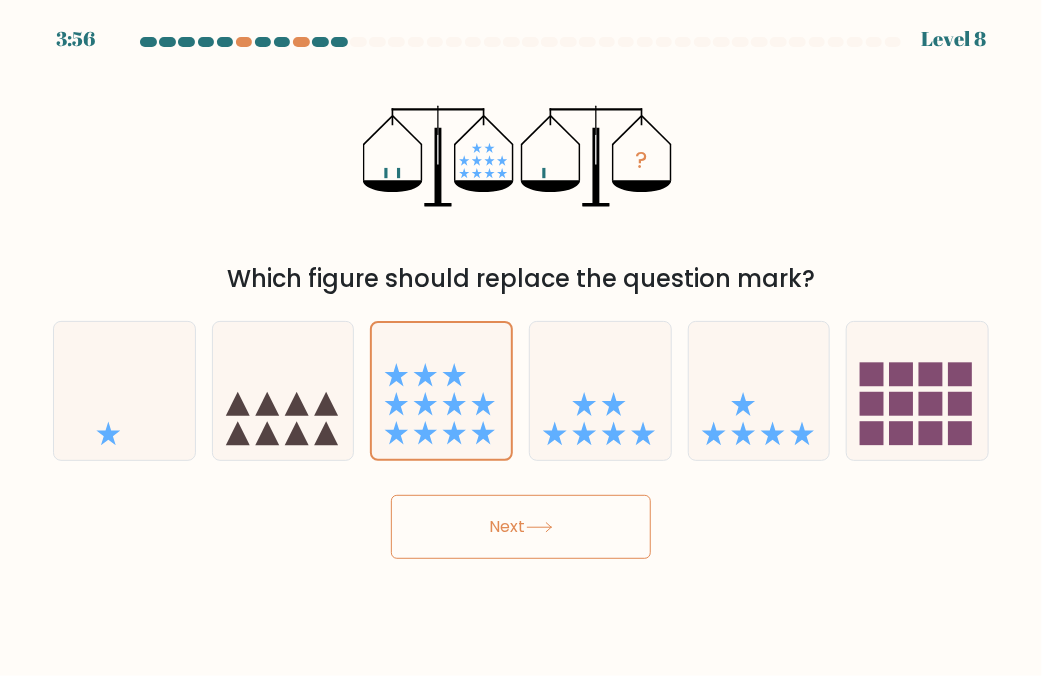 click on "Next" at bounding box center [521, 527] 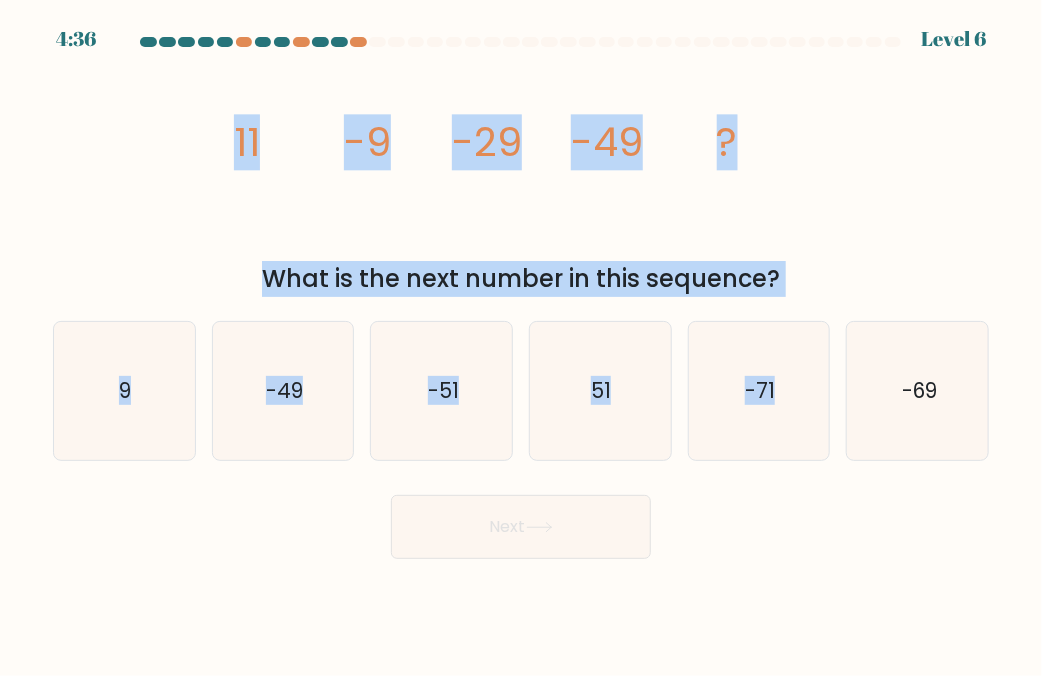 drag, startPoint x: 228, startPoint y: 141, endPoint x: 859, endPoint y: 303, distance: 651.46375 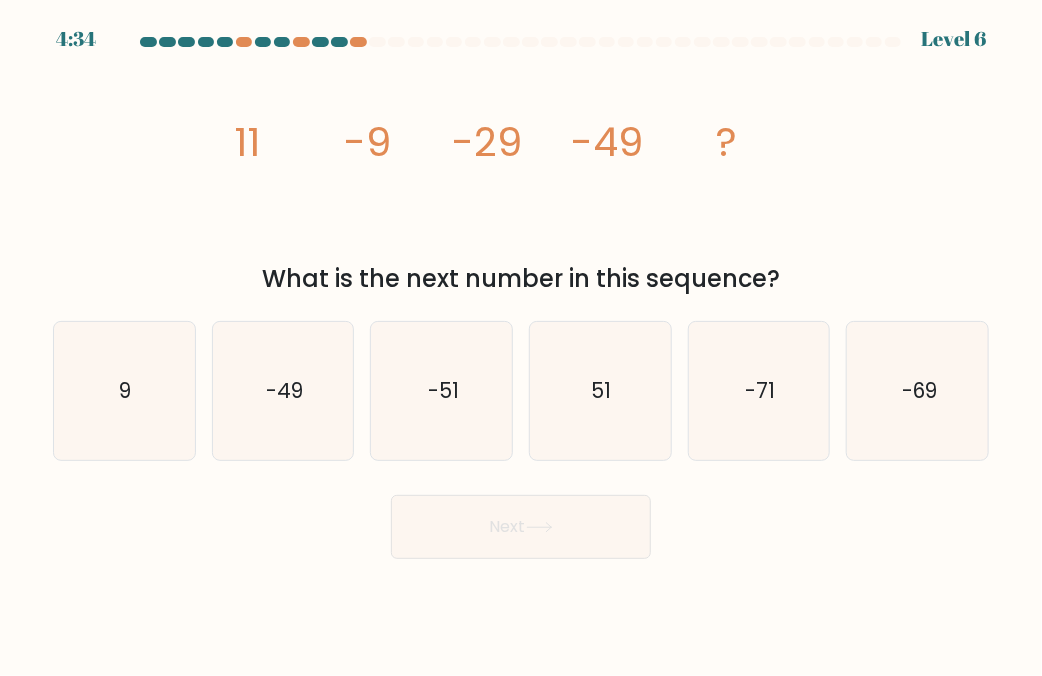 drag, startPoint x: 228, startPoint y: 136, endPoint x: 856, endPoint y: 272, distance: 642.5574 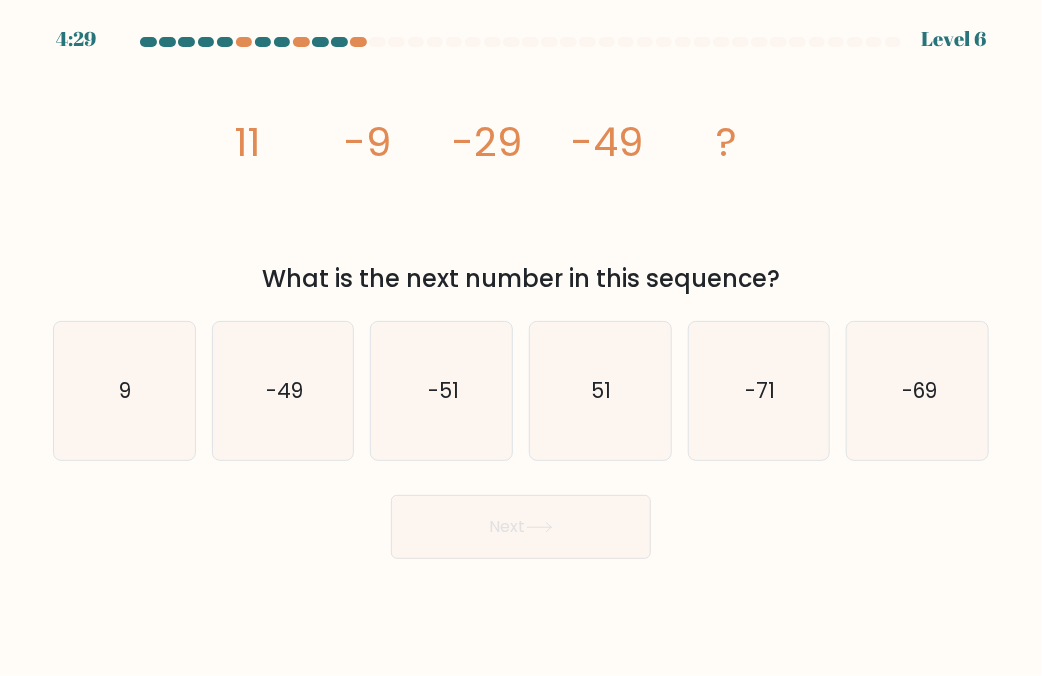 click at bounding box center (521, 298) 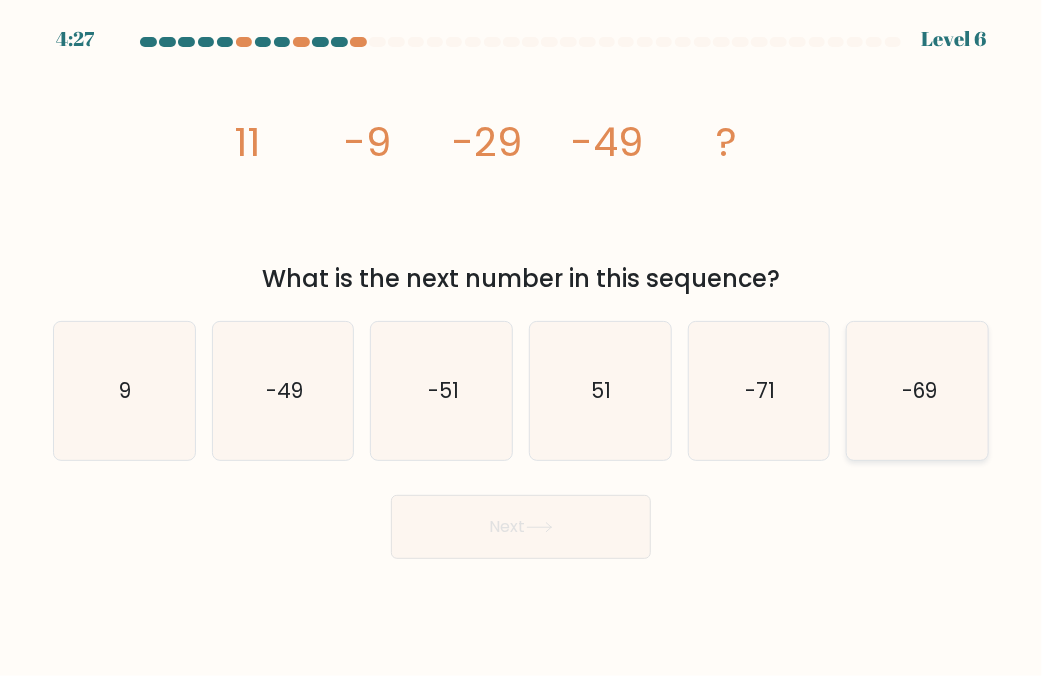 click on "-69" 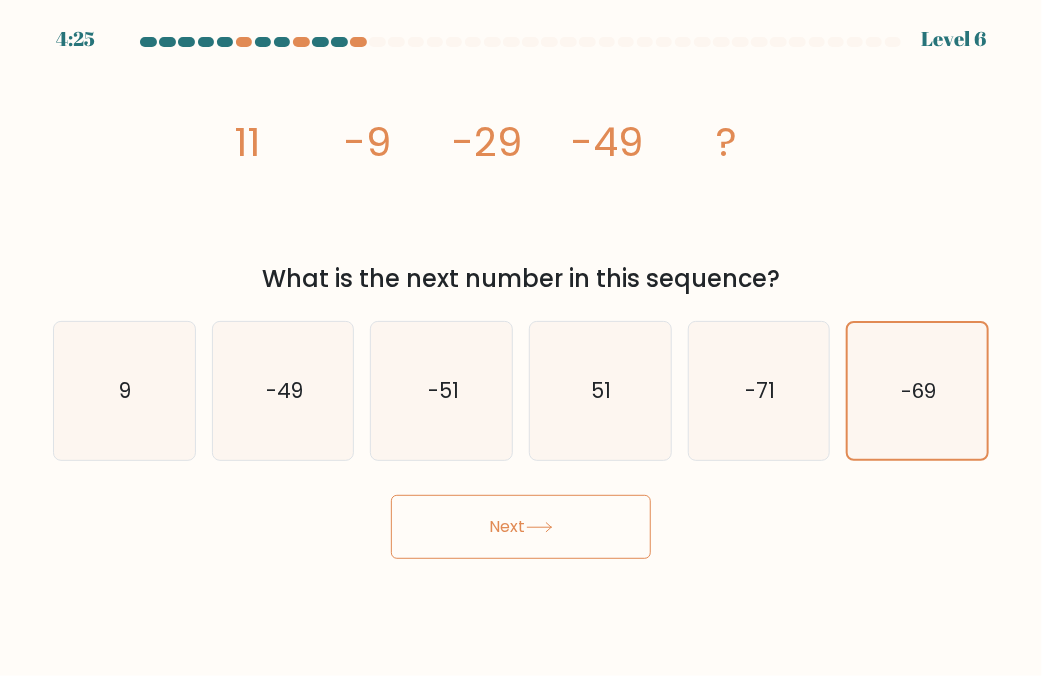 click on "Next" at bounding box center [521, 527] 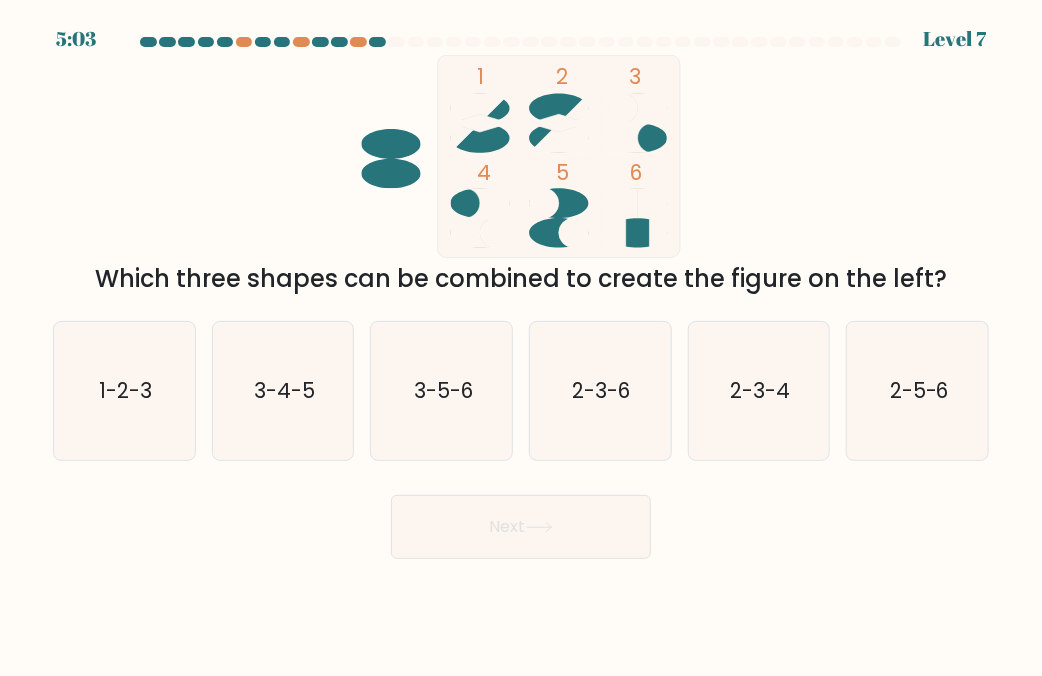 type 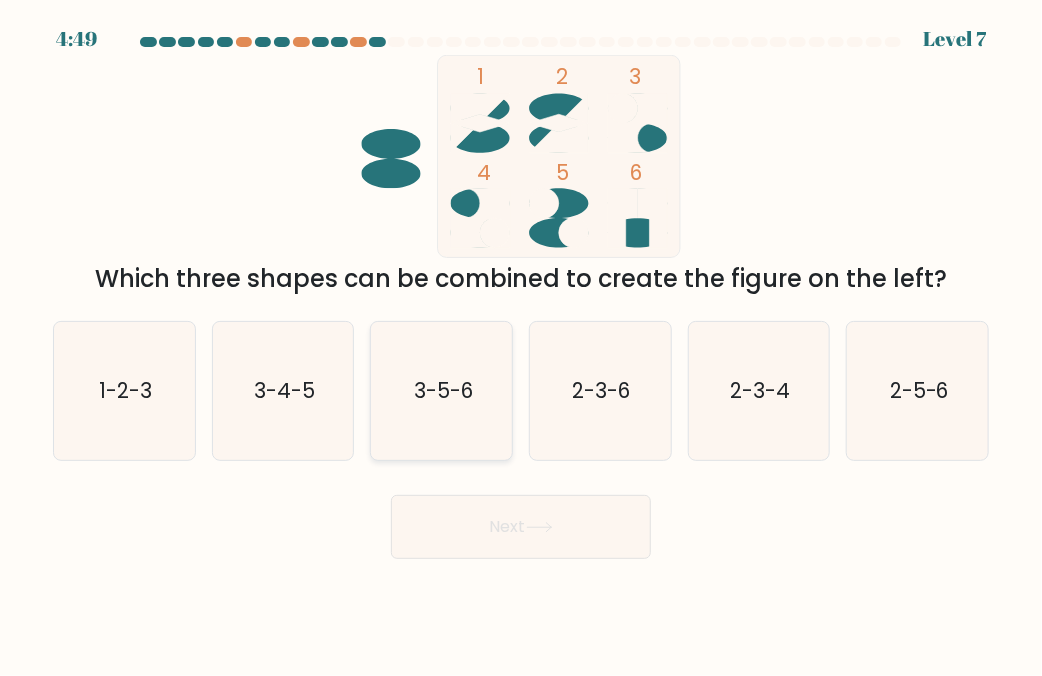 click on "3-5-6" 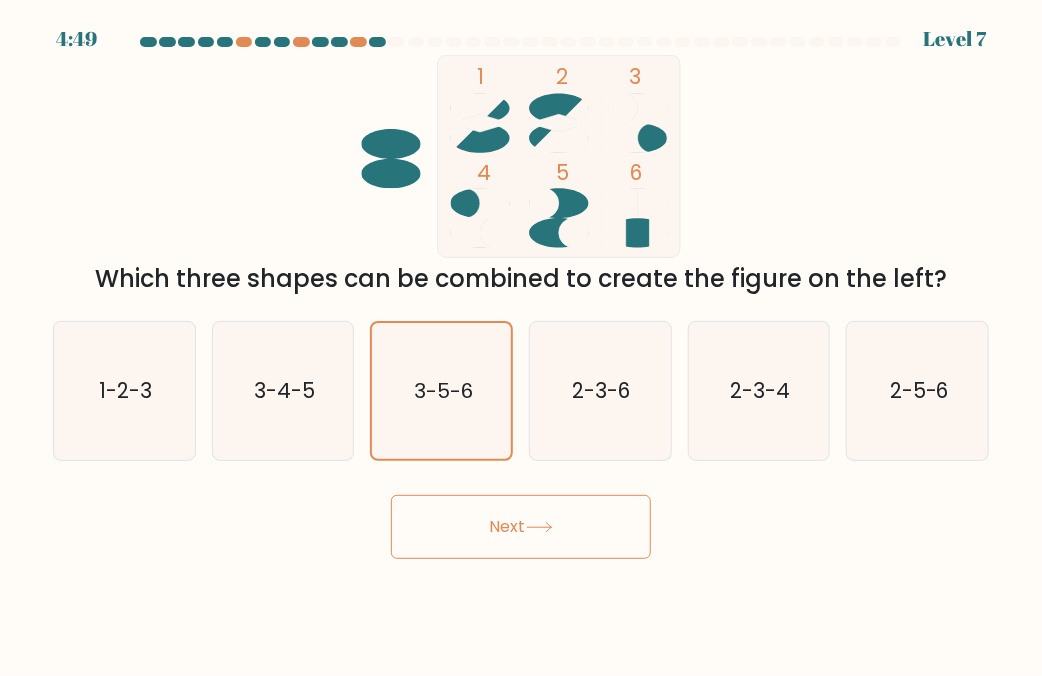 click on "Next" at bounding box center (521, 527) 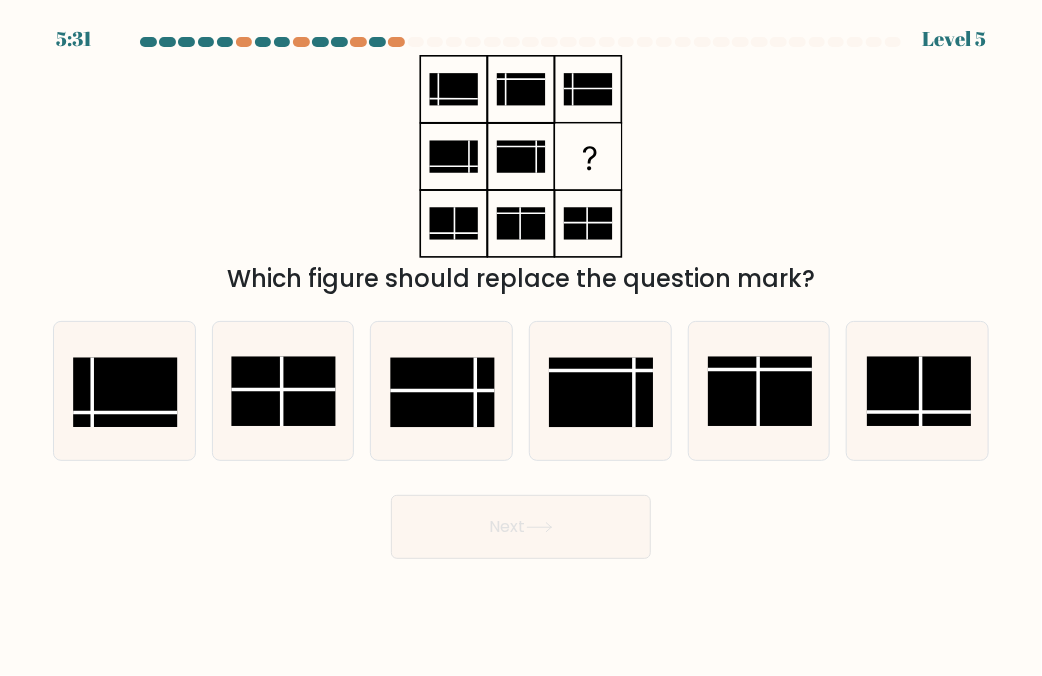 type 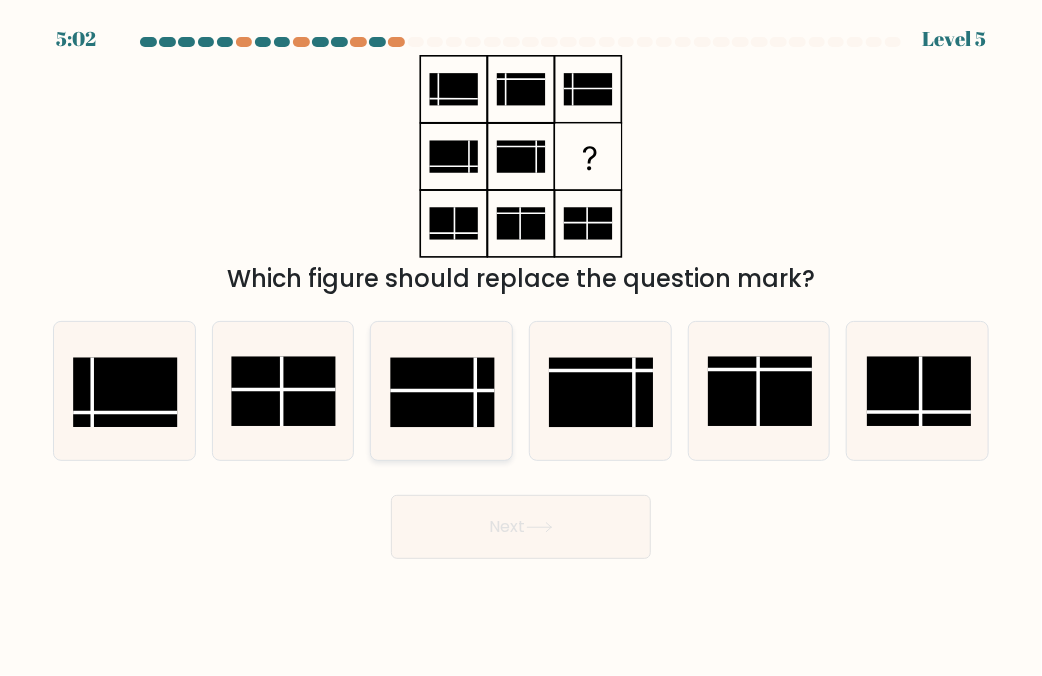click 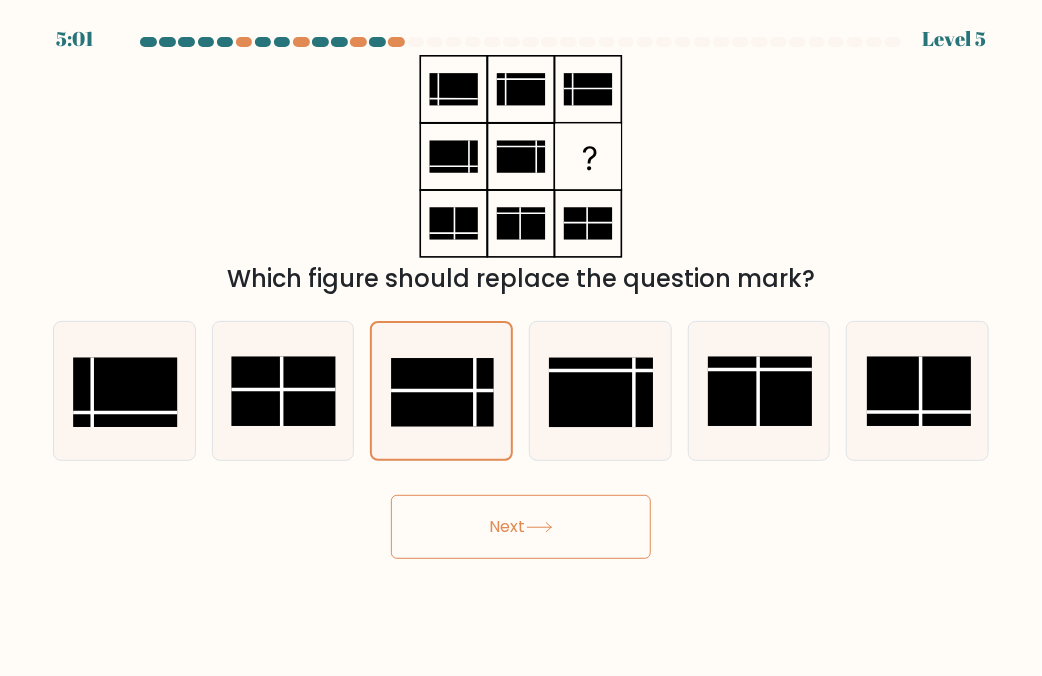 drag, startPoint x: 542, startPoint y: 529, endPoint x: 563, endPoint y: 526, distance: 21.213203 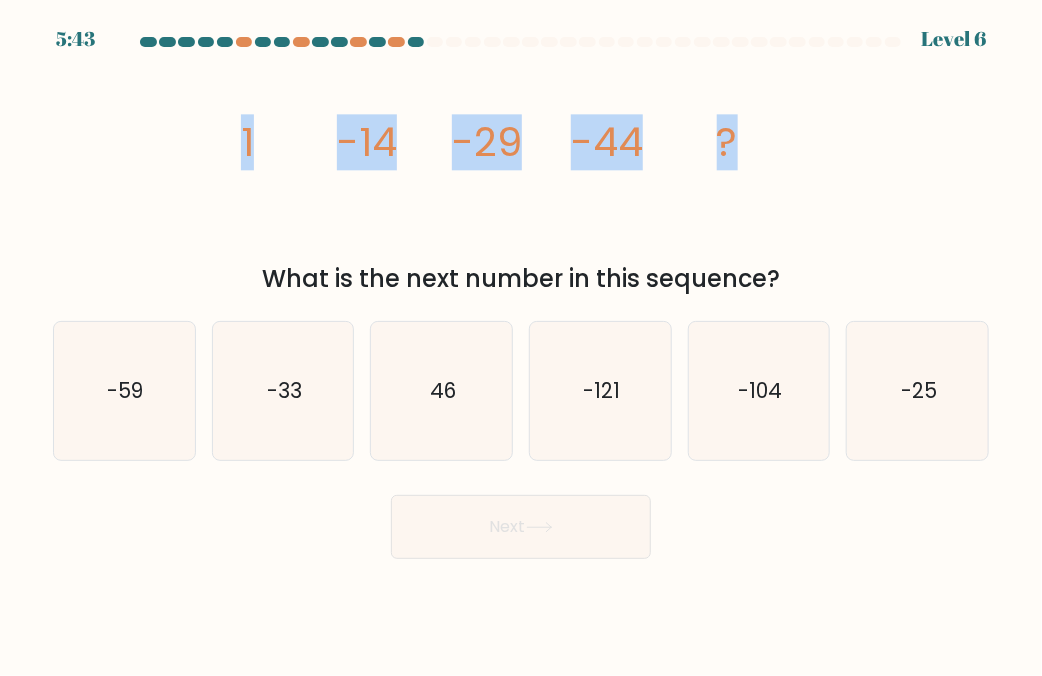 drag, startPoint x: 214, startPoint y: 125, endPoint x: 944, endPoint y: 158, distance: 730.7455 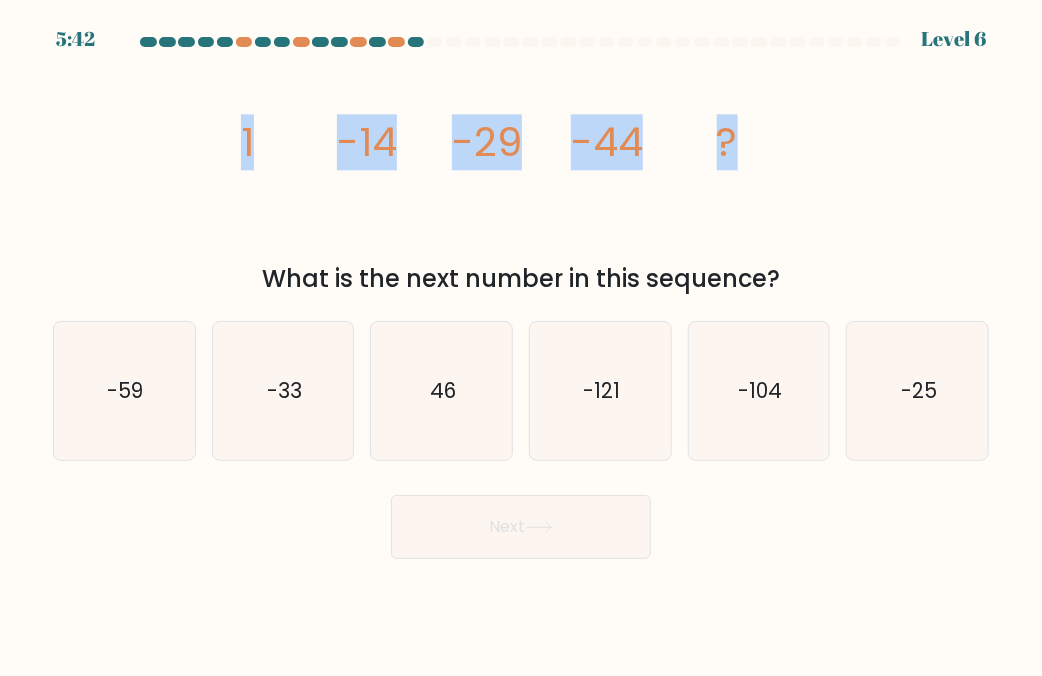 copy on "1
-14
-29
-44
?" 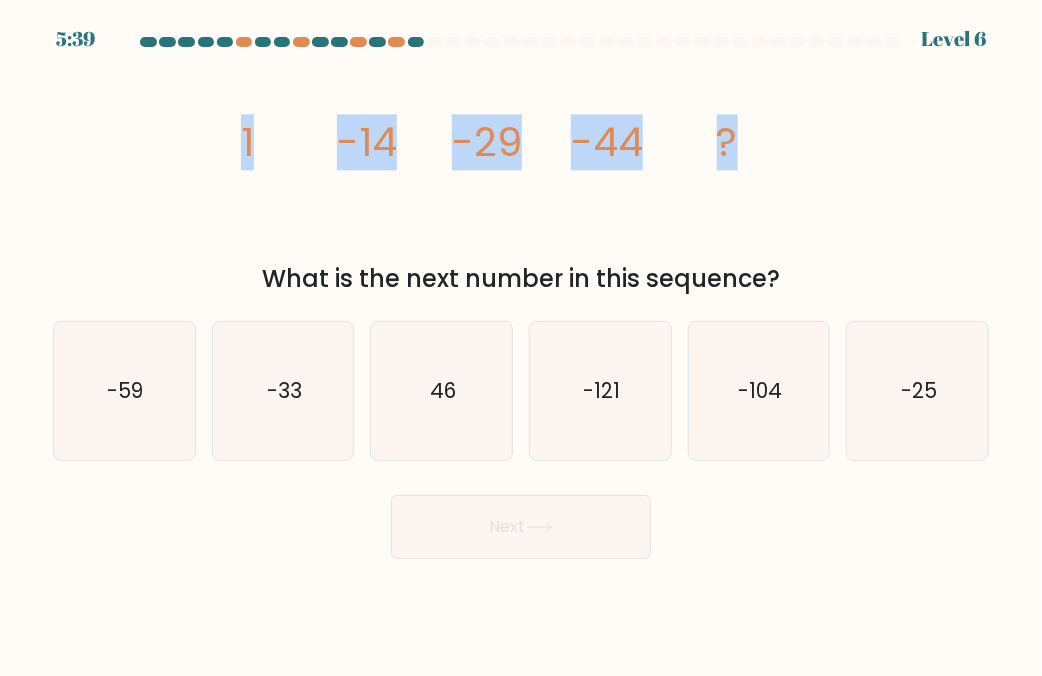 click on "image/svg+xml
1
-14
-29
-44
?
What is the next number in this sequence?" at bounding box center [521, 176] 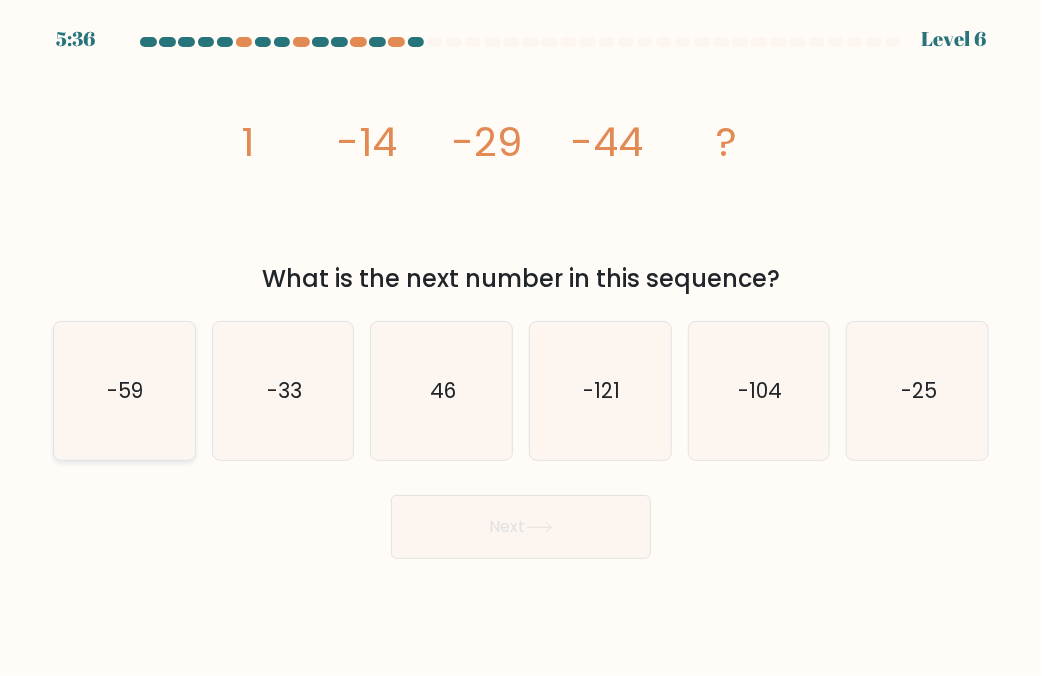 click on "-59" 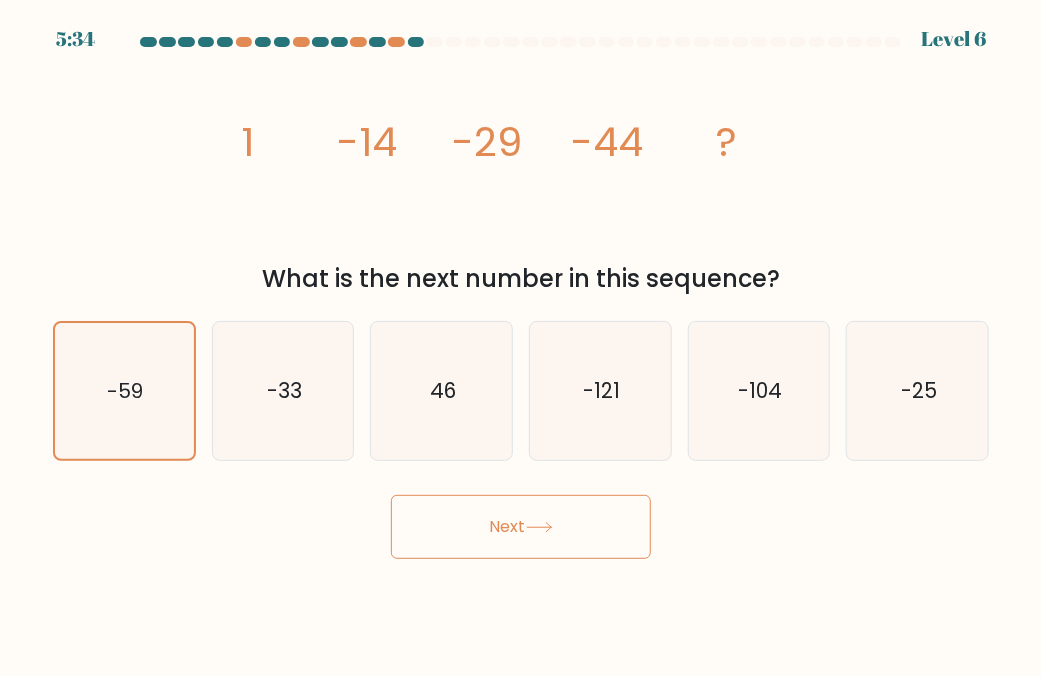 click 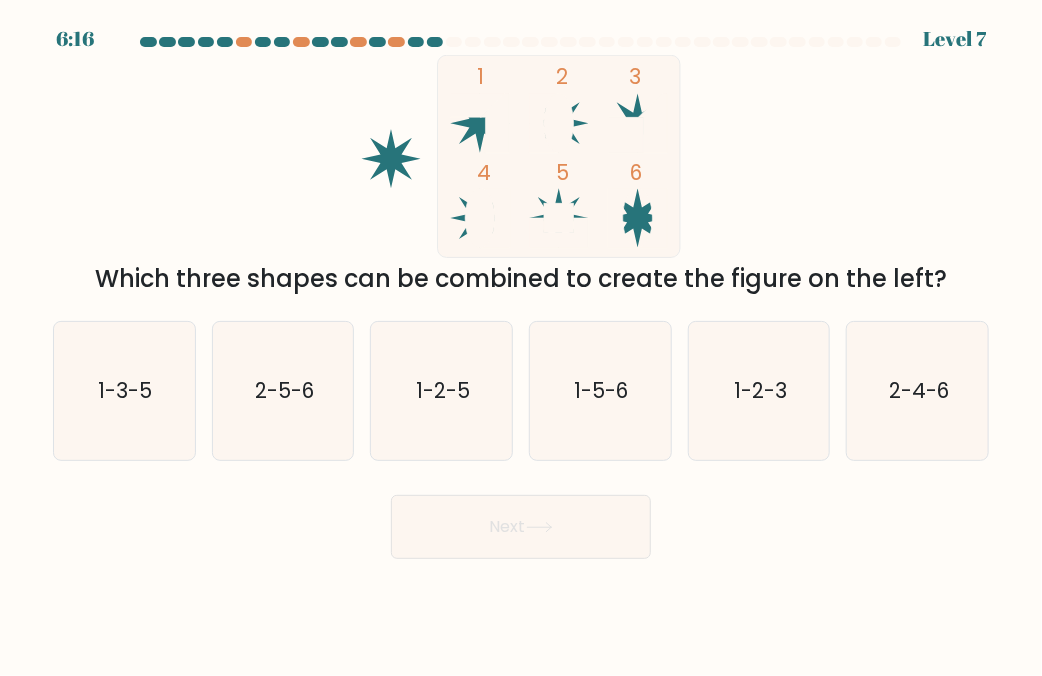 type 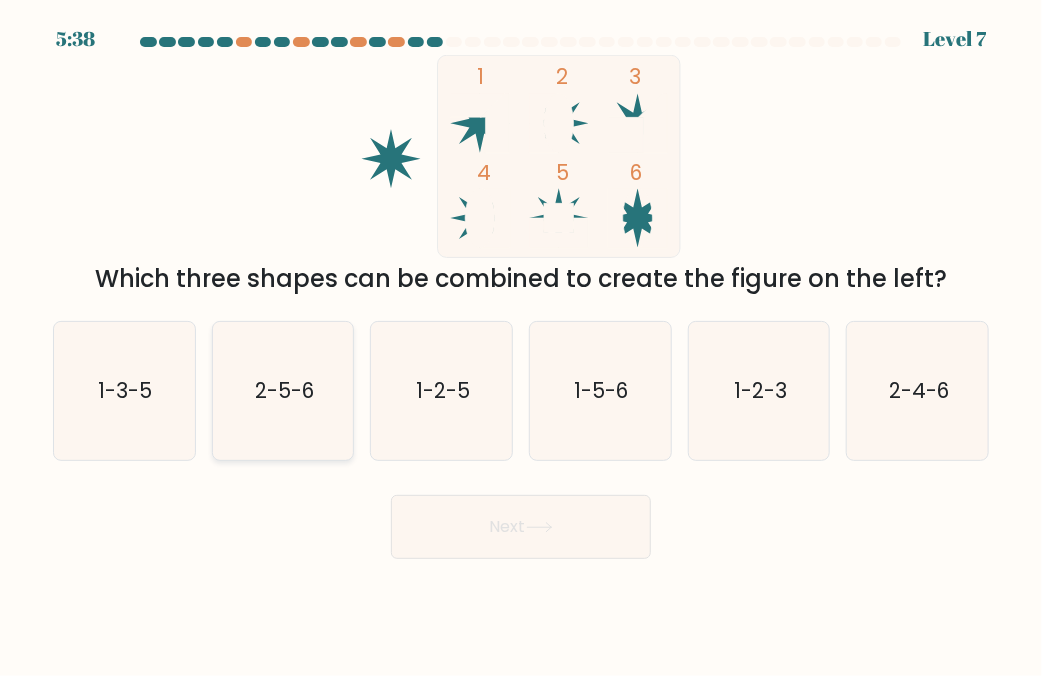 click on "2-5-6" 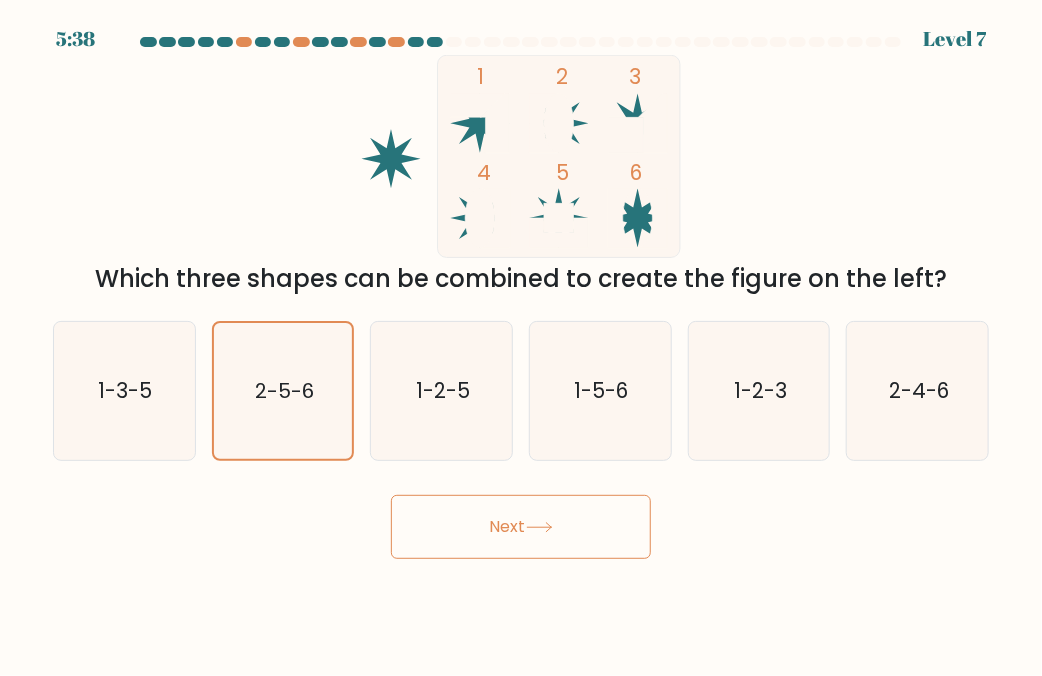 click on "Next" at bounding box center (521, 527) 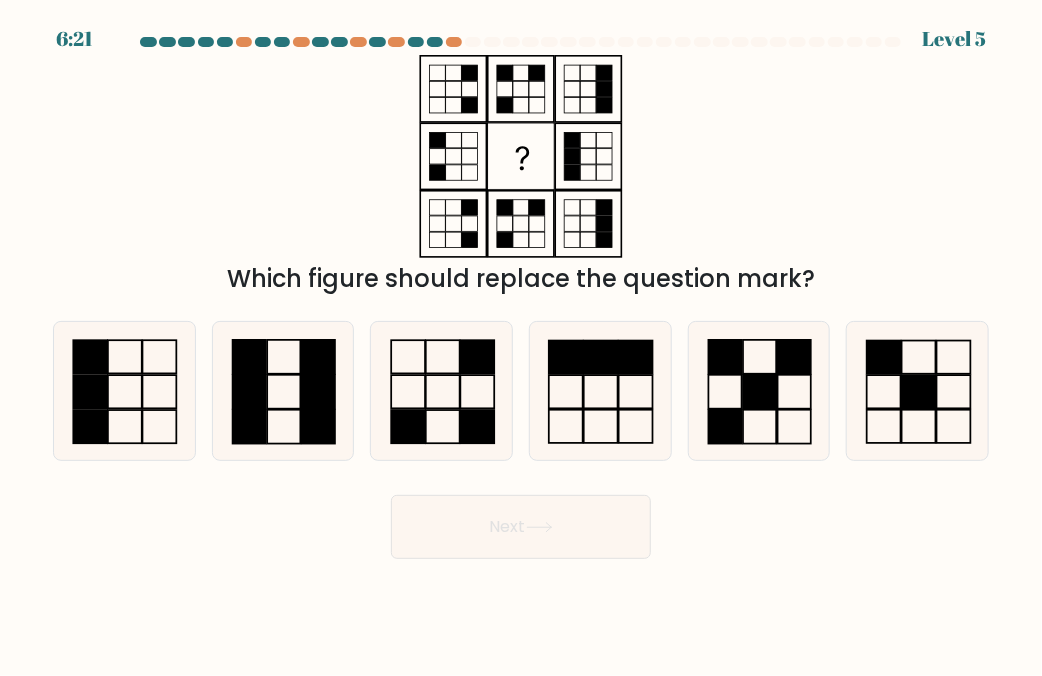 click on "Next" at bounding box center (521, 527) 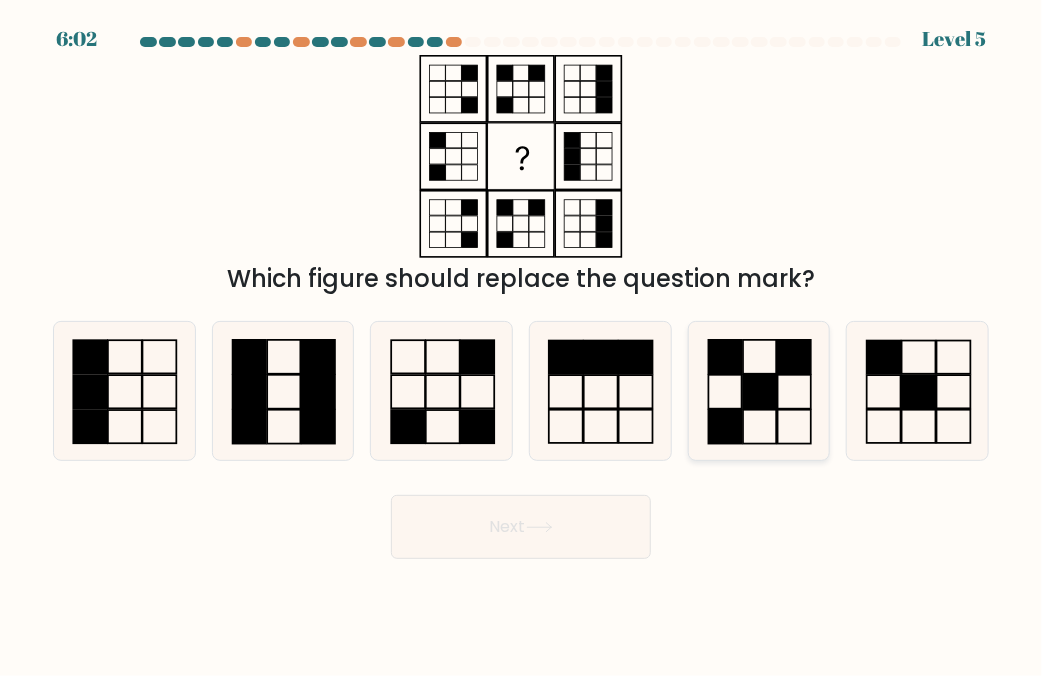 click 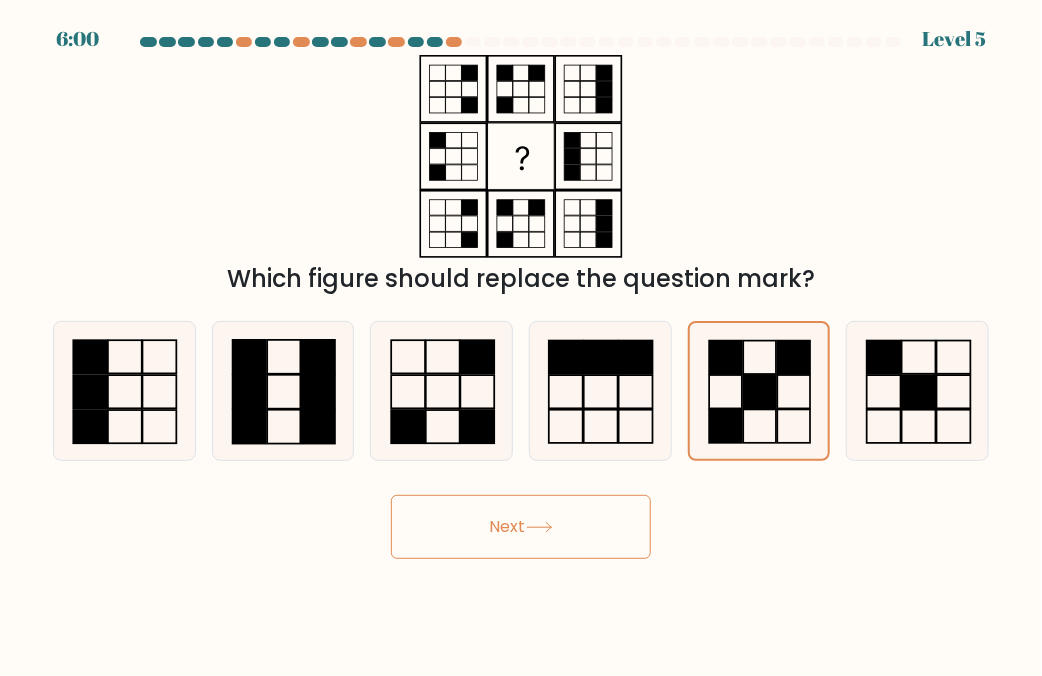 click on "Next" at bounding box center [521, 527] 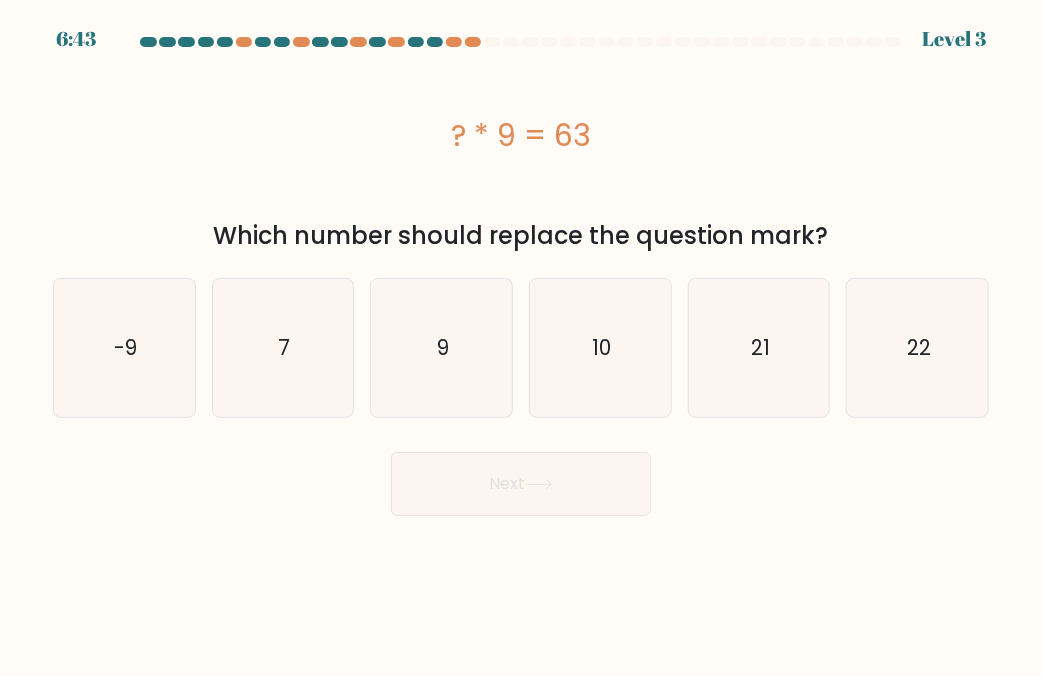drag, startPoint x: 438, startPoint y: 133, endPoint x: 685, endPoint y: 153, distance: 247.8084 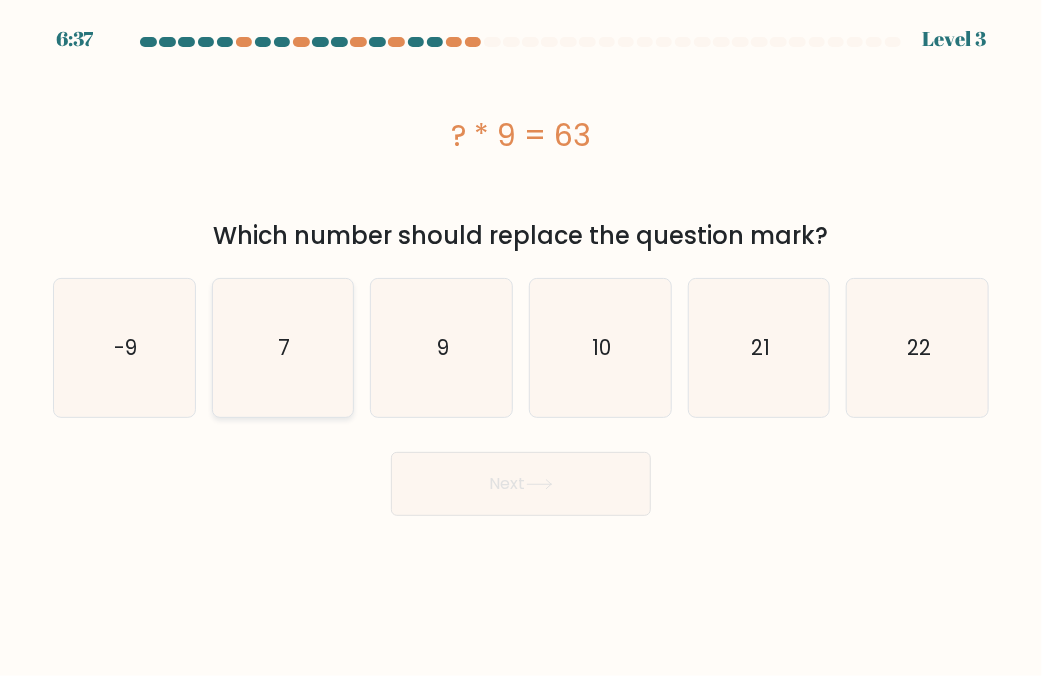 click on "7" 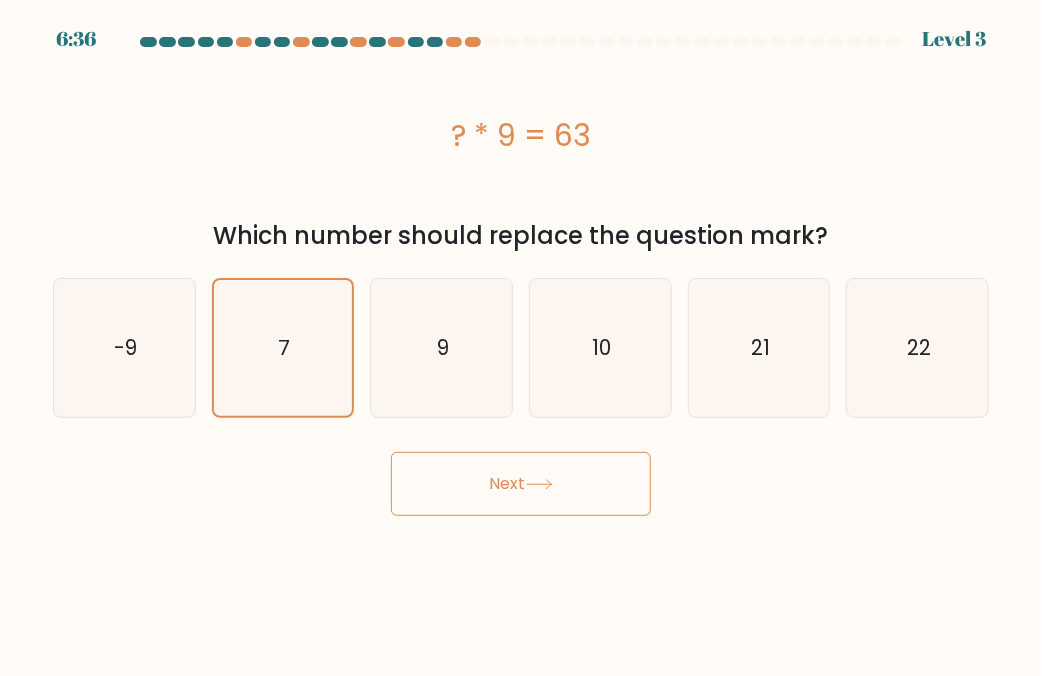 click on "Next" at bounding box center [521, 484] 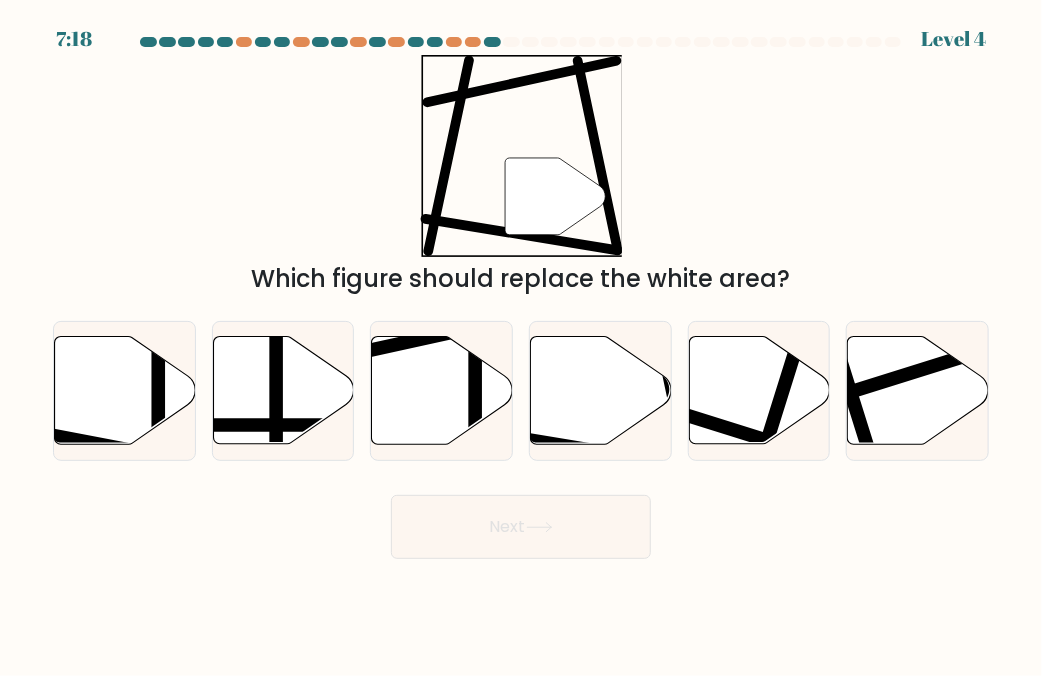 type 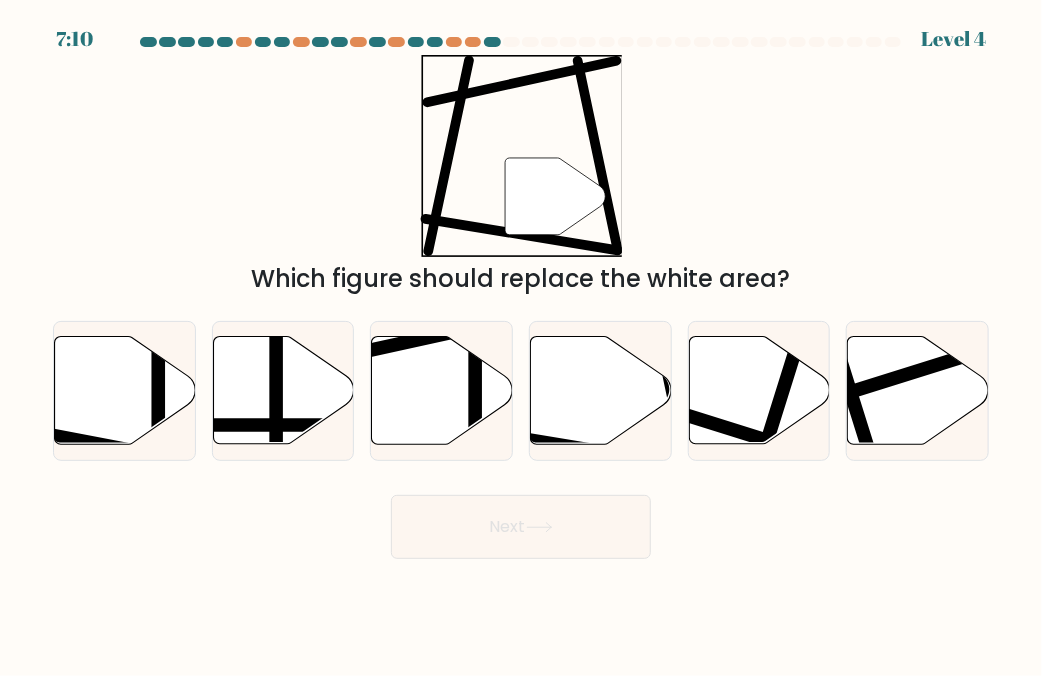 click on "7:10
Level 4" at bounding box center [521, 338] 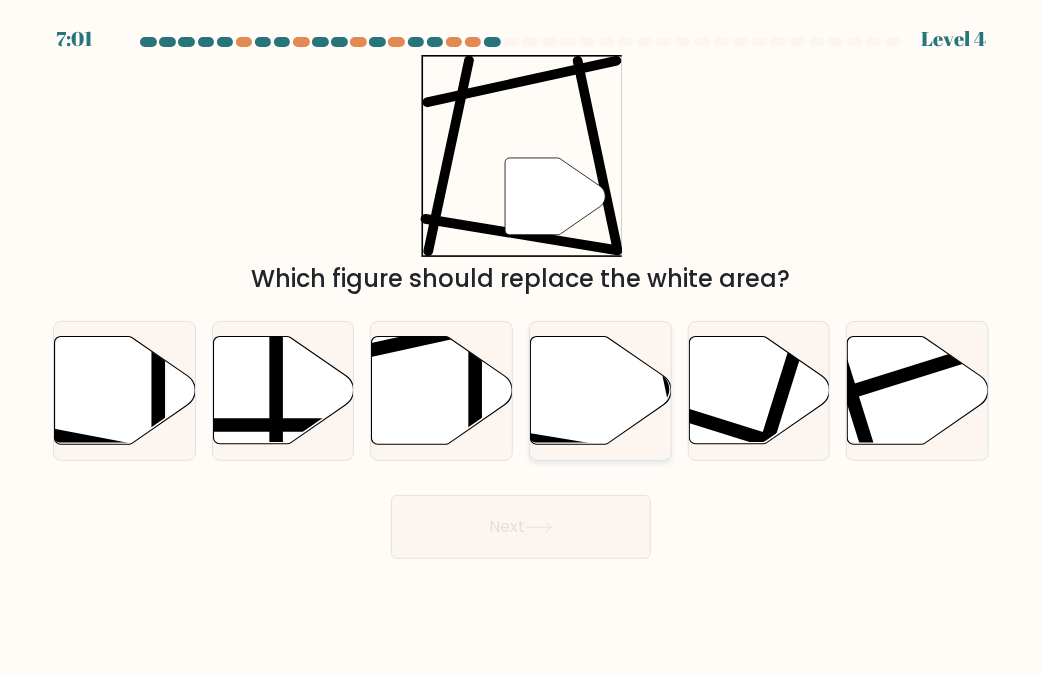 click 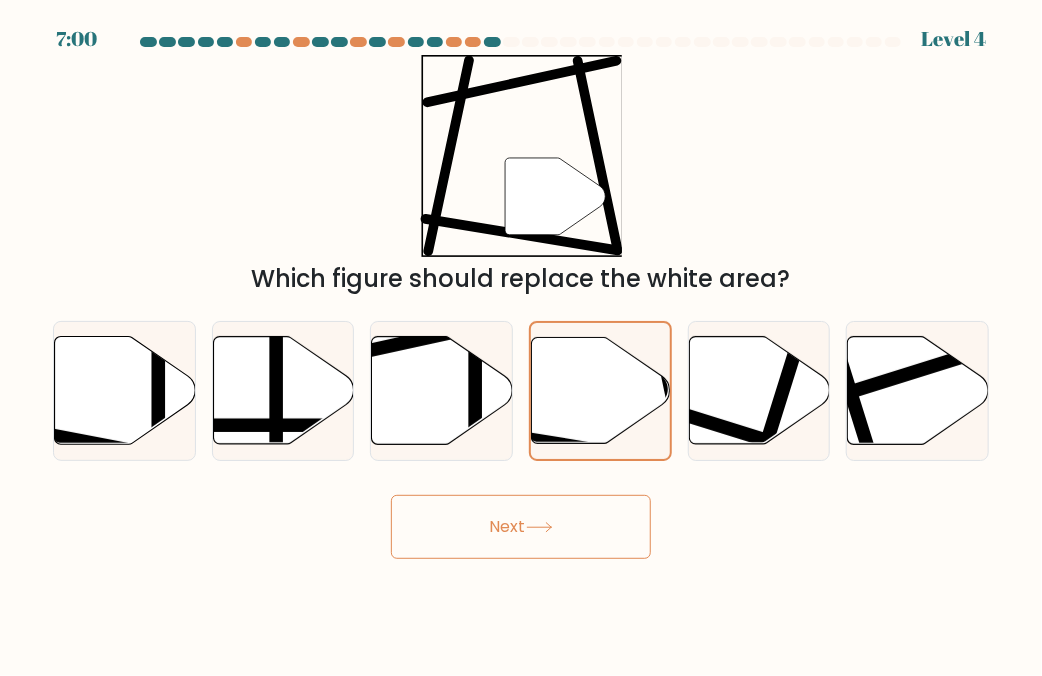 click on "Next" at bounding box center (521, 527) 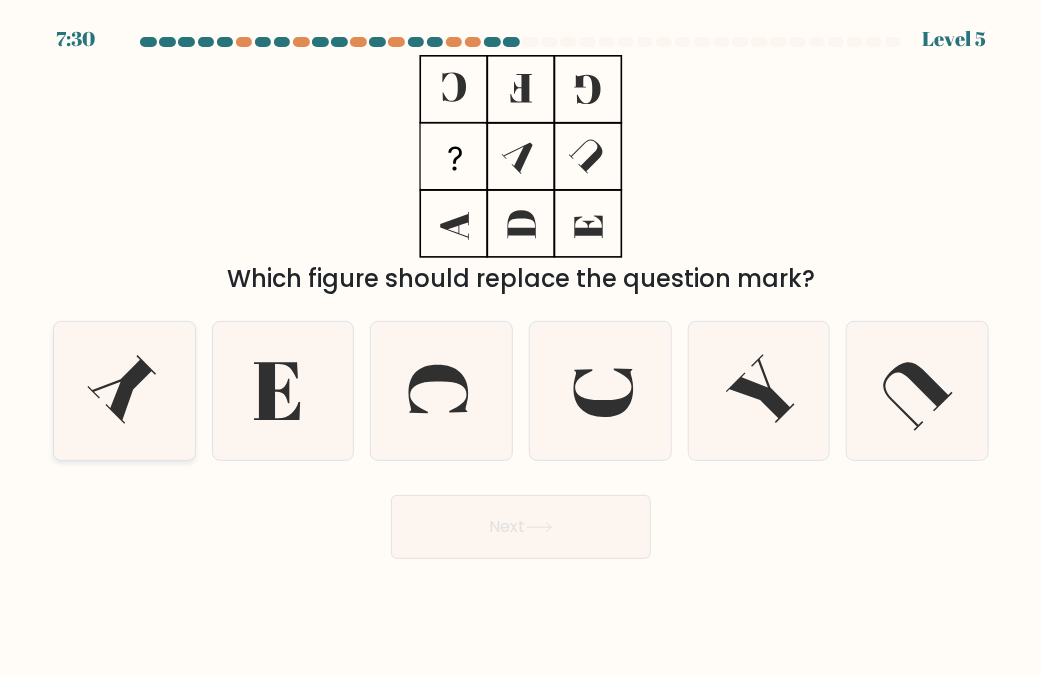 click 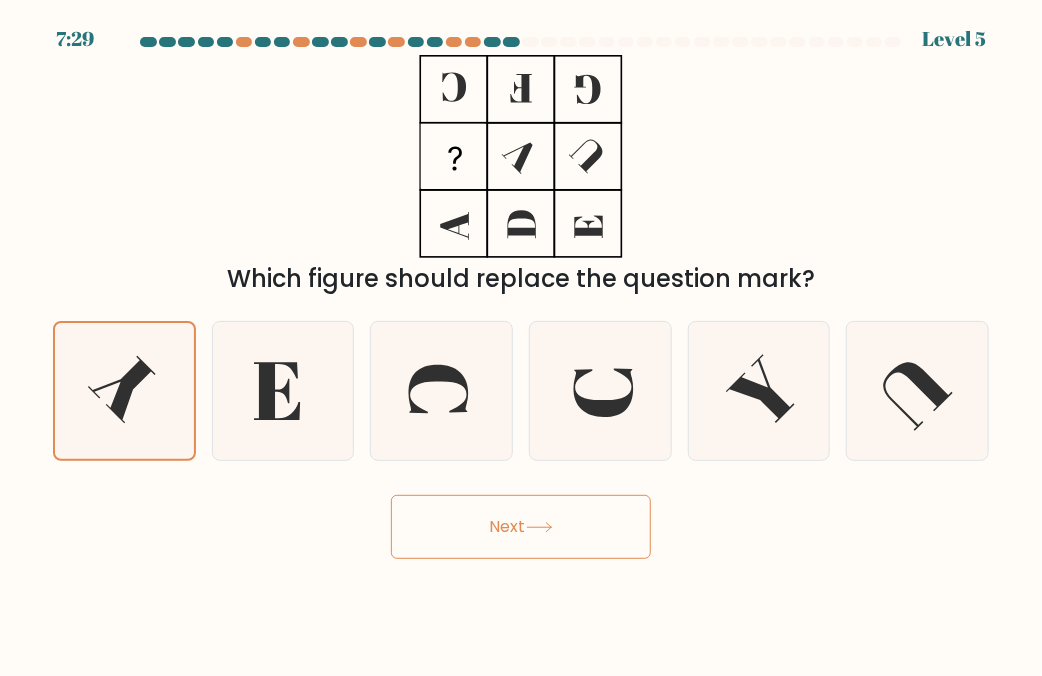 click on "Next" at bounding box center (521, 527) 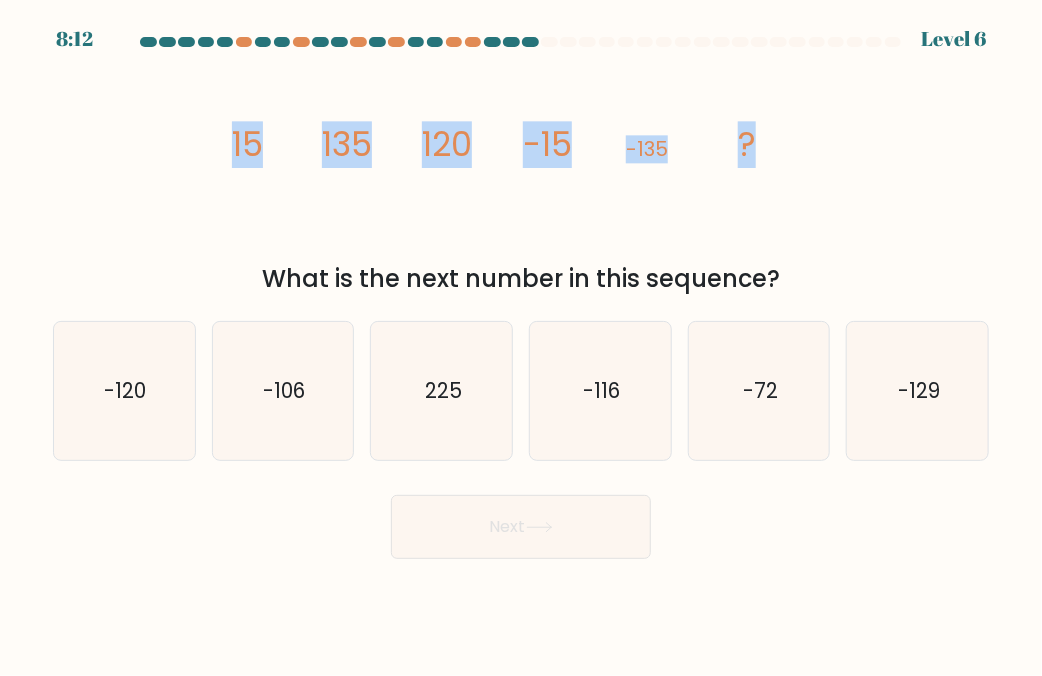 drag, startPoint x: 222, startPoint y: 144, endPoint x: 839, endPoint y: 162, distance: 617.2625 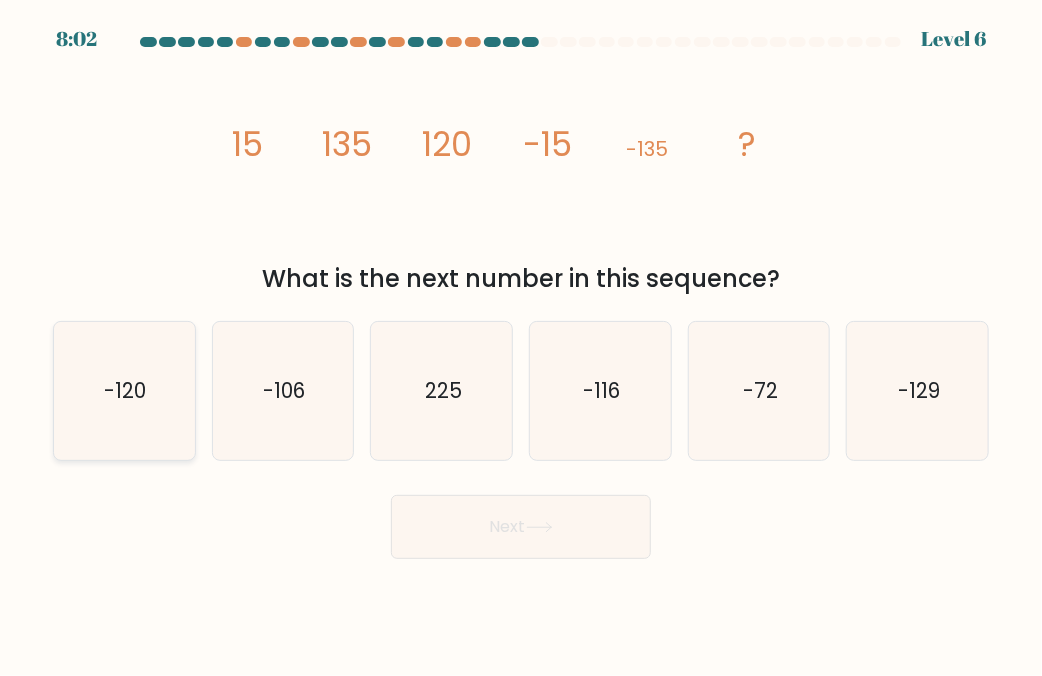 click on "-120" 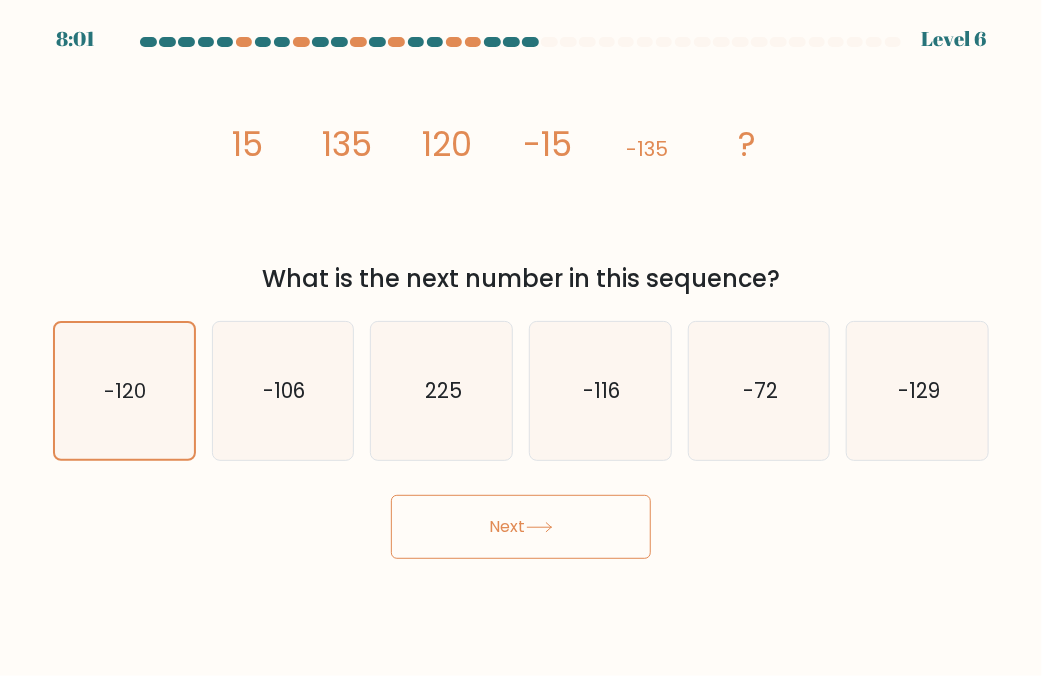 click on "Next" at bounding box center [521, 527] 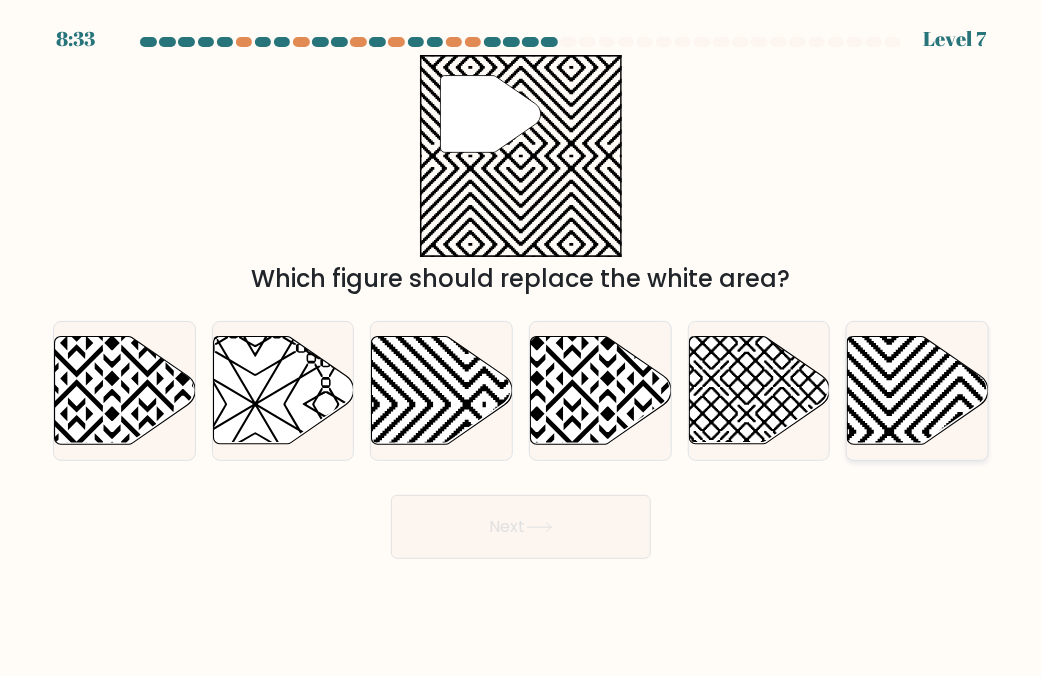 click 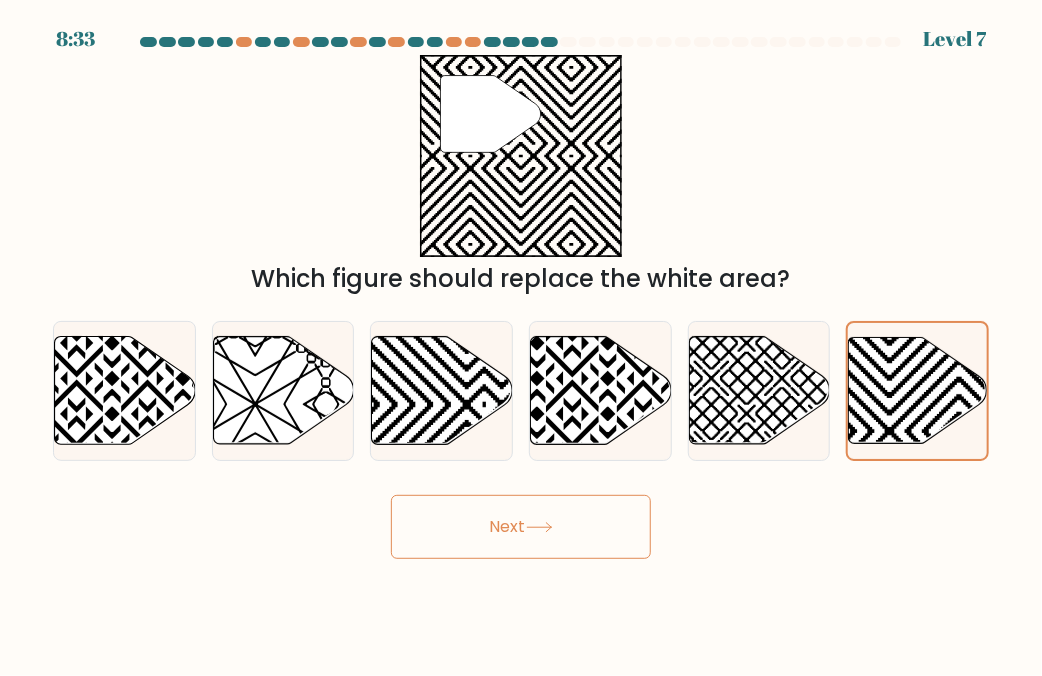 click on "Next" at bounding box center [521, 527] 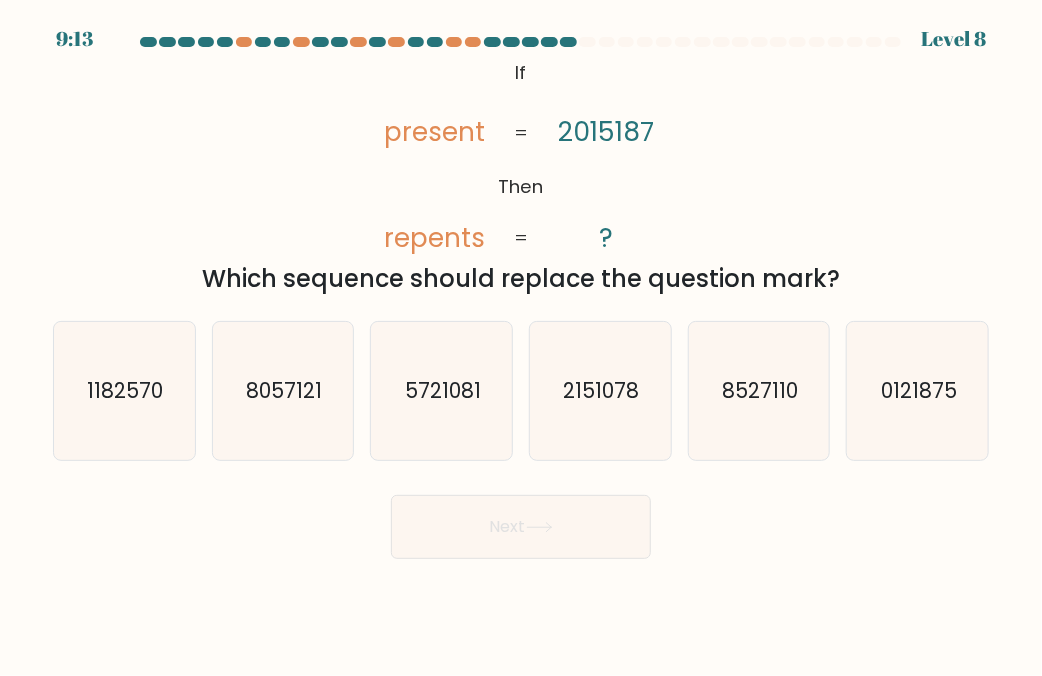 drag, startPoint x: 483, startPoint y: 62, endPoint x: 842, endPoint y: 294, distance: 427.44006 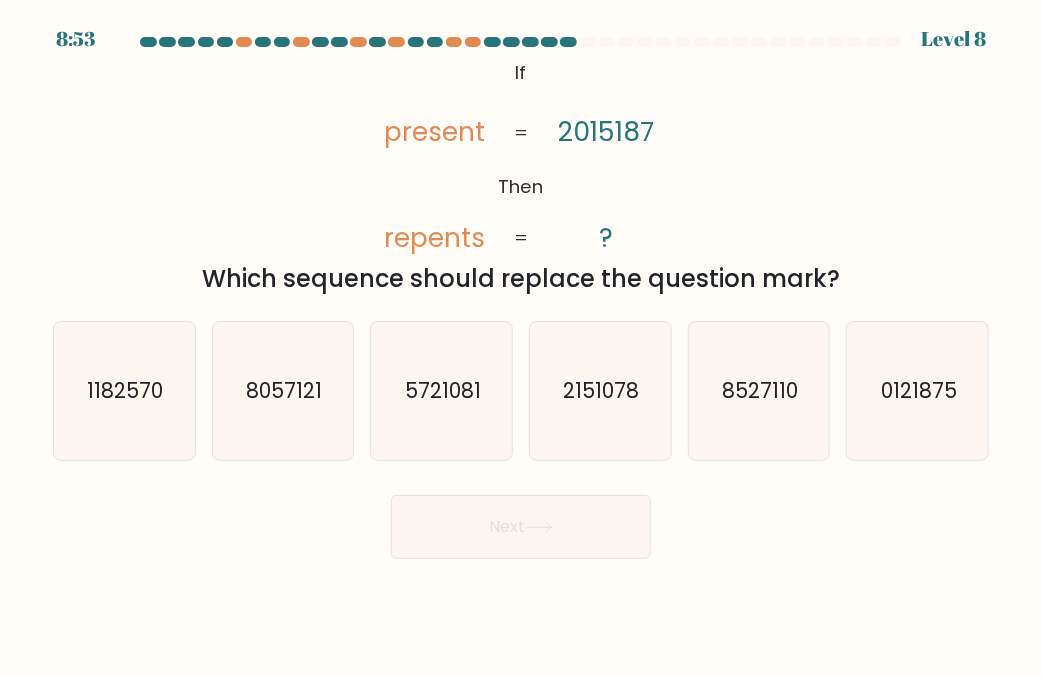click on "@import url('https://fonts.googleapis.com/css?family=Abril+Fatface:400,100,100italic,300,300italic,400italic,500,500italic,700,700italic,900,900italic');           If       Then       present       repents       2015187       ?       =       =
Which sequence should replace the question mark?" at bounding box center (521, 176) 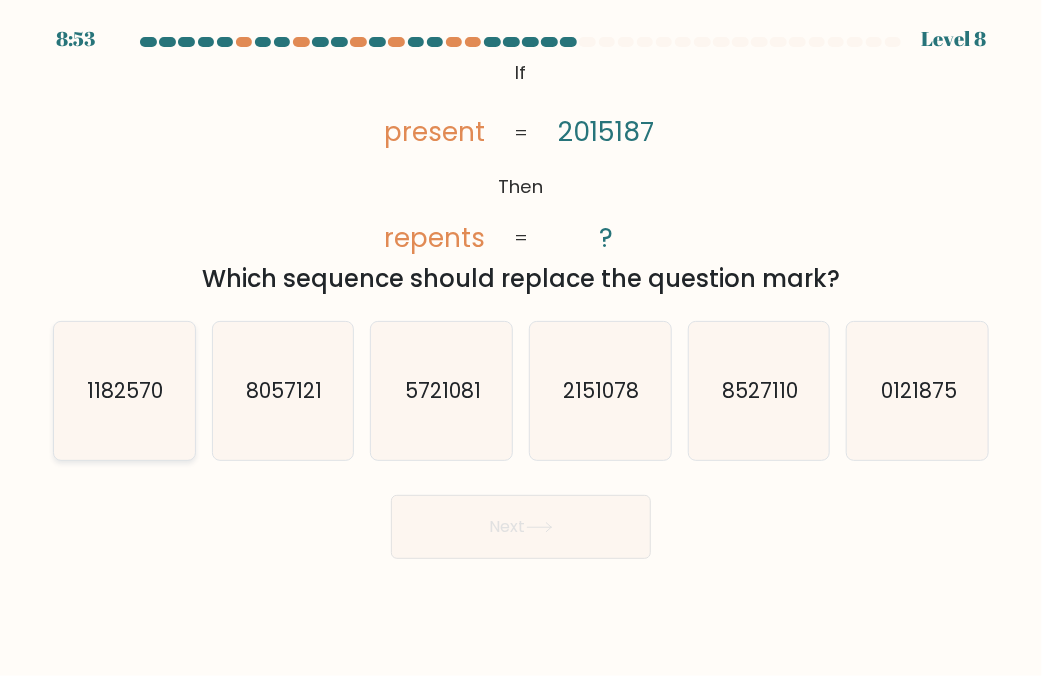 click on "1182570" 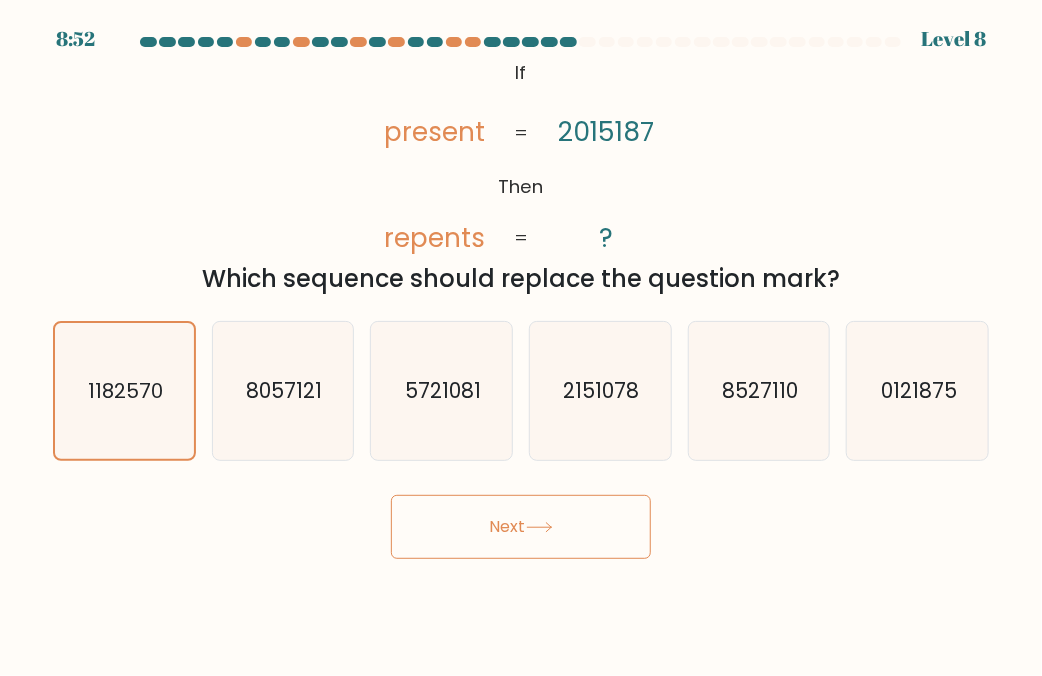 click on "Next" at bounding box center (521, 527) 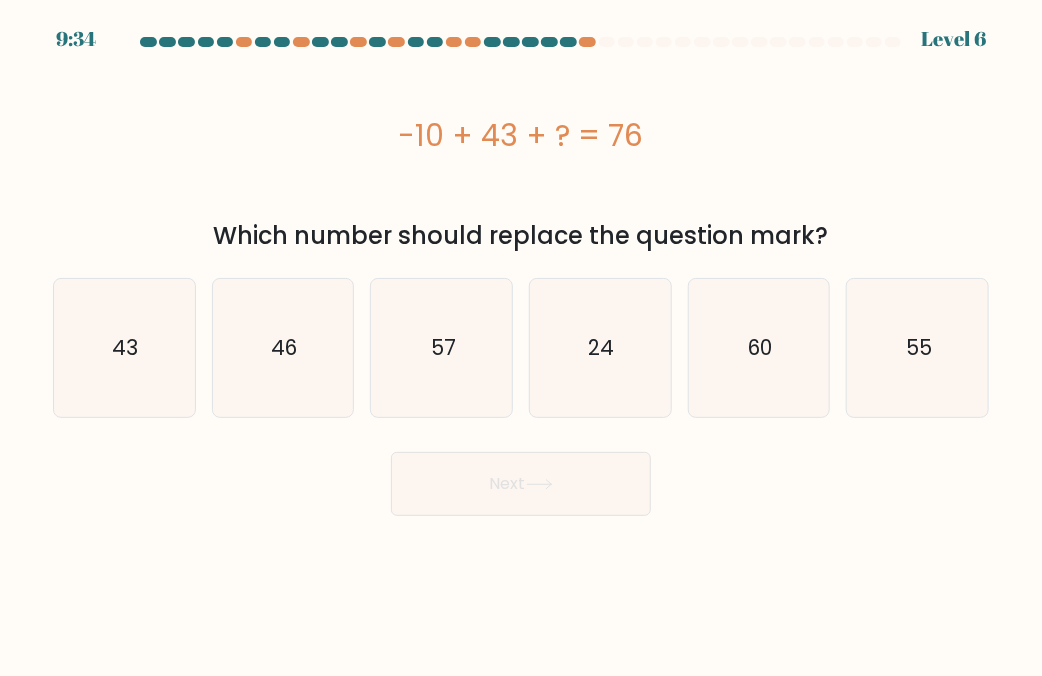 drag, startPoint x: 400, startPoint y: 131, endPoint x: 1004, endPoint y: 223, distance: 610.96643 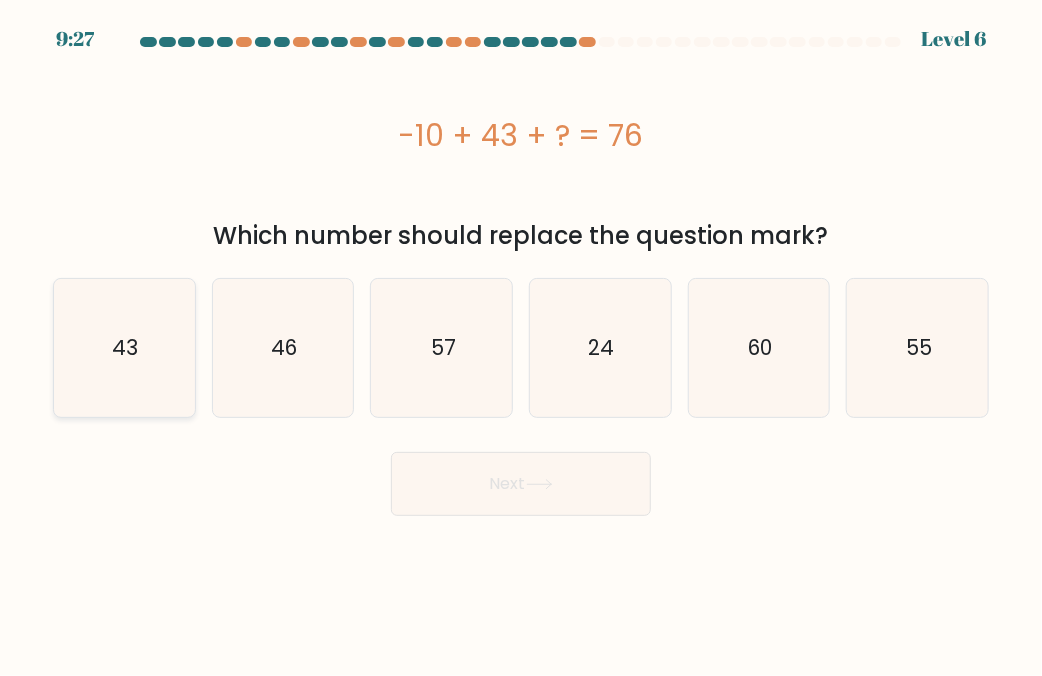 click on "43" 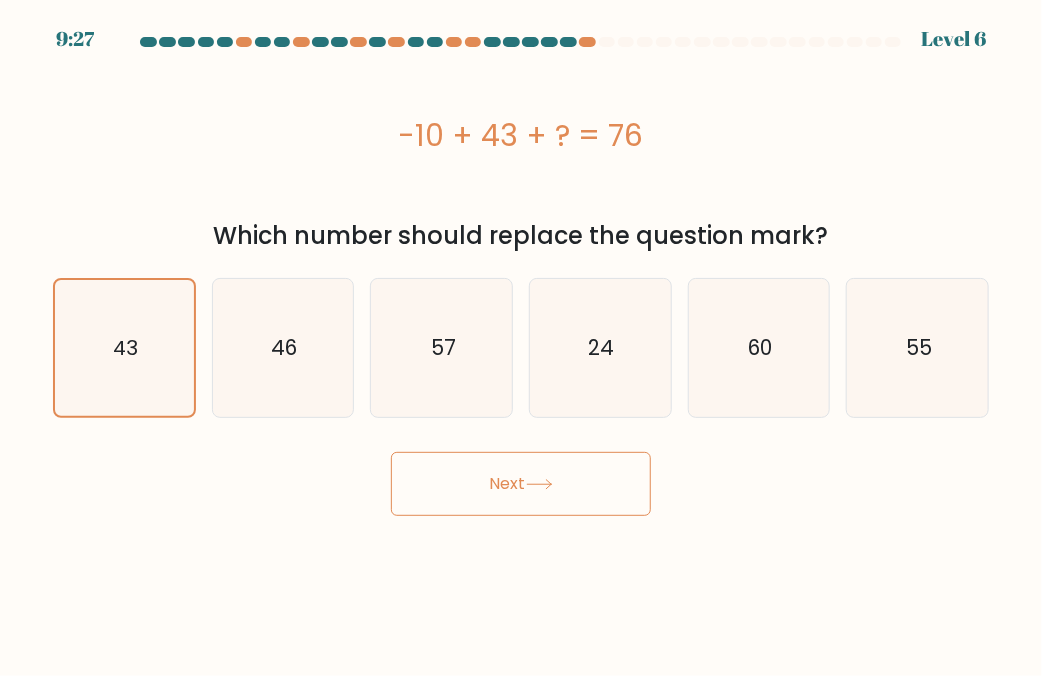 click on "Next" at bounding box center (521, 484) 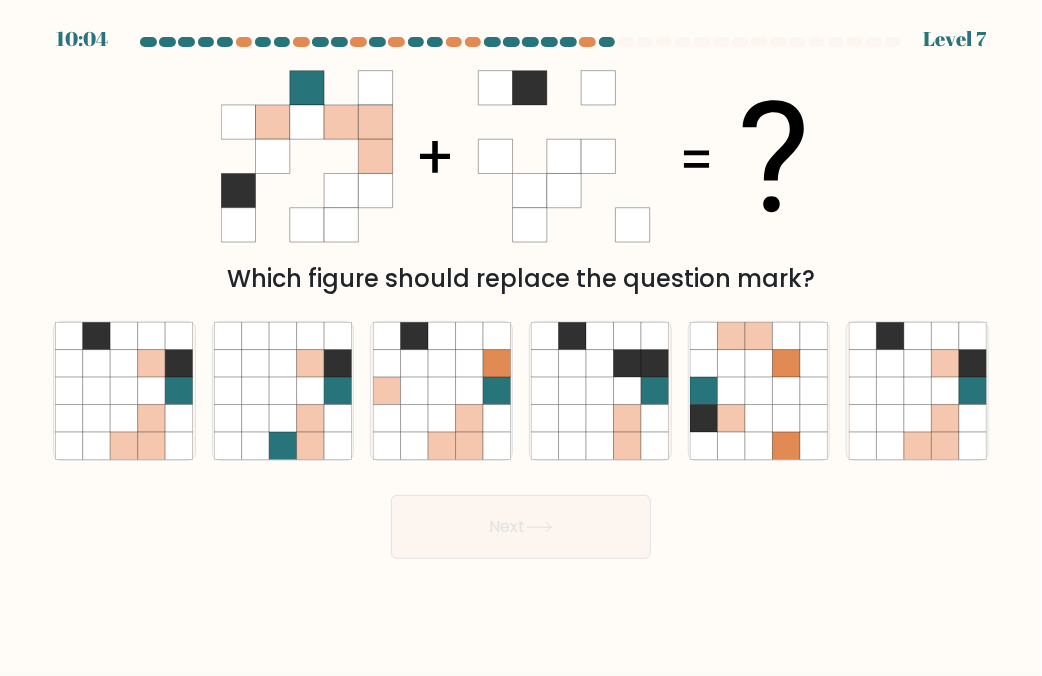 type 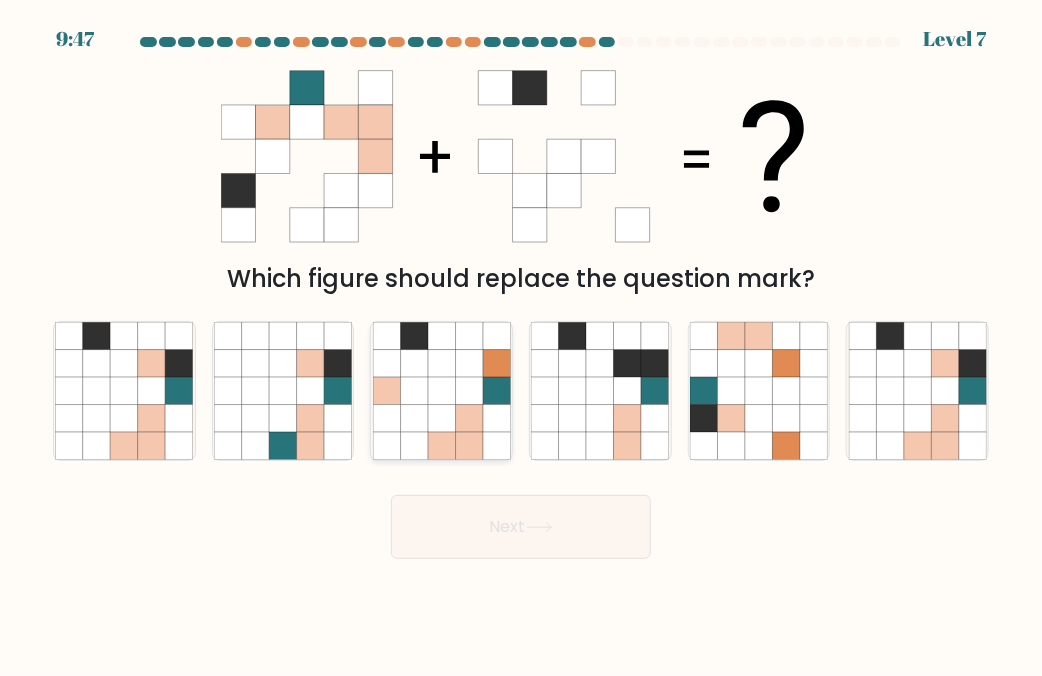 click 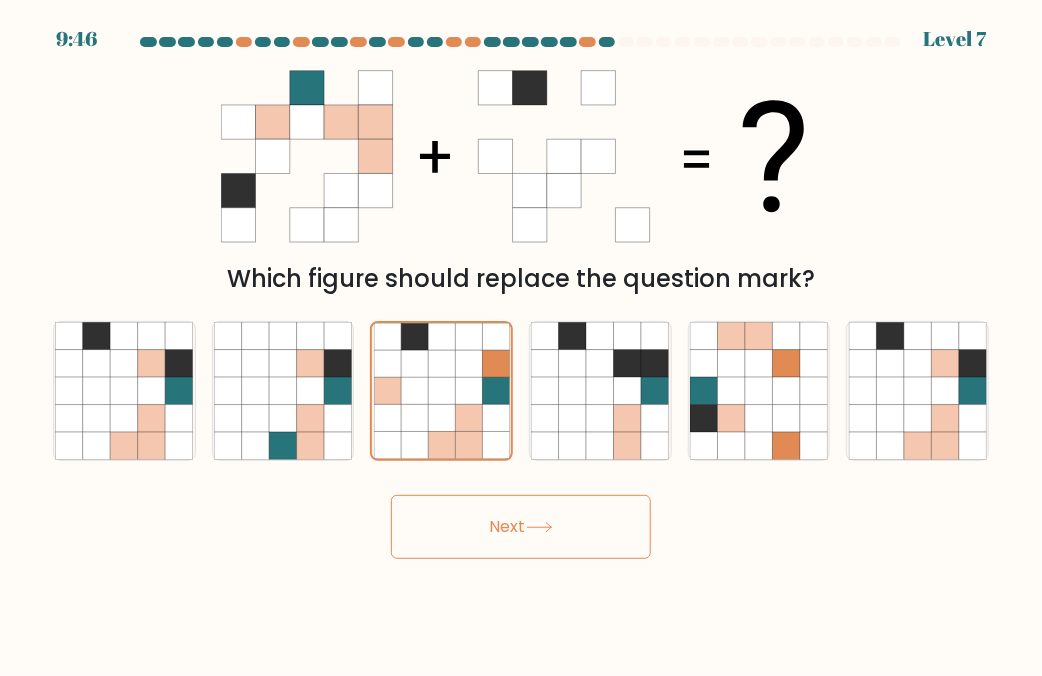 click on "Next" at bounding box center [521, 527] 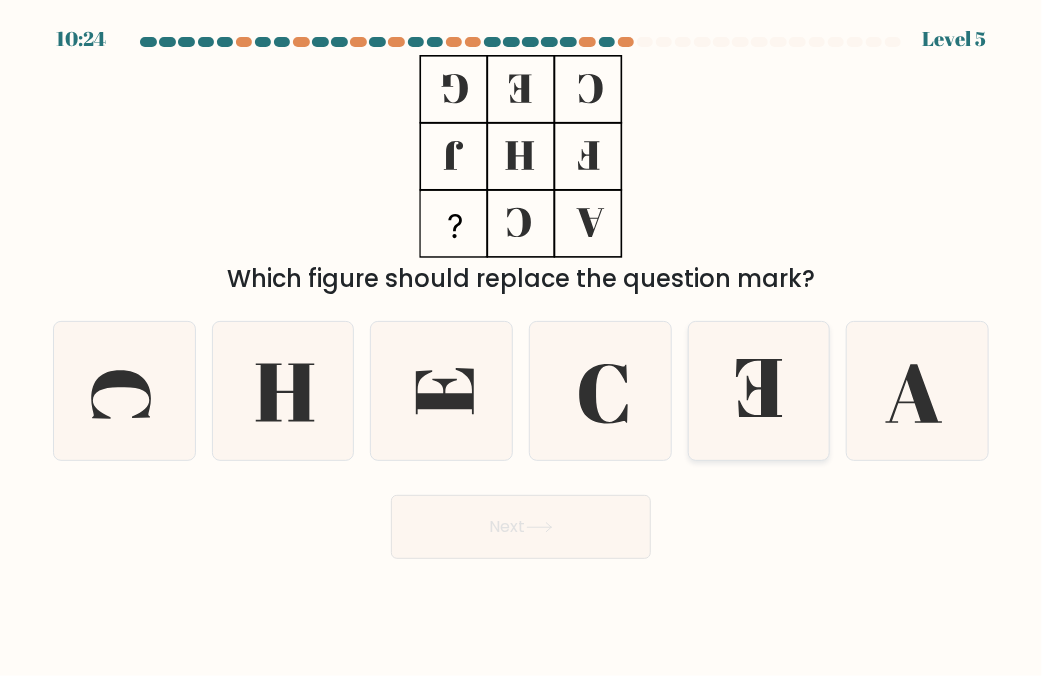 click 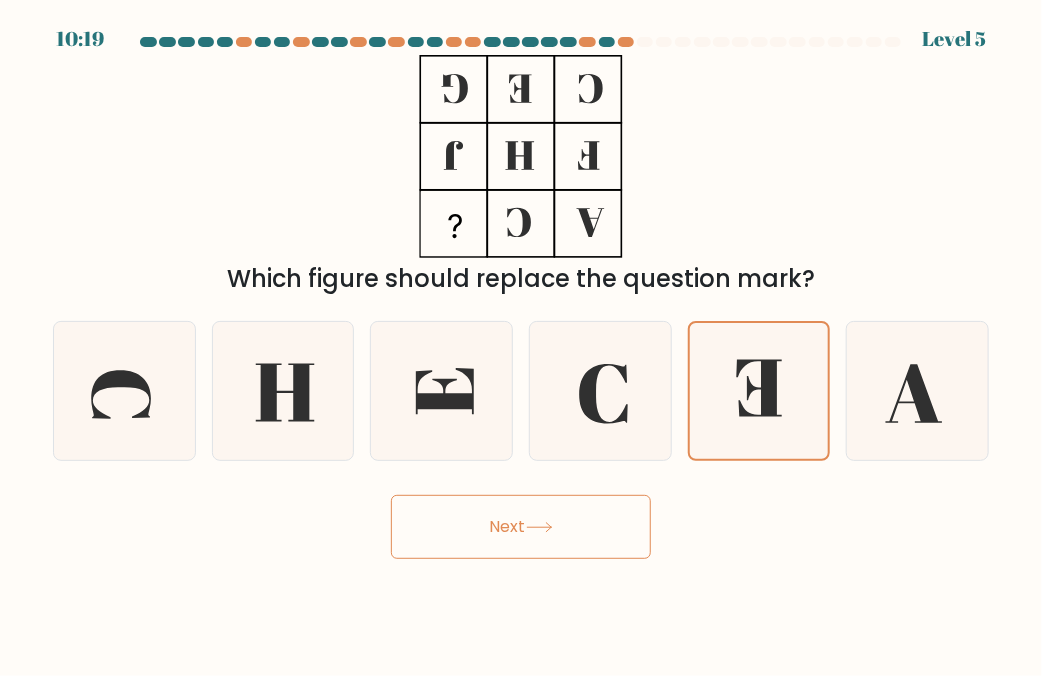 click on "Next" at bounding box center (521, 527) 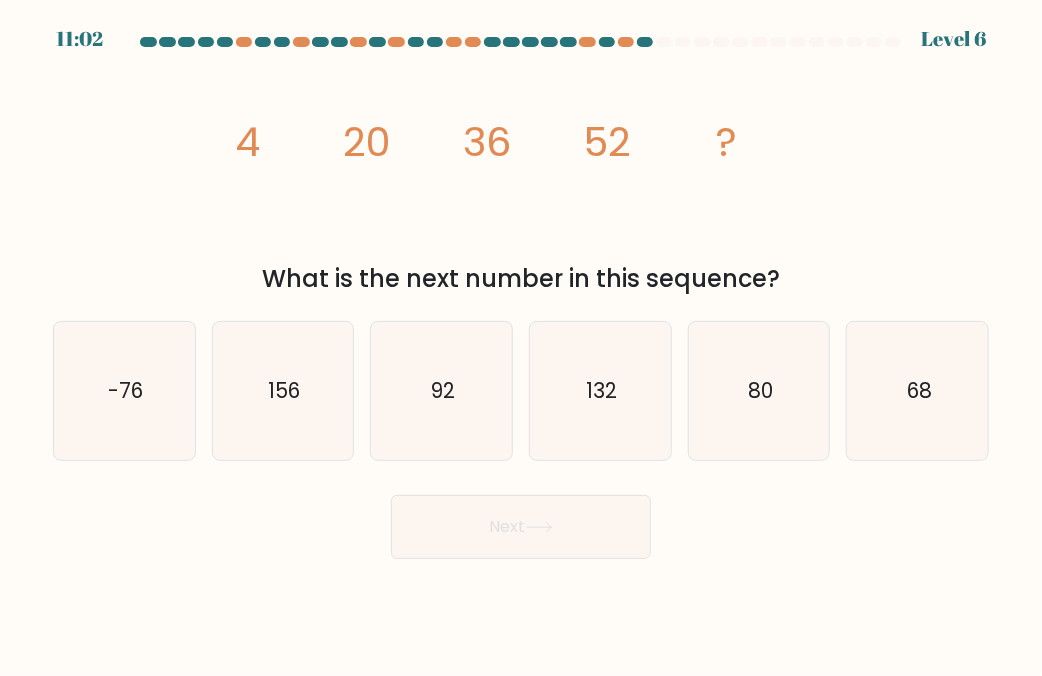 drag, startPoint x: 247, startPoint y: 137, endPoint x: 917, endPoint y: 264, distance: 681.93036 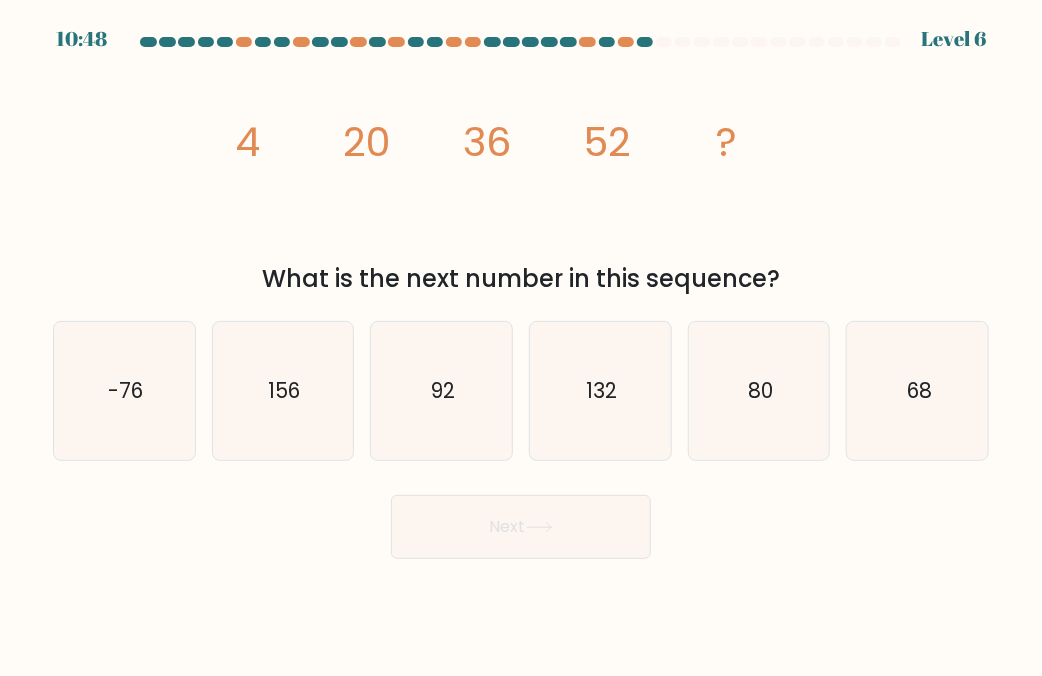 click on "image/svg+xml
4
20
36
52
?" 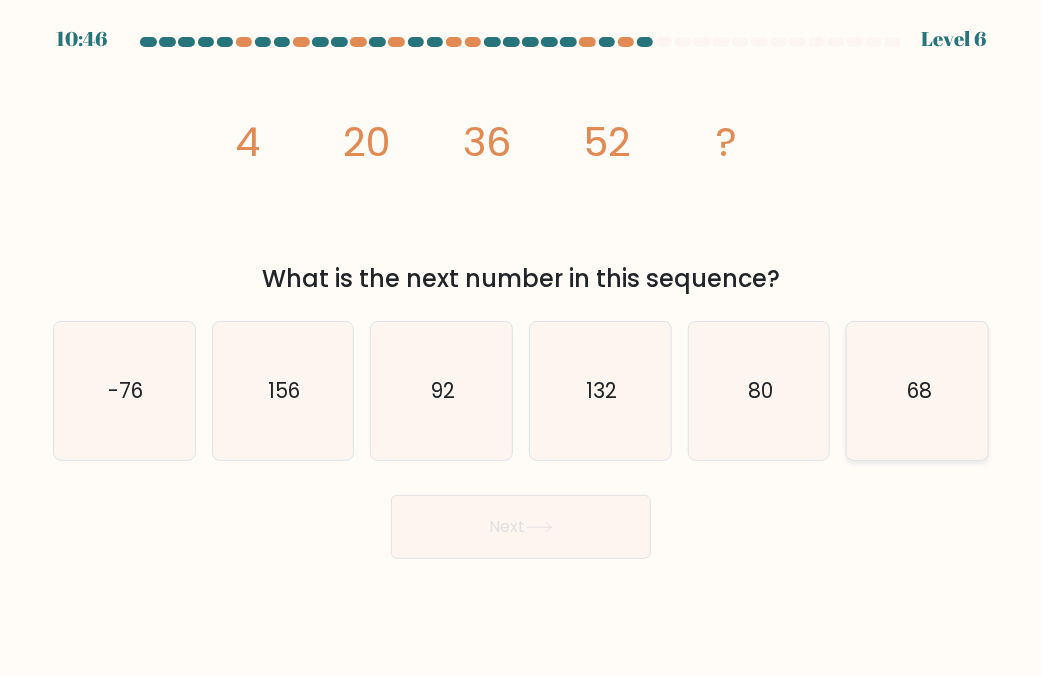 click on "68" 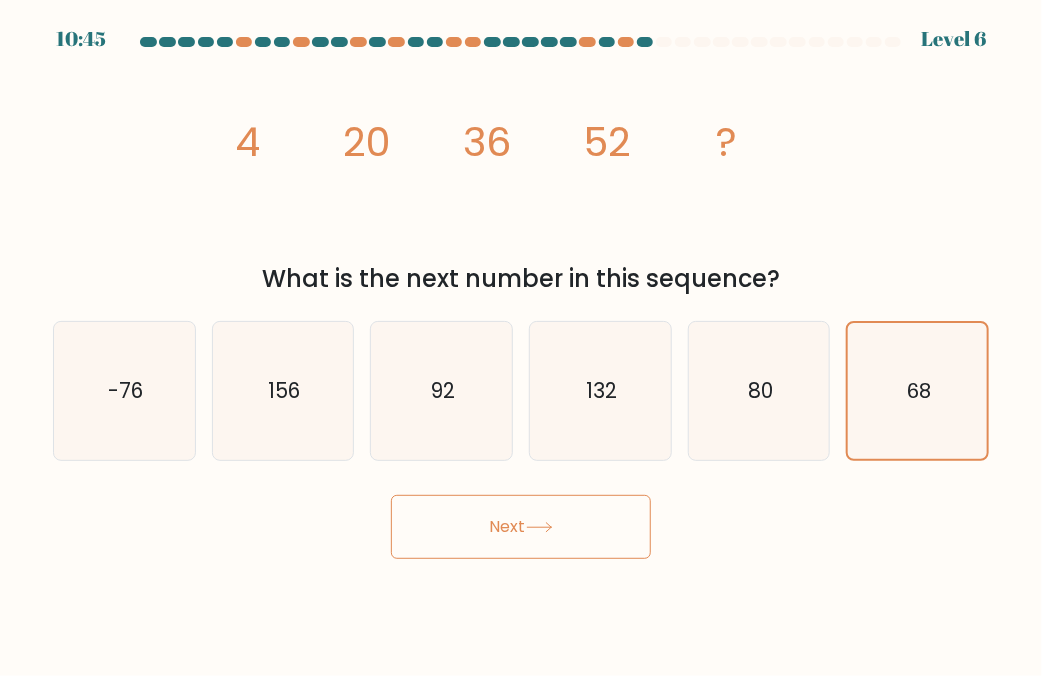 click on "Next" at bounding box center [521, 527] 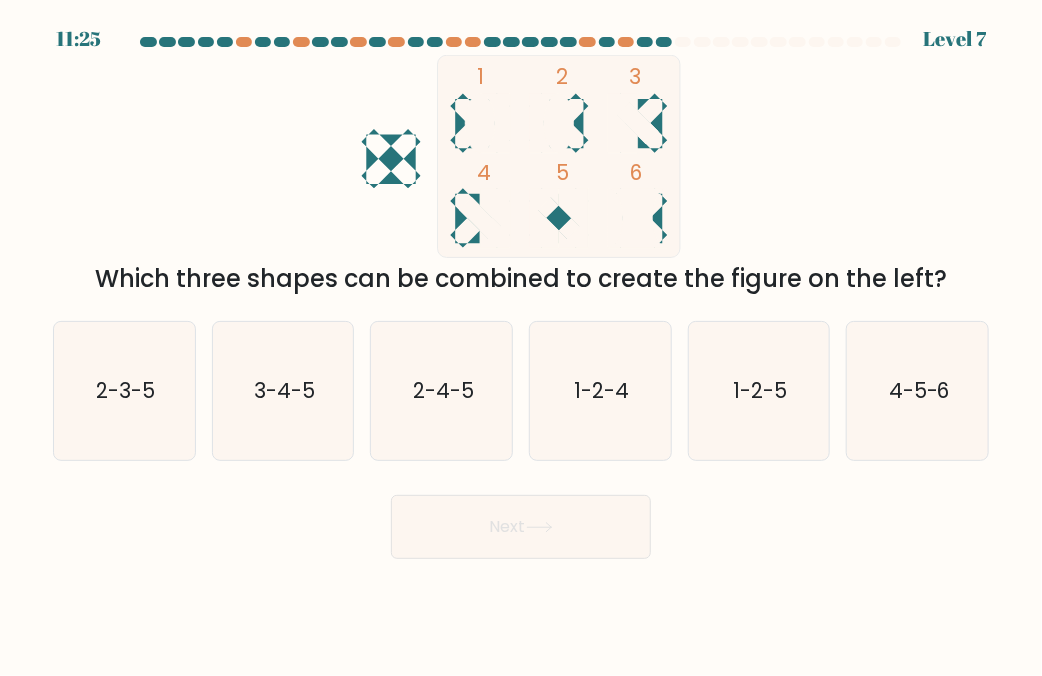 type 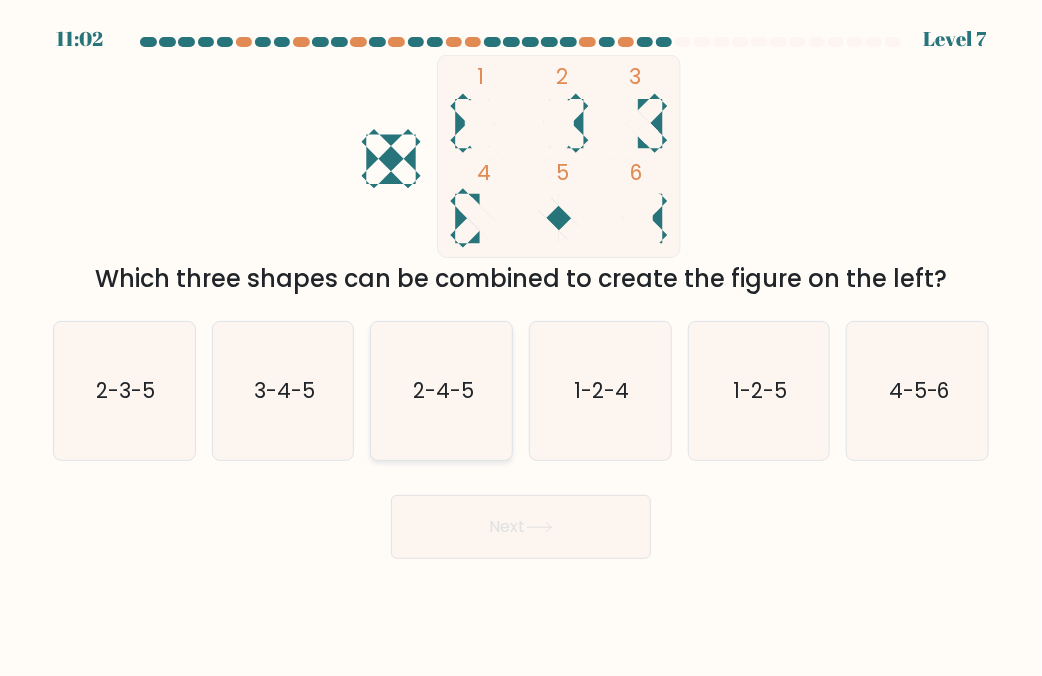 click on "2-4-5" 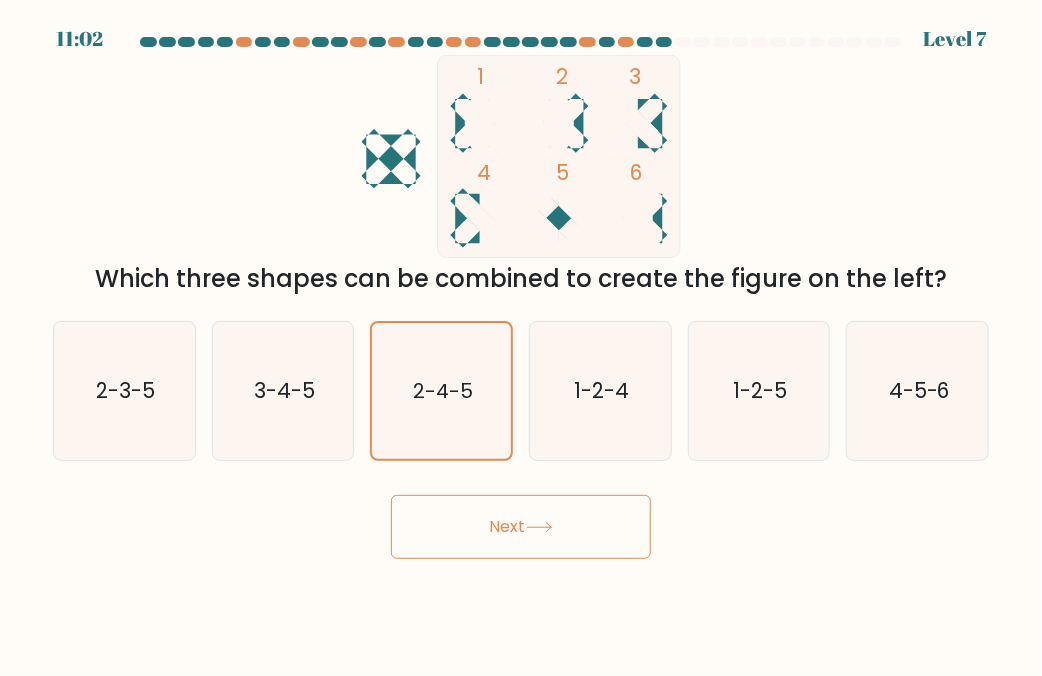 click on "Next" at bounding box center (521, 527) 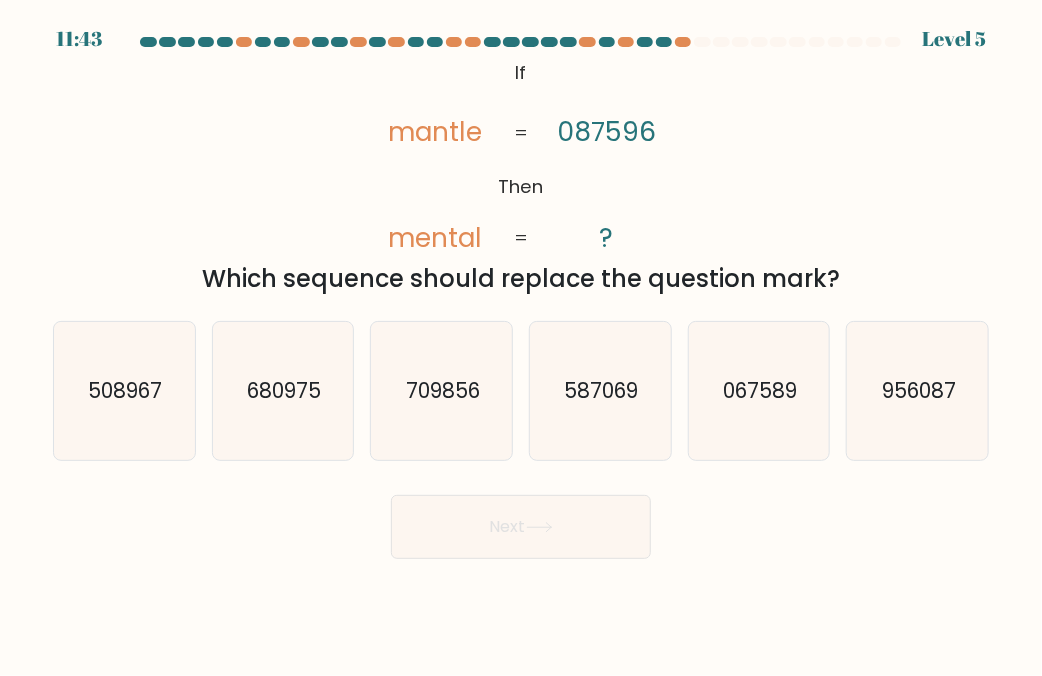 drag, startPoint x: 503, startPoint y: 69, endPoint x: 928, endPoint y: 273, distance: 471.42444 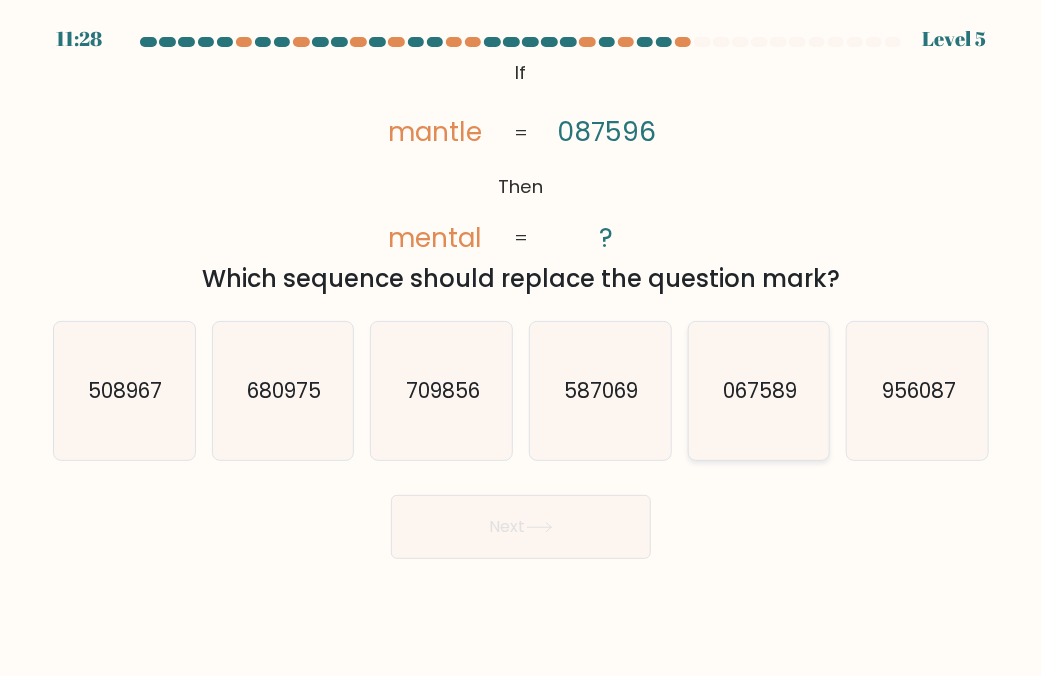 click on "067589" 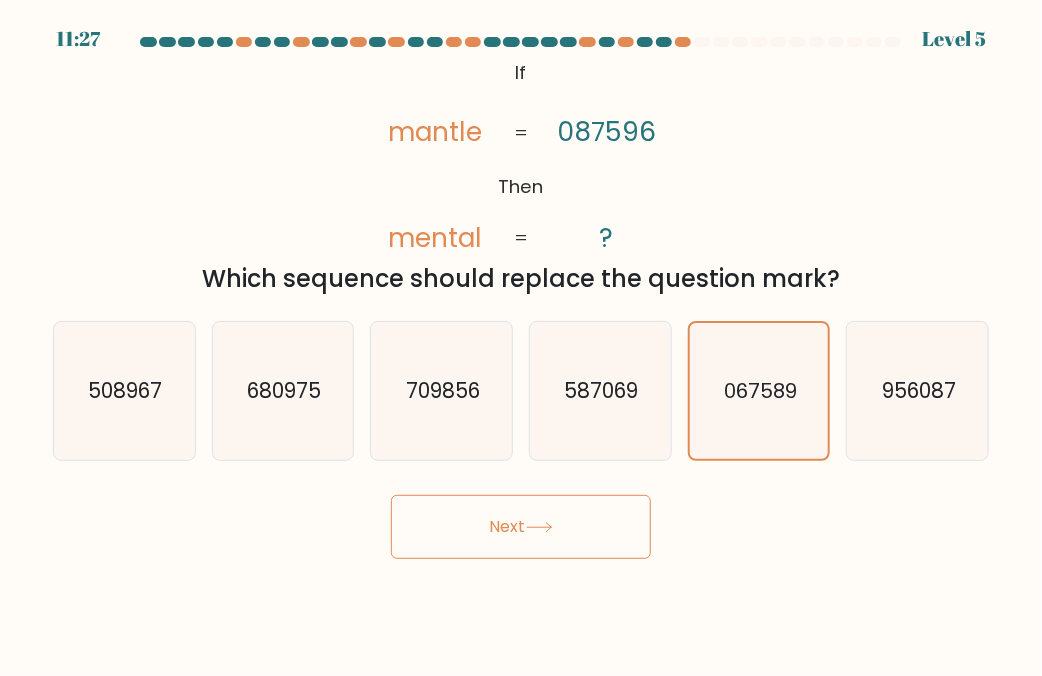 click on "Next" at bounding box center (521, 527) 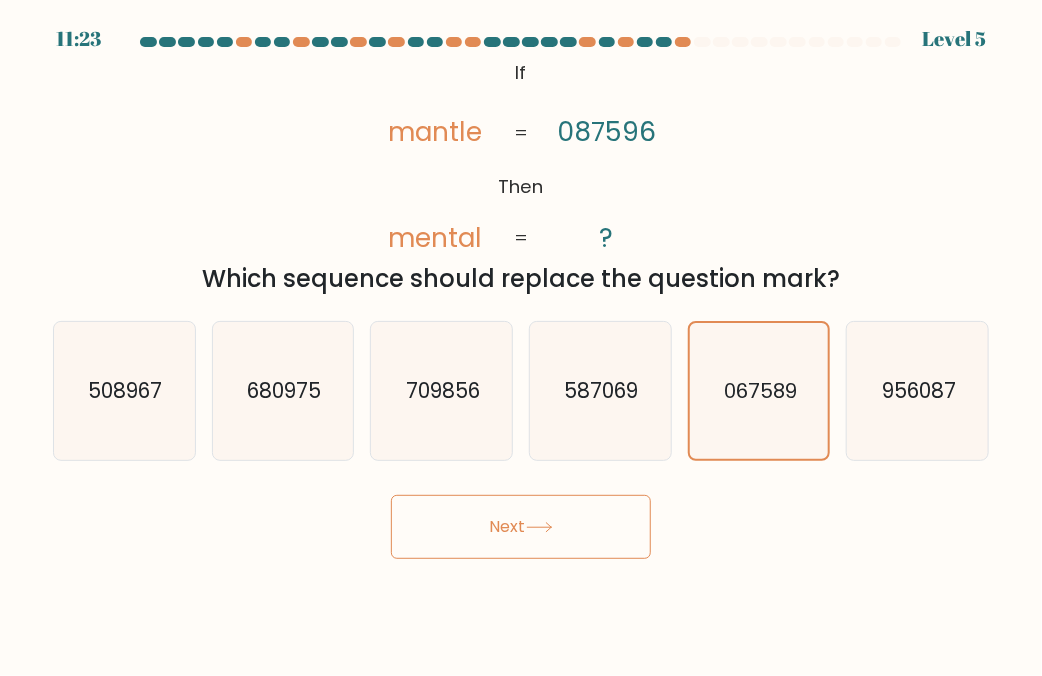 click on "Next" at bounding box center (521, 527) 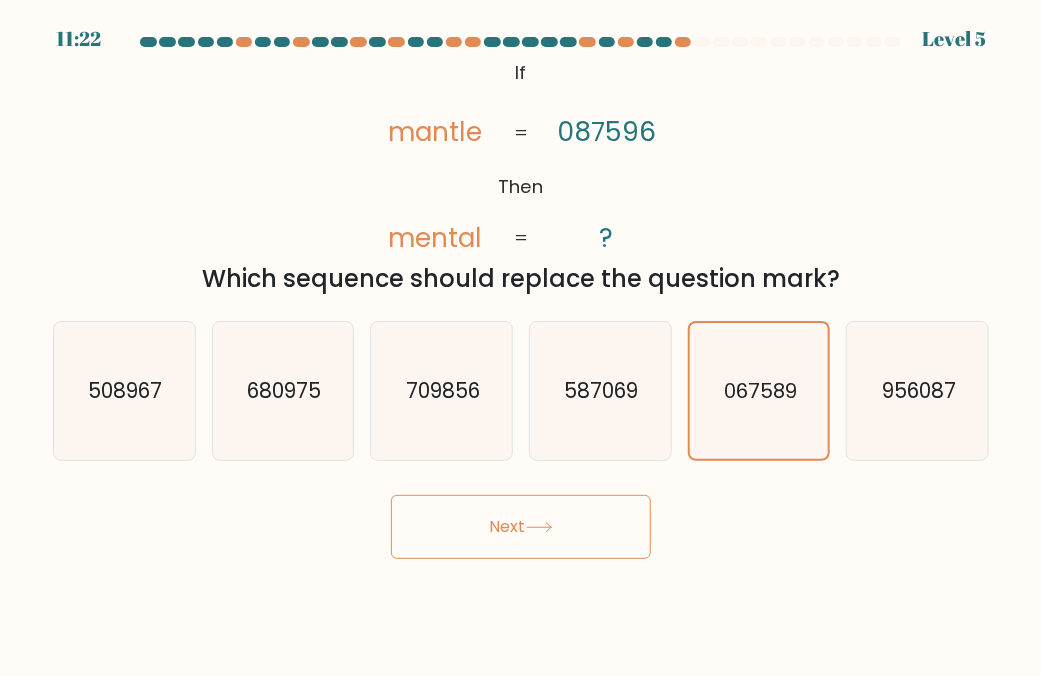 drag, startPoint x: 898, startPoint y: 544, endPoint x: 890, endPoint y: 523, distance: 22.472204 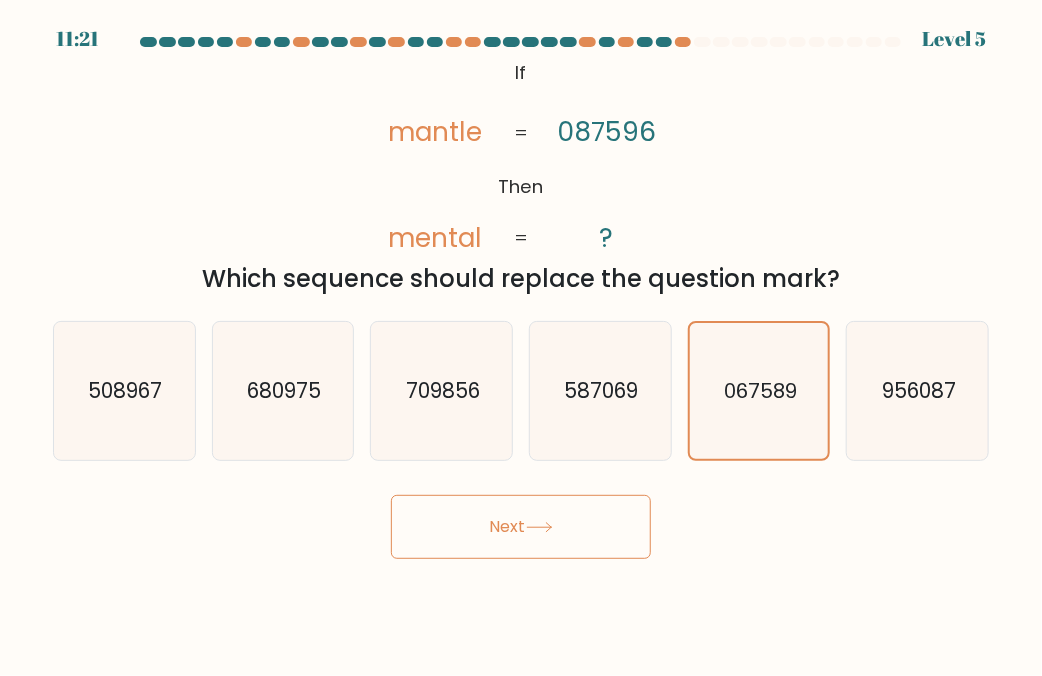 click on "@import url('https://fonts.googleapis.com/css?family=Abril+Fatface:400,100,100italic,300,300italic,400italic,500,500italic,700,700italic,900,900italic');           If       Then       mantle       mental       087596       ?       =       =
Which sequence should replace the question mark?" at bounding box center [521, 176] 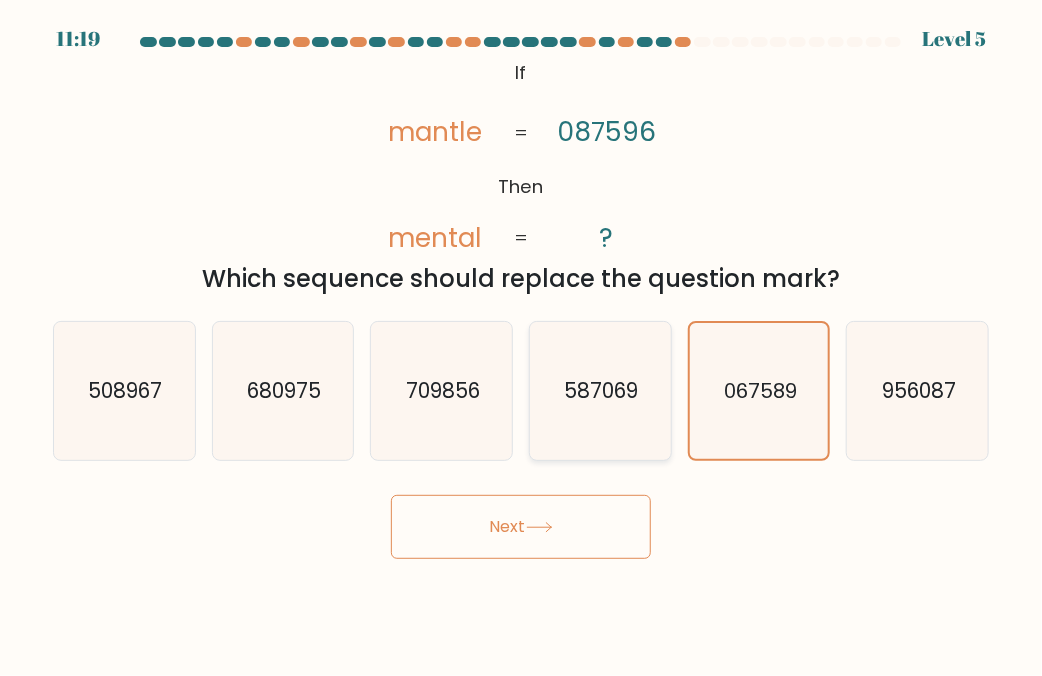 click on "587069" 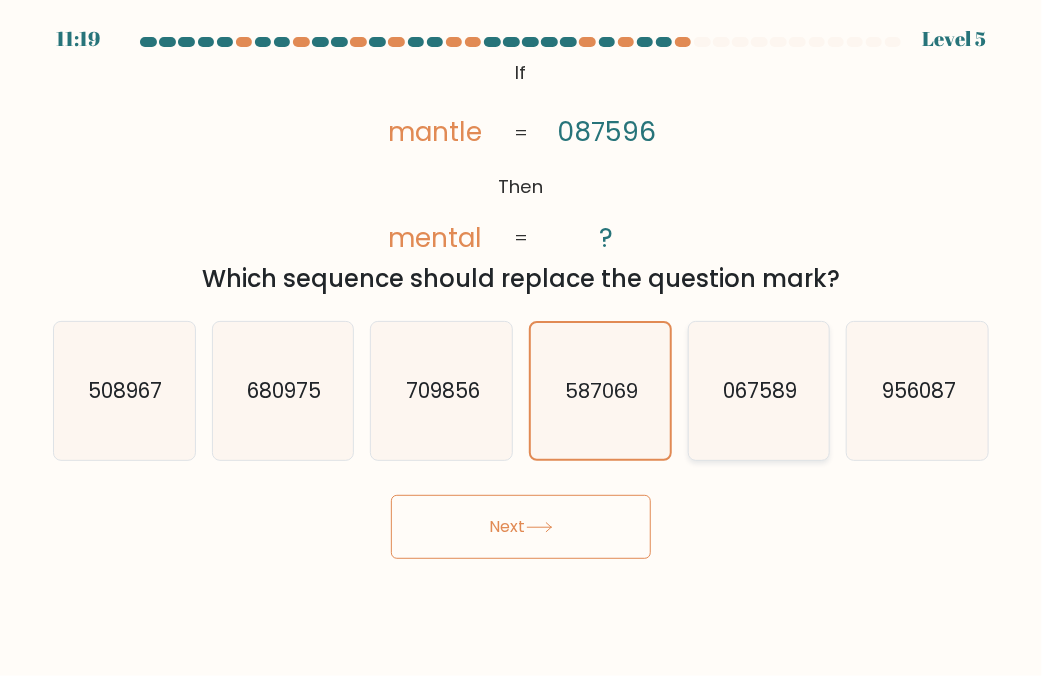 click on "067589" 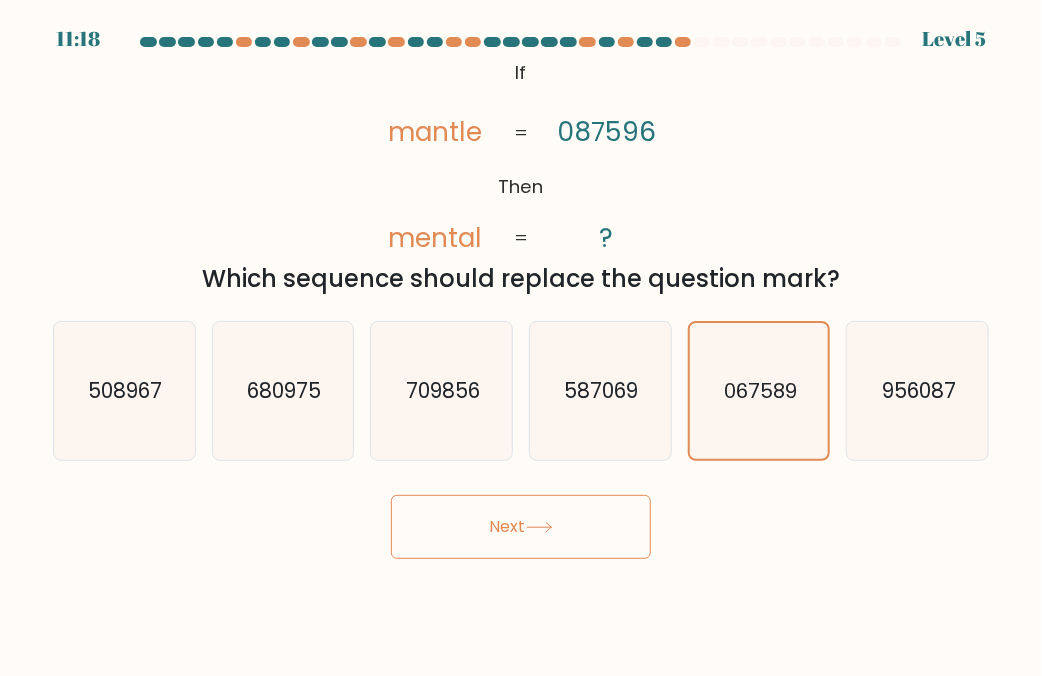 click on "Next" at bounding box center [521, 527] 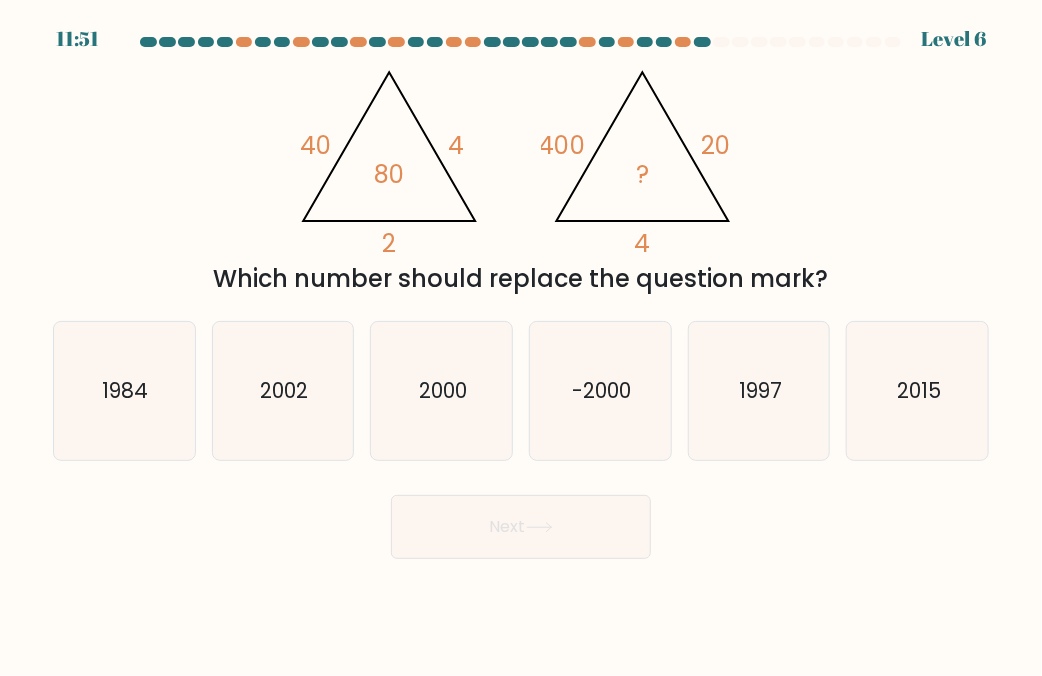 type 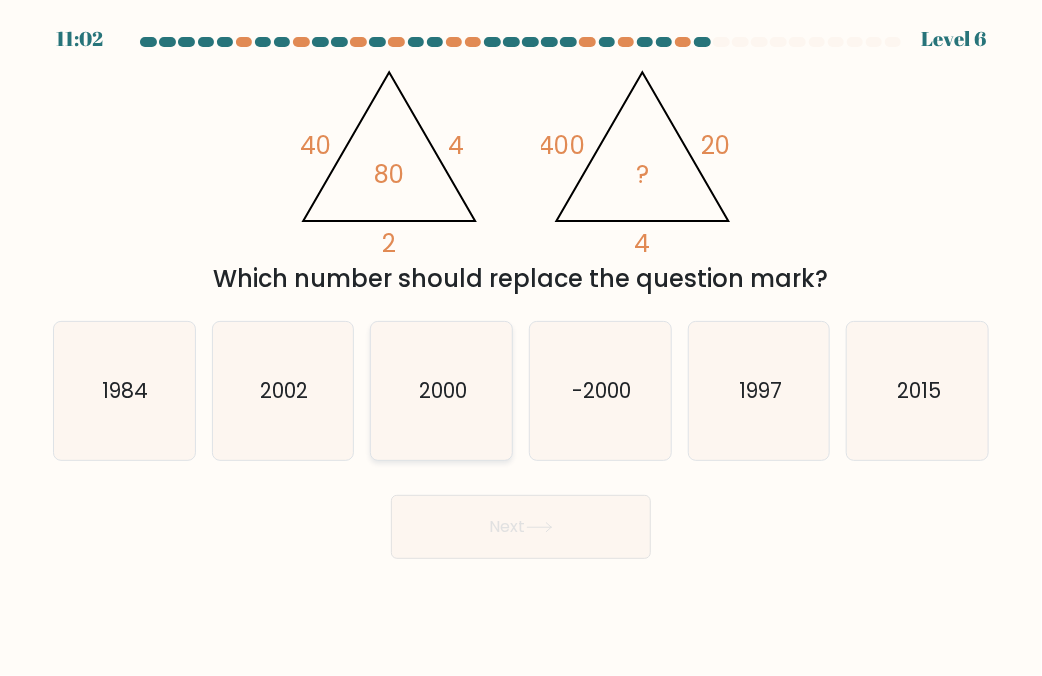 click on "2000" 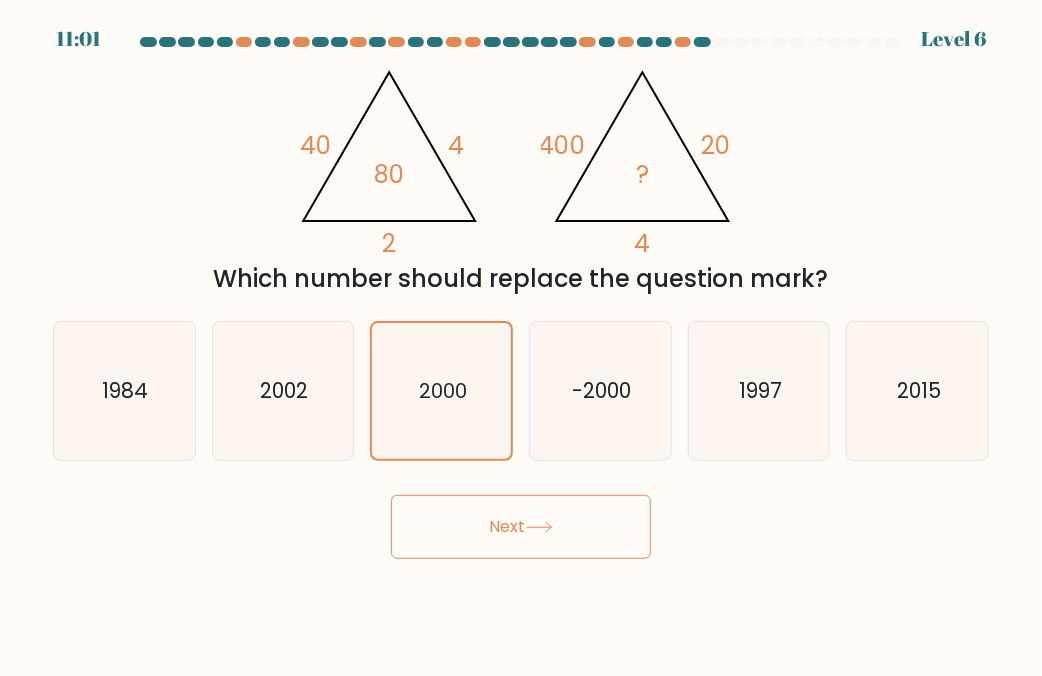 click on "Next" at bounding box center (521, 527) 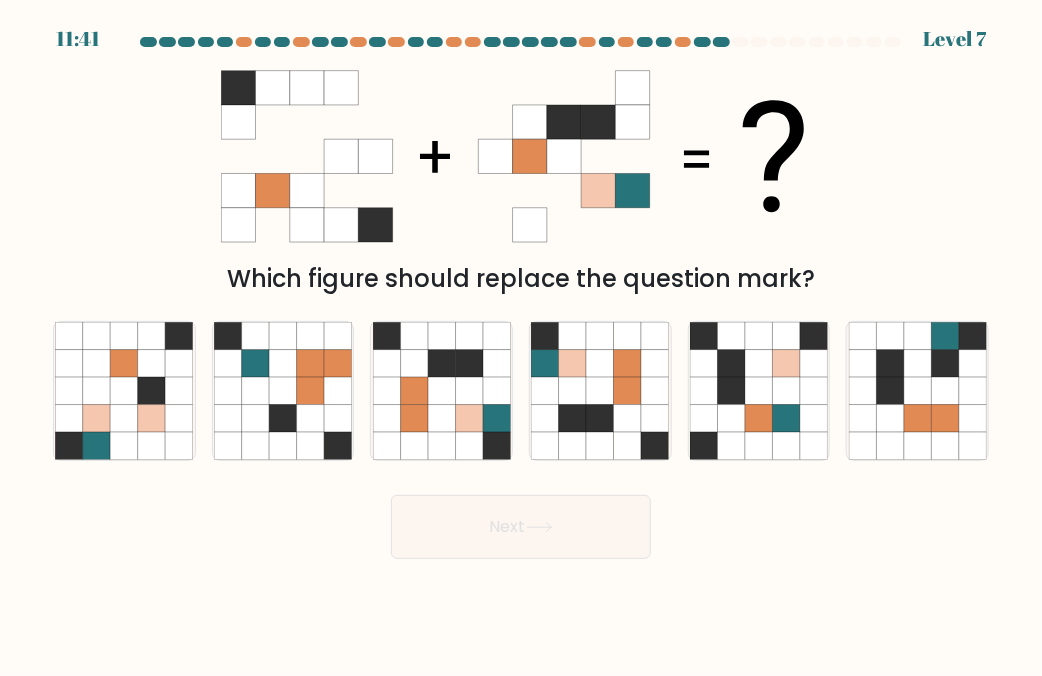 type 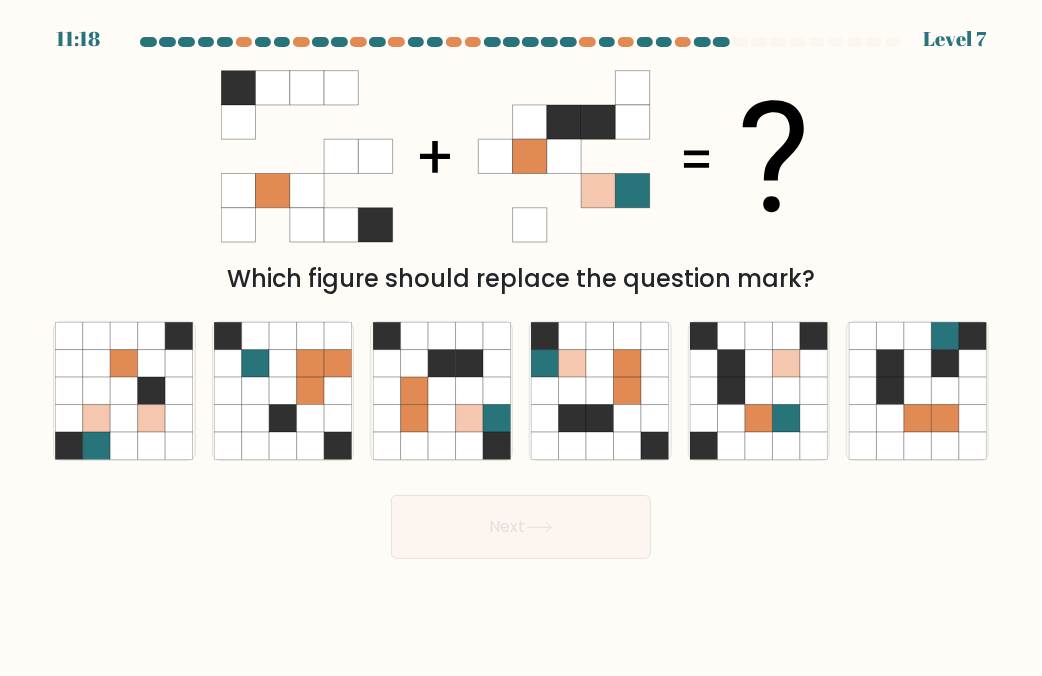 click 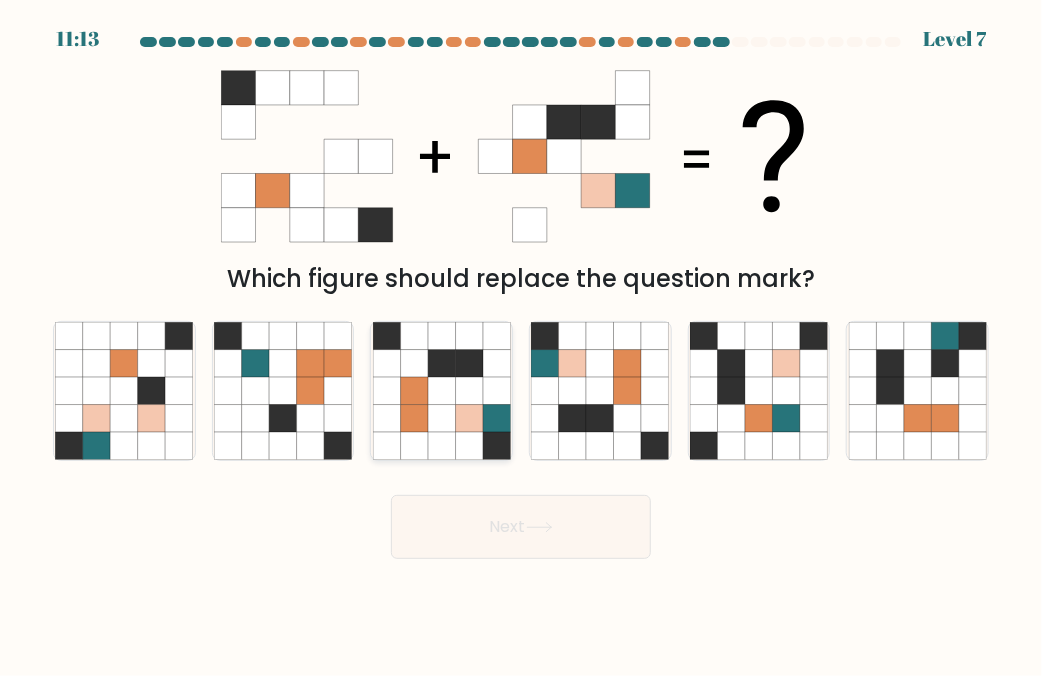 click 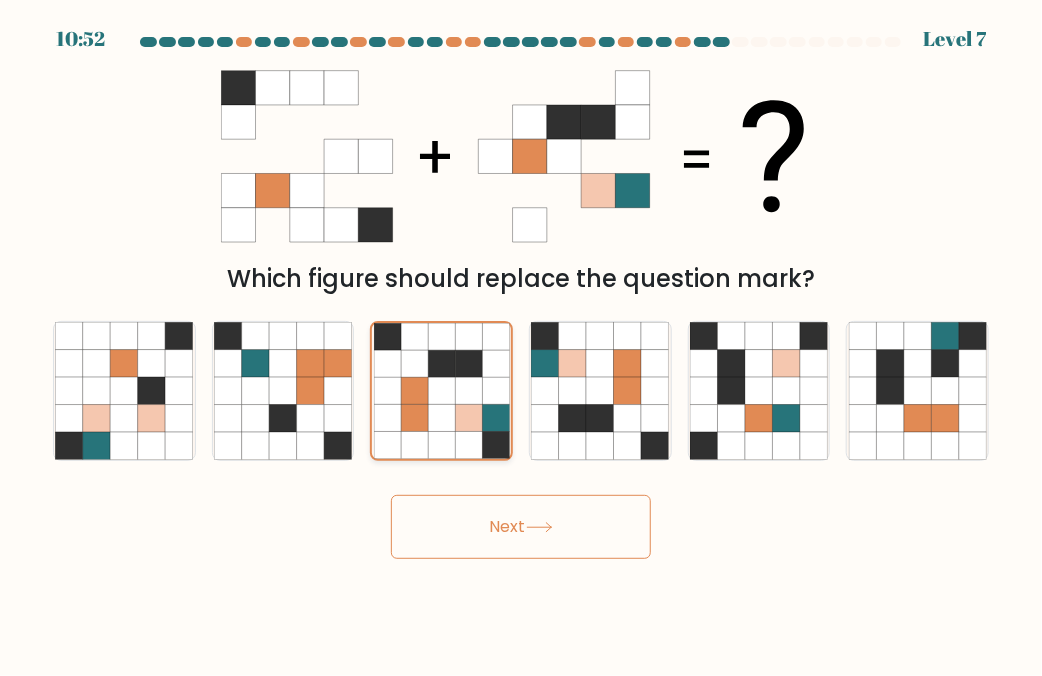 click 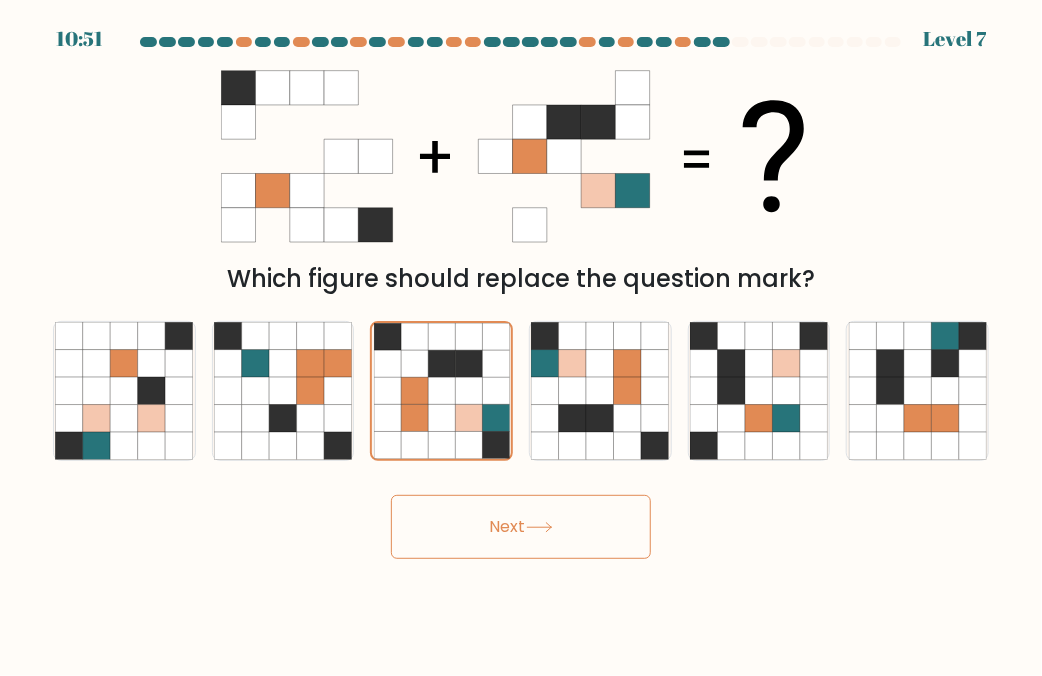 click on "Next" at bounding box center [521, 527] 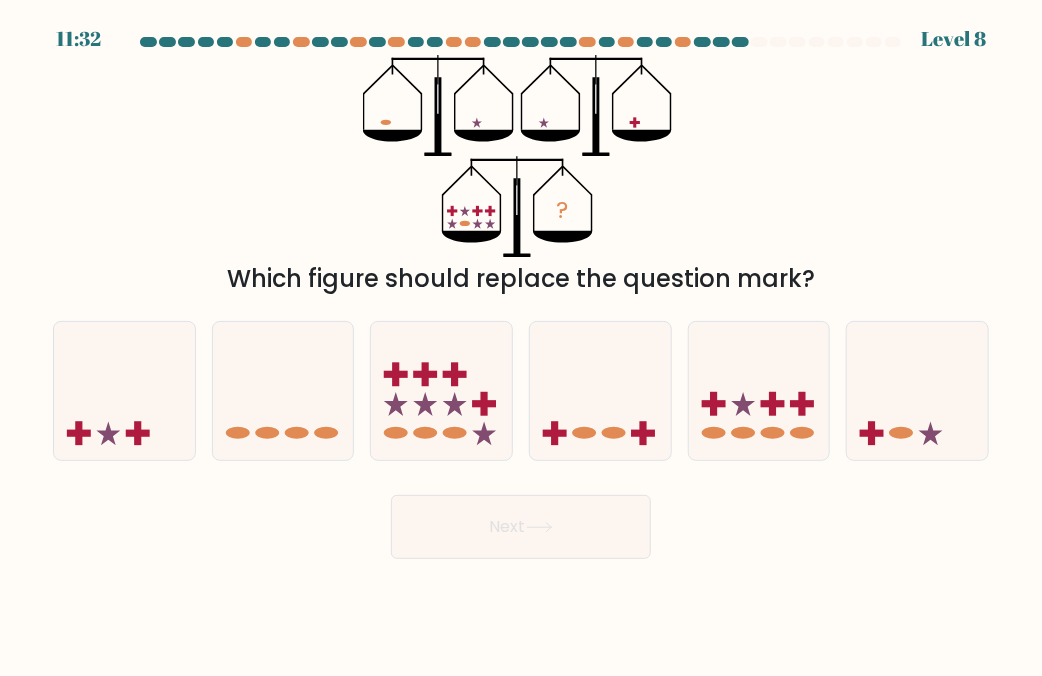 type 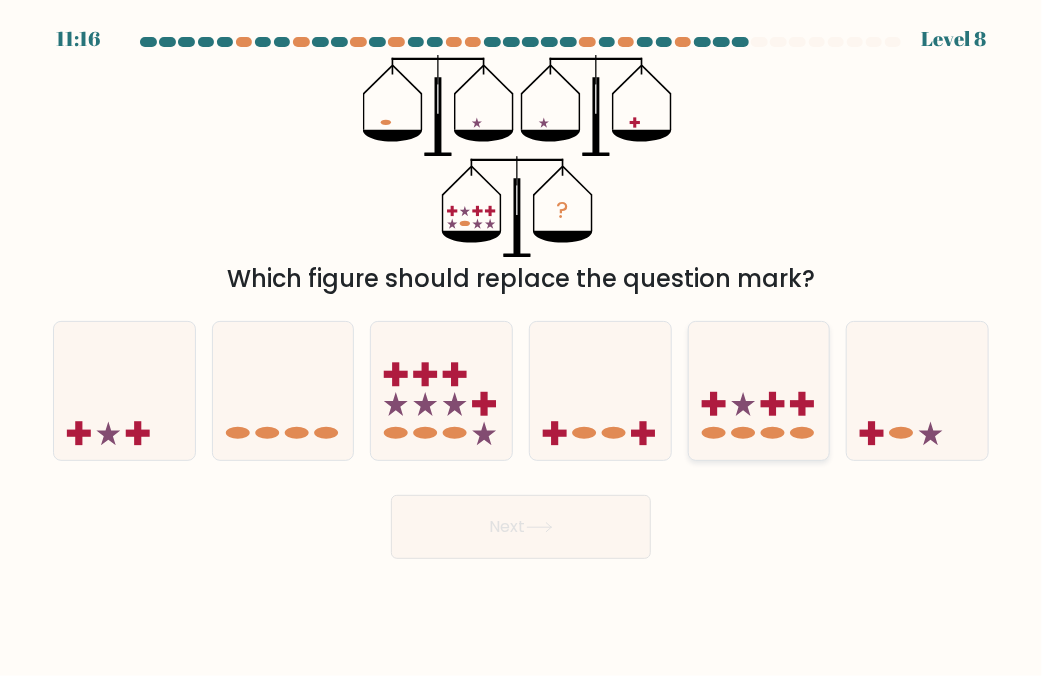 click 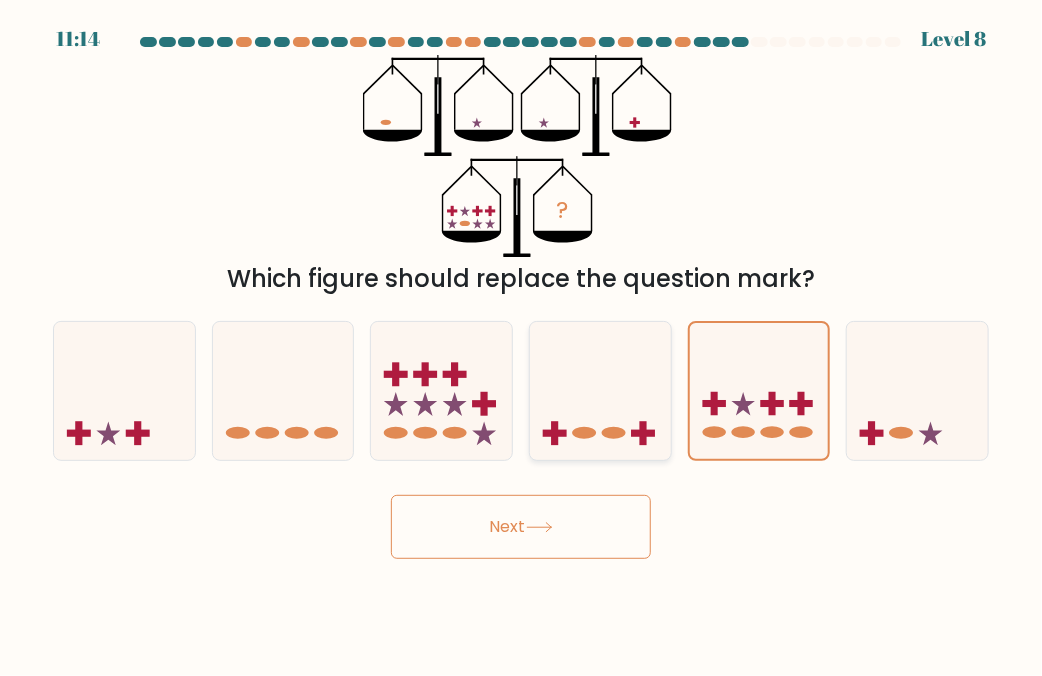 click 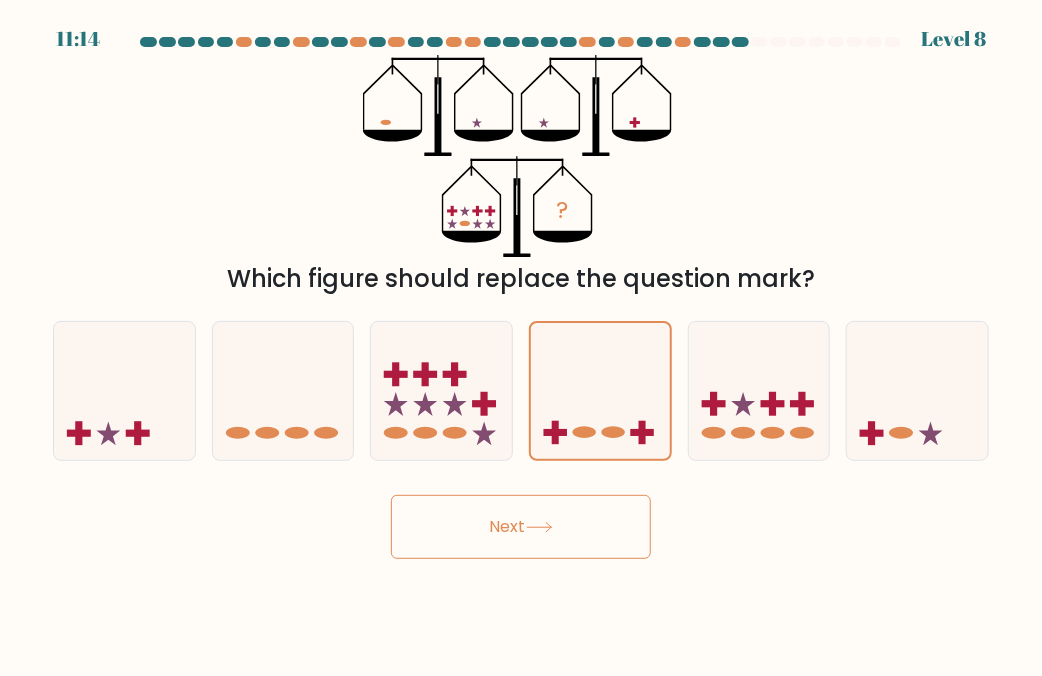 click on "11:14
Level 8" at bounding box center [521, 338] 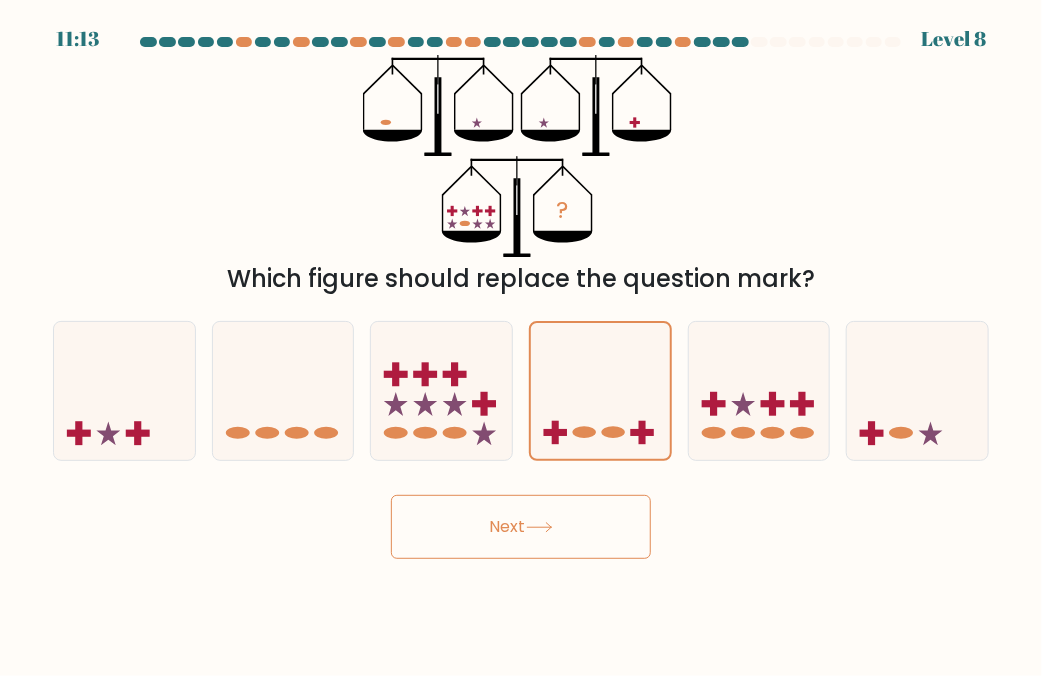 click on "Next" at bounding box center [521, 527] 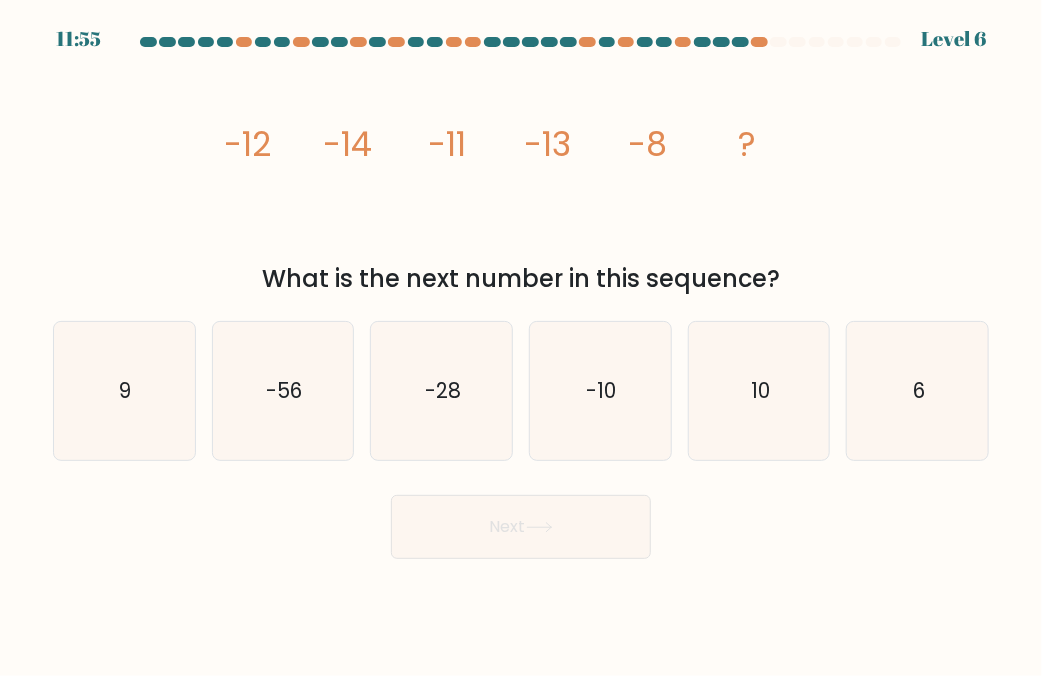 drag, startPoint x: 210, startPoint y: 135, endPoint x: 800, endPoint y: 285, distance: 608.7692 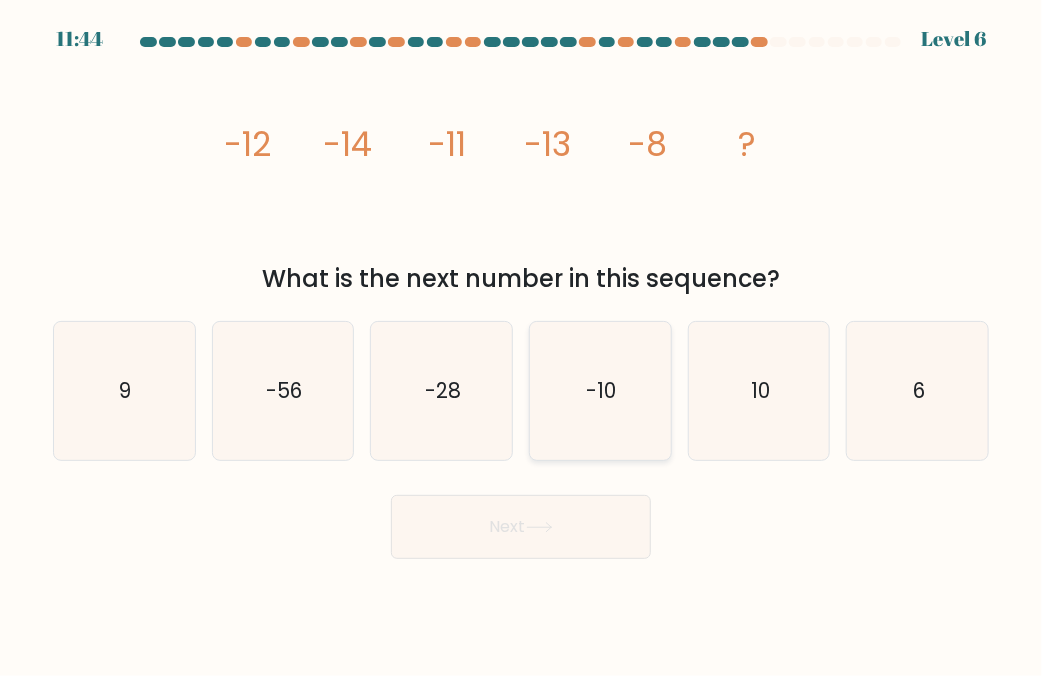 click on "-10" 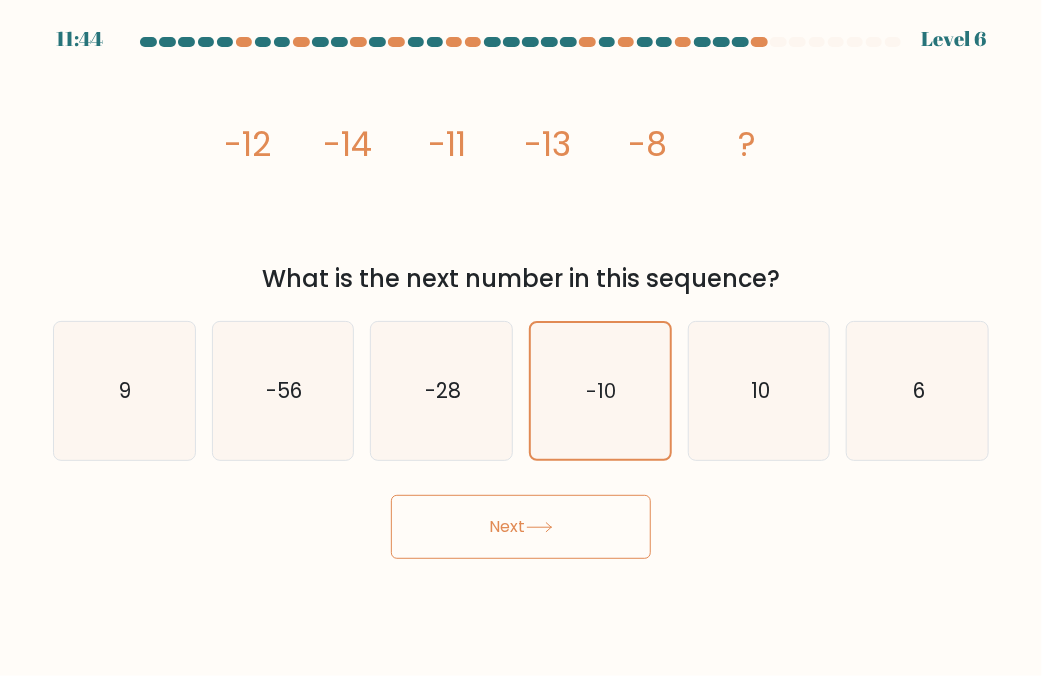 click on "Next" at bounding box center [521, 527] 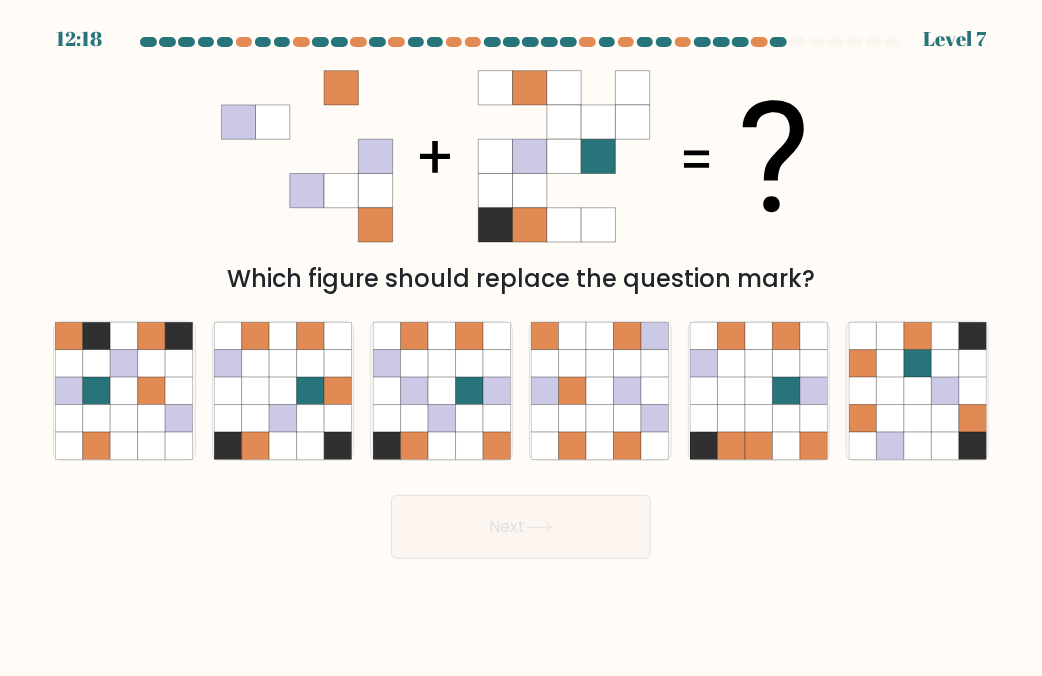 type 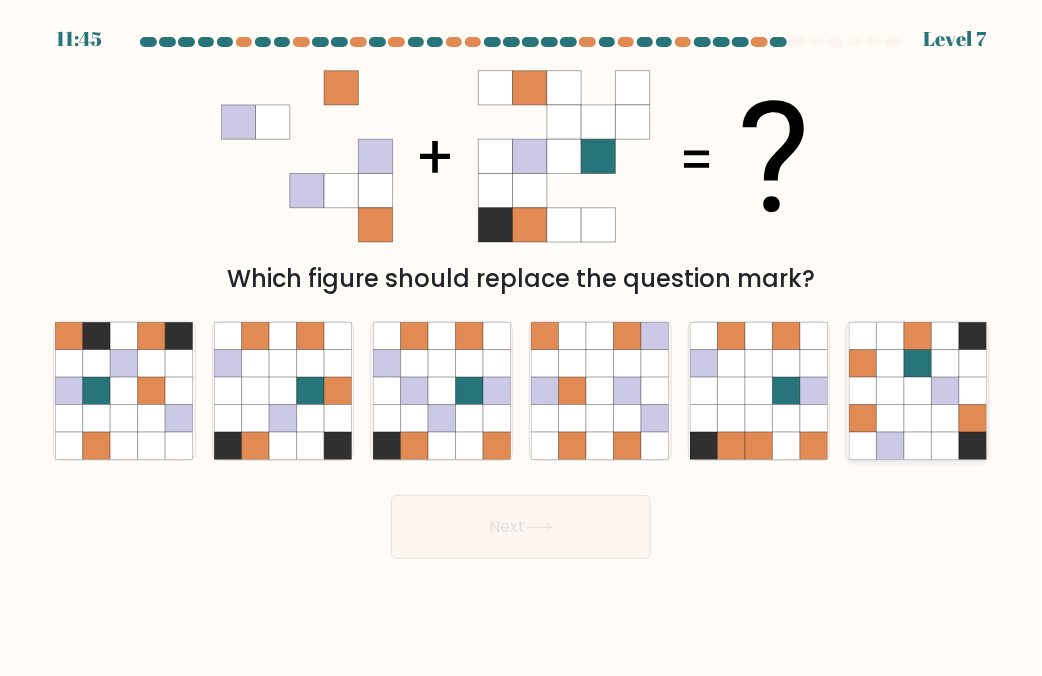click 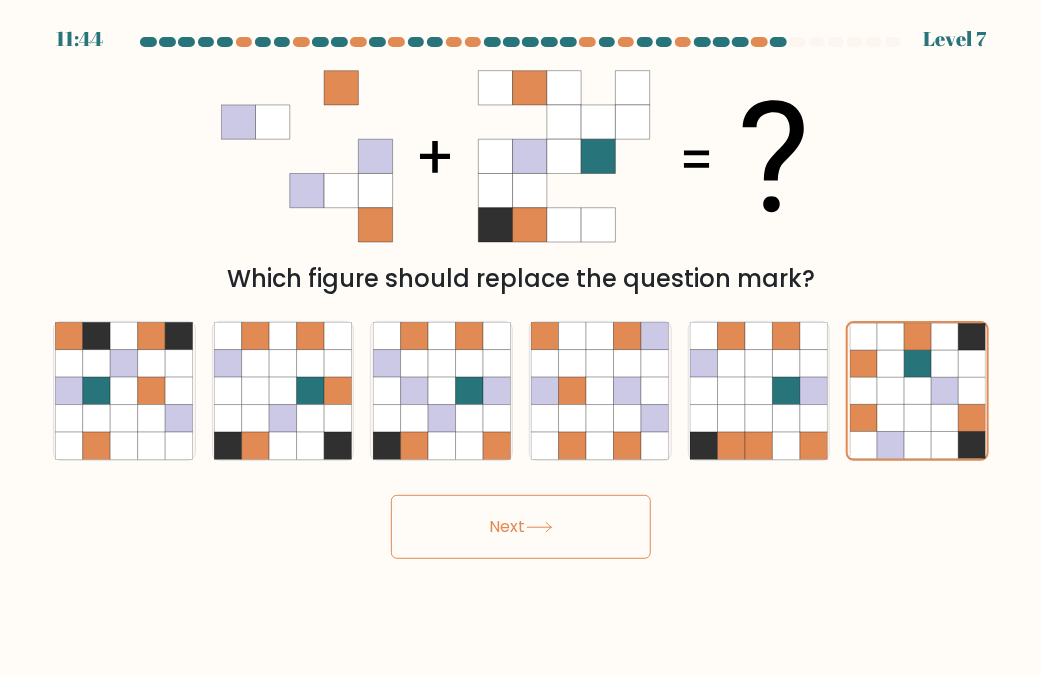 click on "Next" at bounding box center (521, 527) 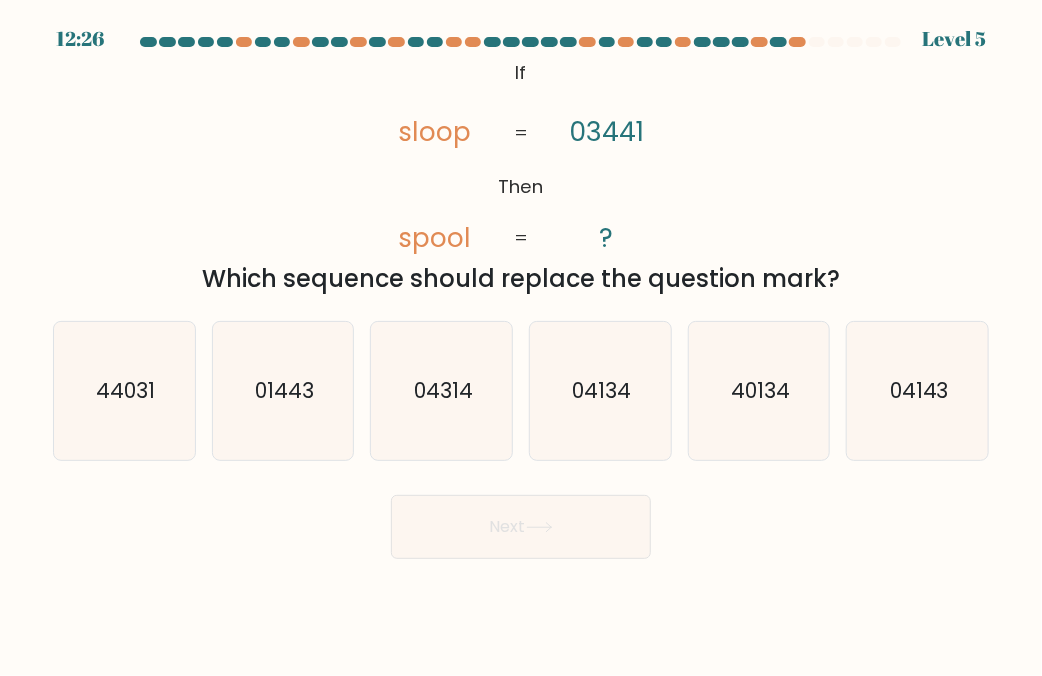 drag, startPoint x: 497, startPoint y: 67, endPoint x: 862, endPoint y: 275, distance: 420.10593 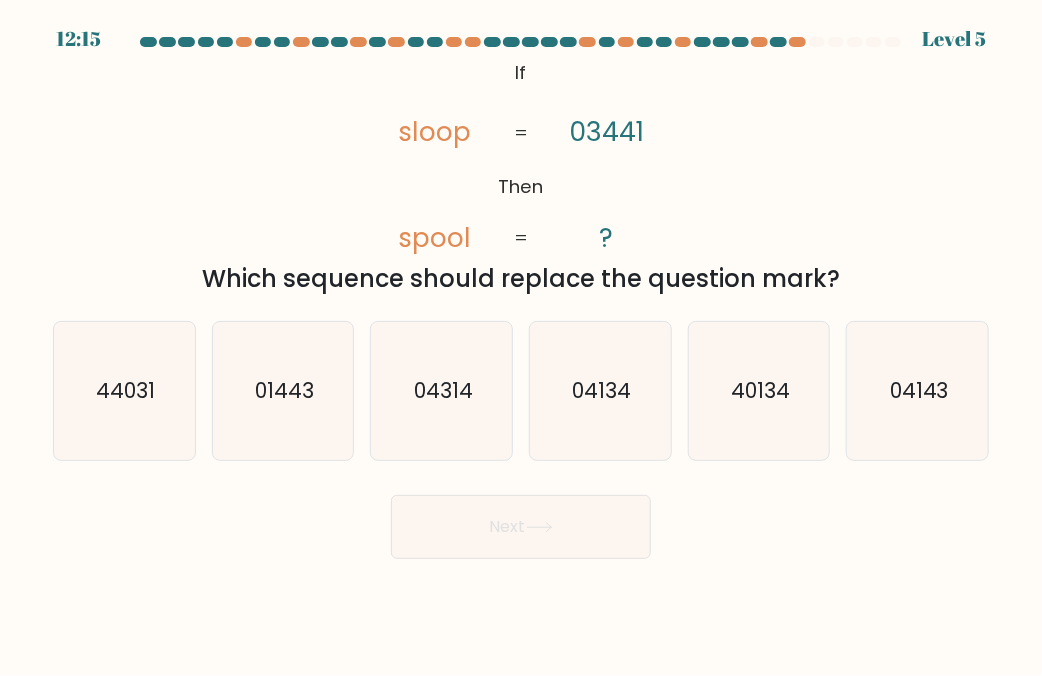 click on "@import url('https://fonts.googleapis.com/css?family=Abril+Fatface:400,100,100italic,300,300italic,400italic,500,500italic,700,700italic,900,900italic');           If       Then       sloop       spool       03441       ?       =       =
Which sequence should replace the question mark?" at bounding box center [521, 176] 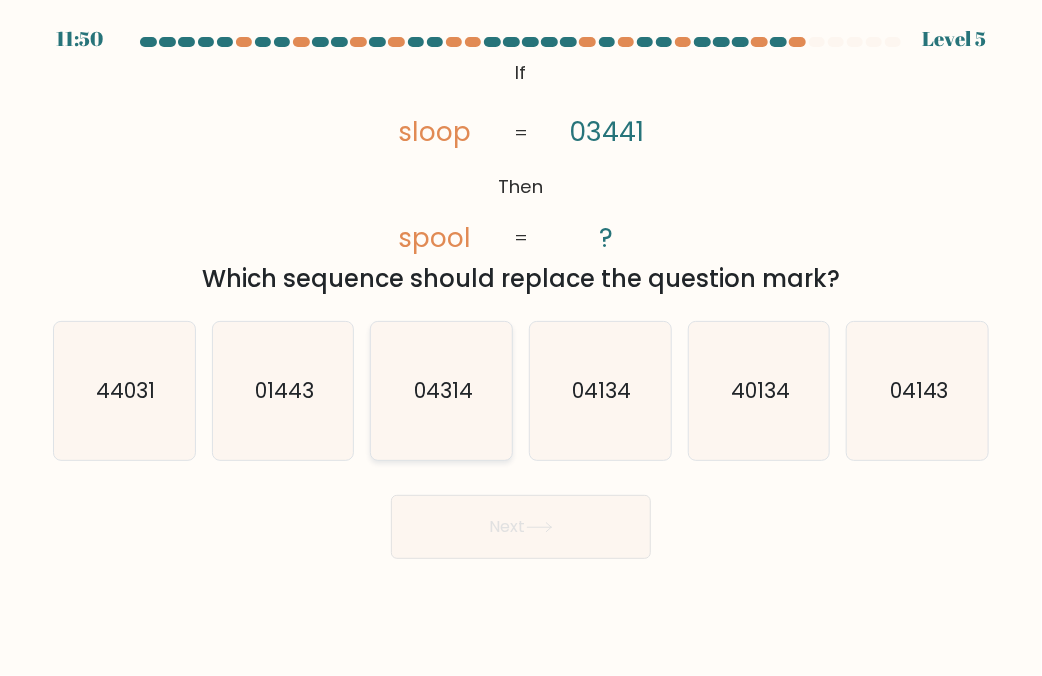 click on "04314" 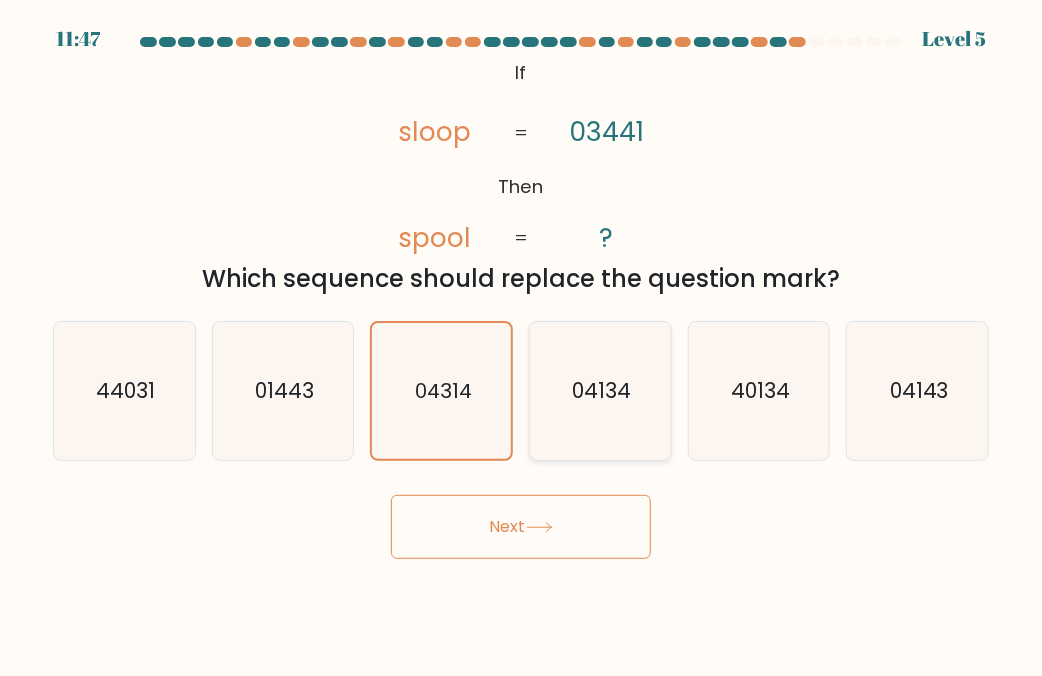 click on "04134" 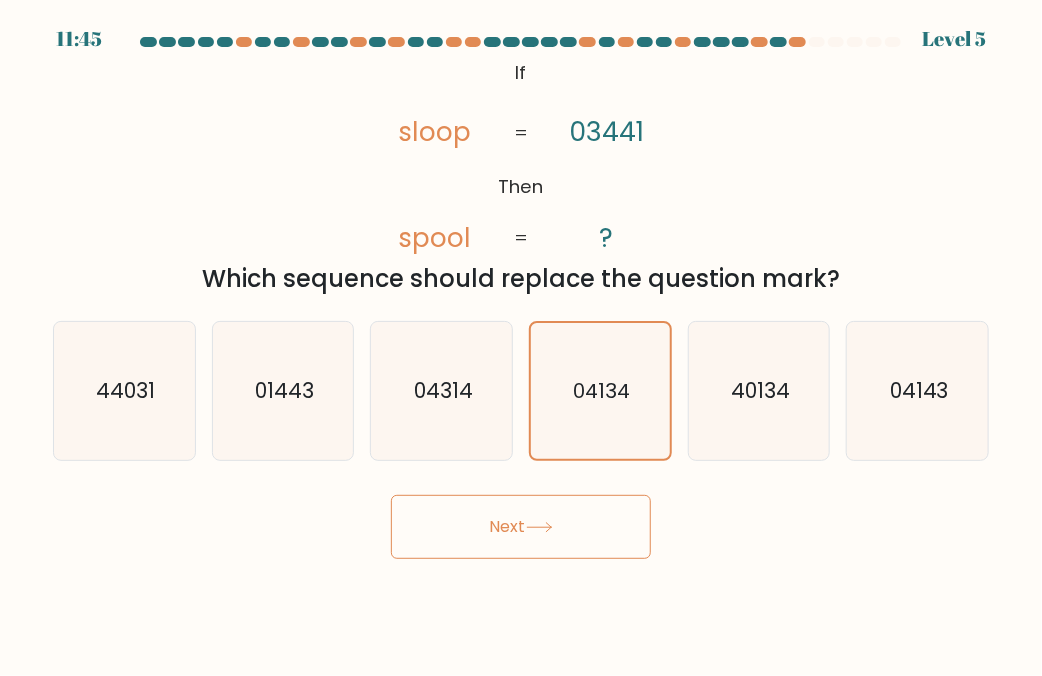click on "Next" at bounding box center (521, 527) 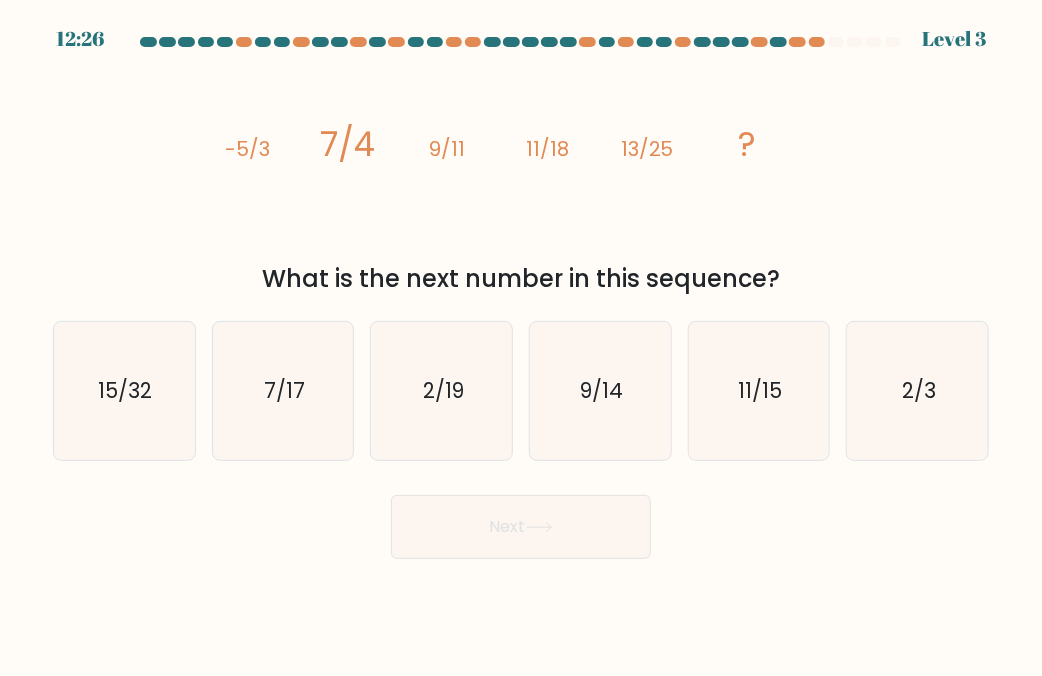 type 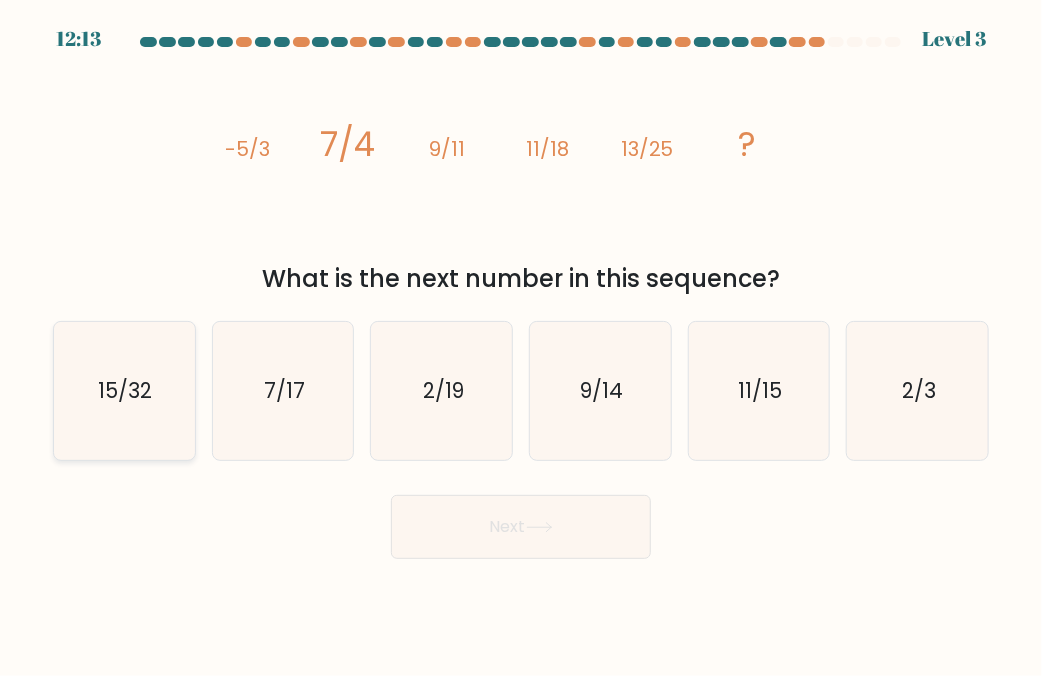 click on "15/32" 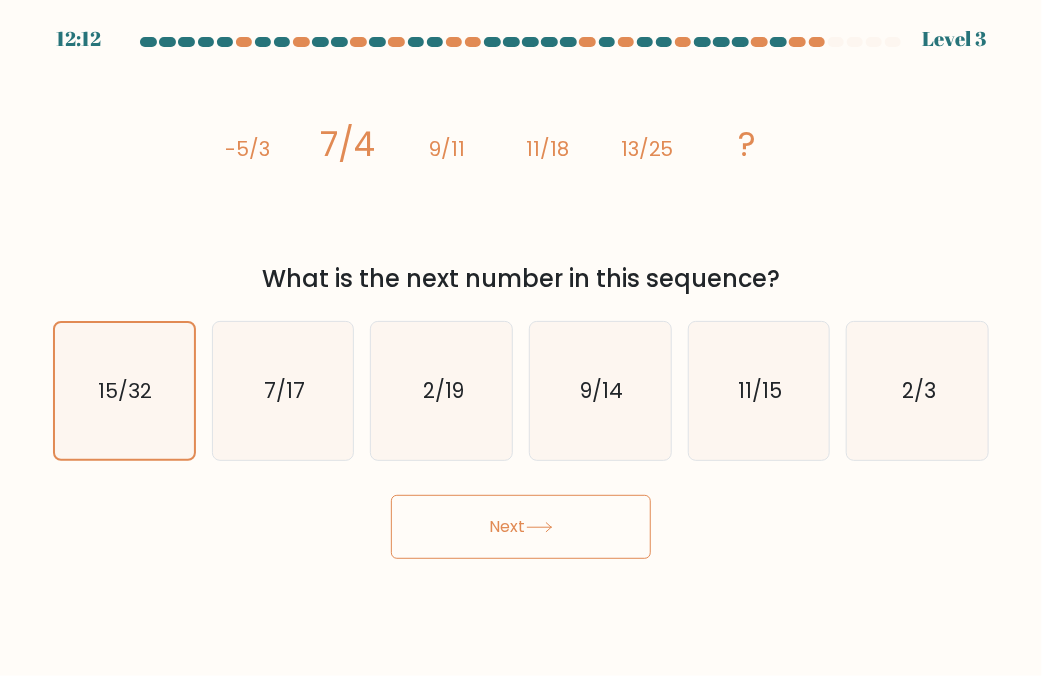 click 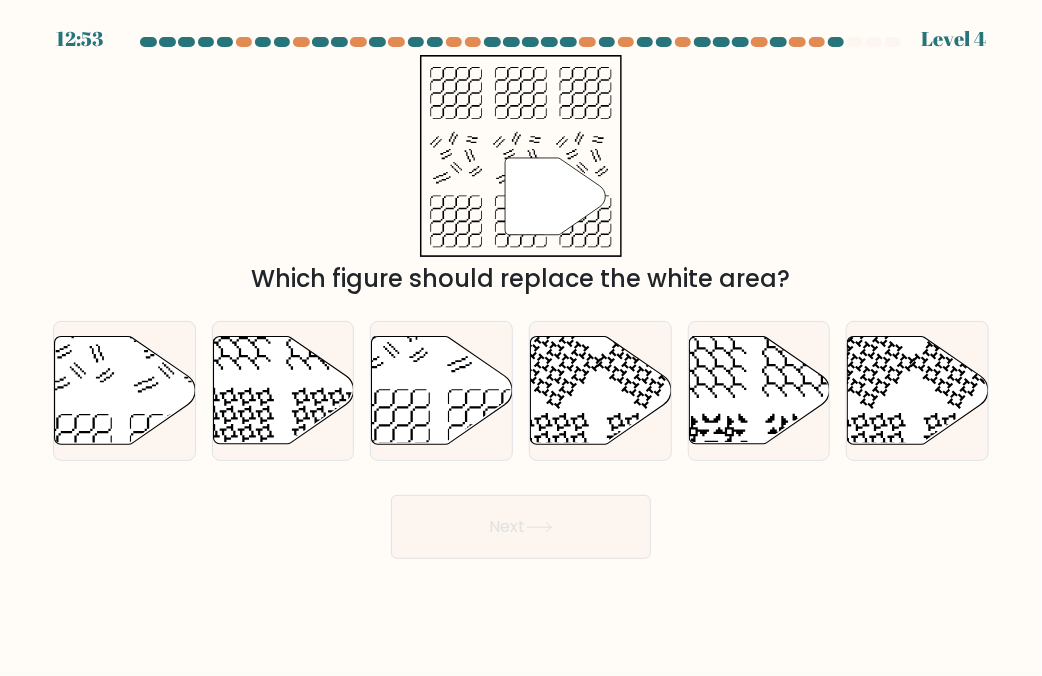 type 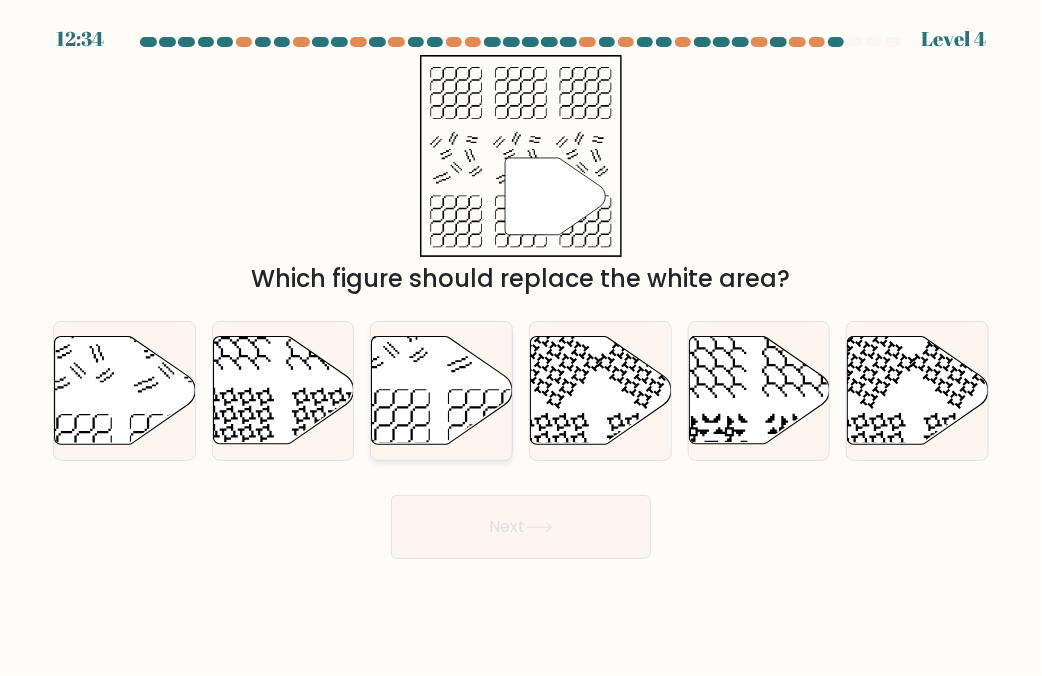 click 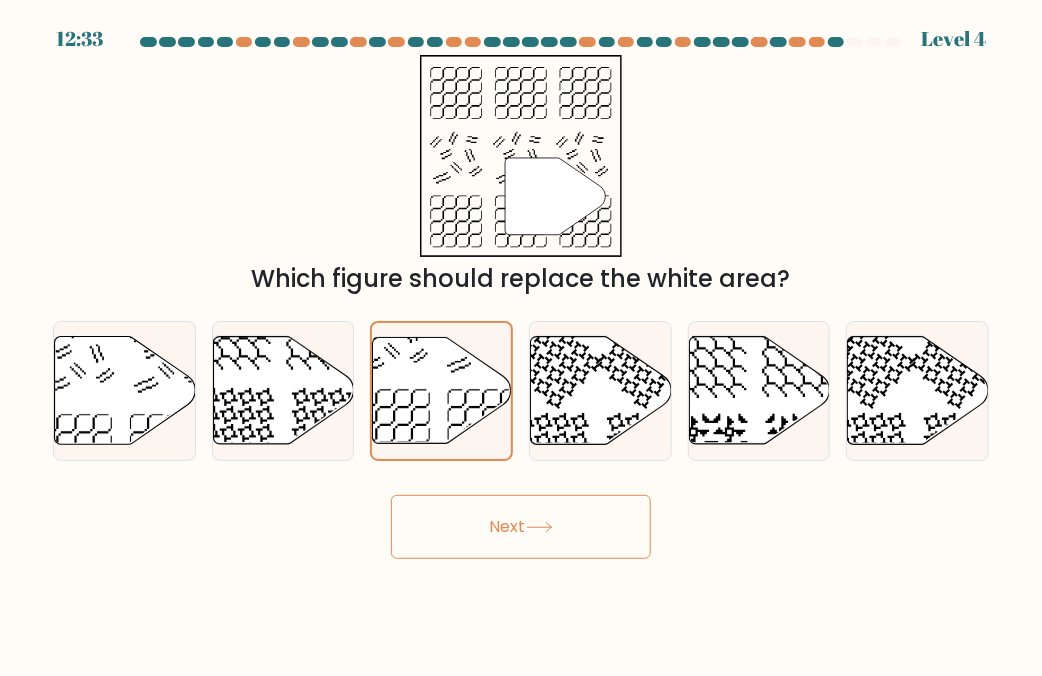 click on "Next" at bounding box center (521, 527) 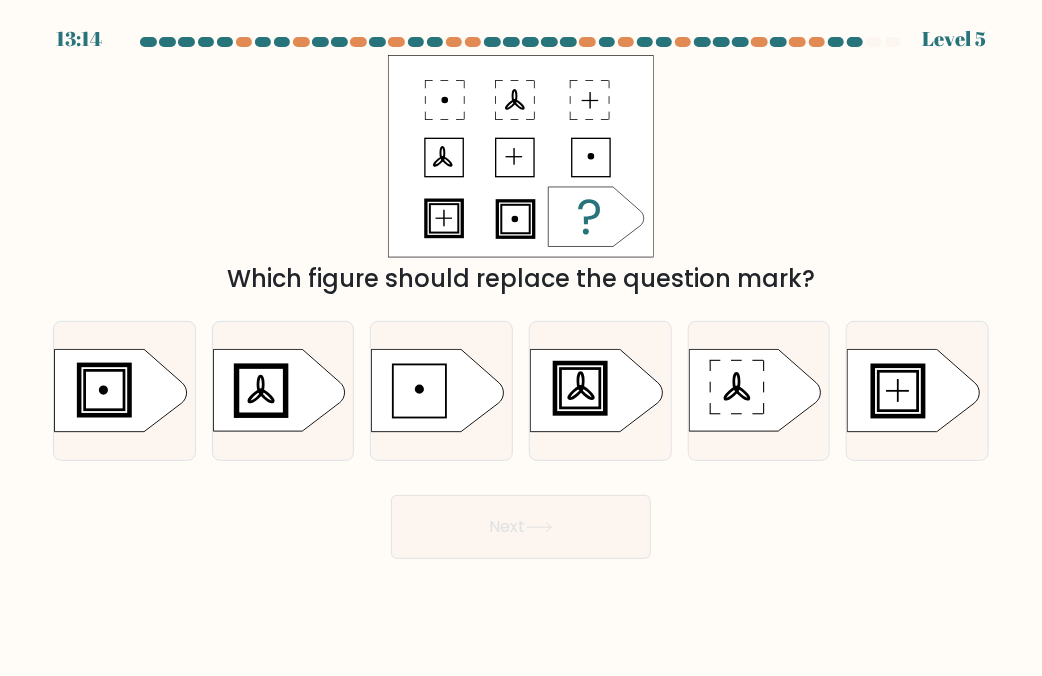 type 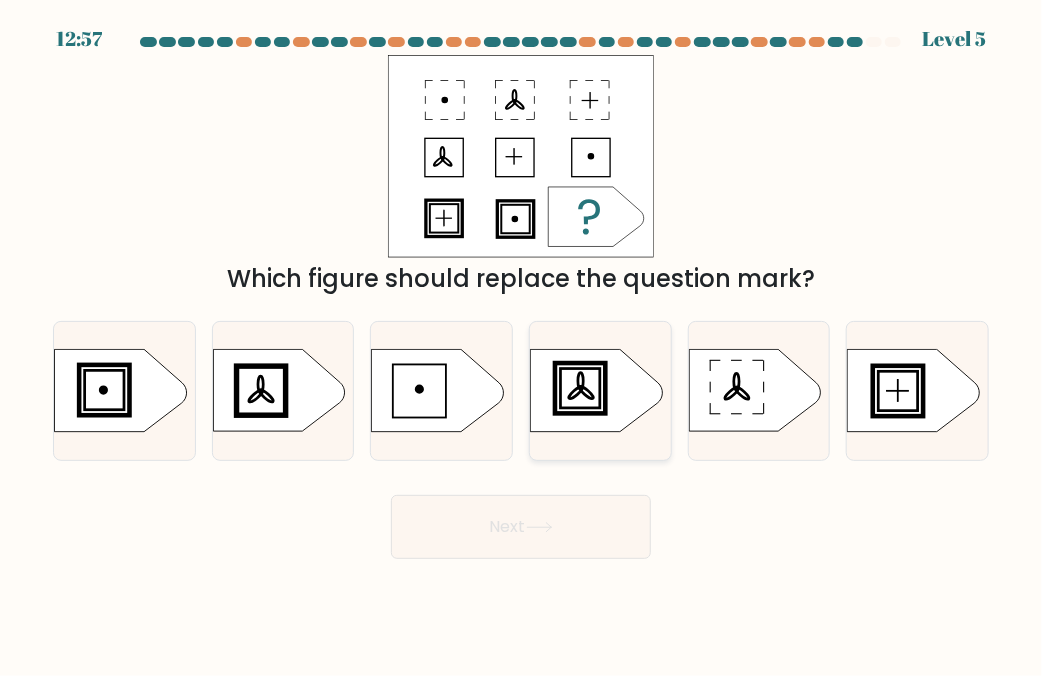 click 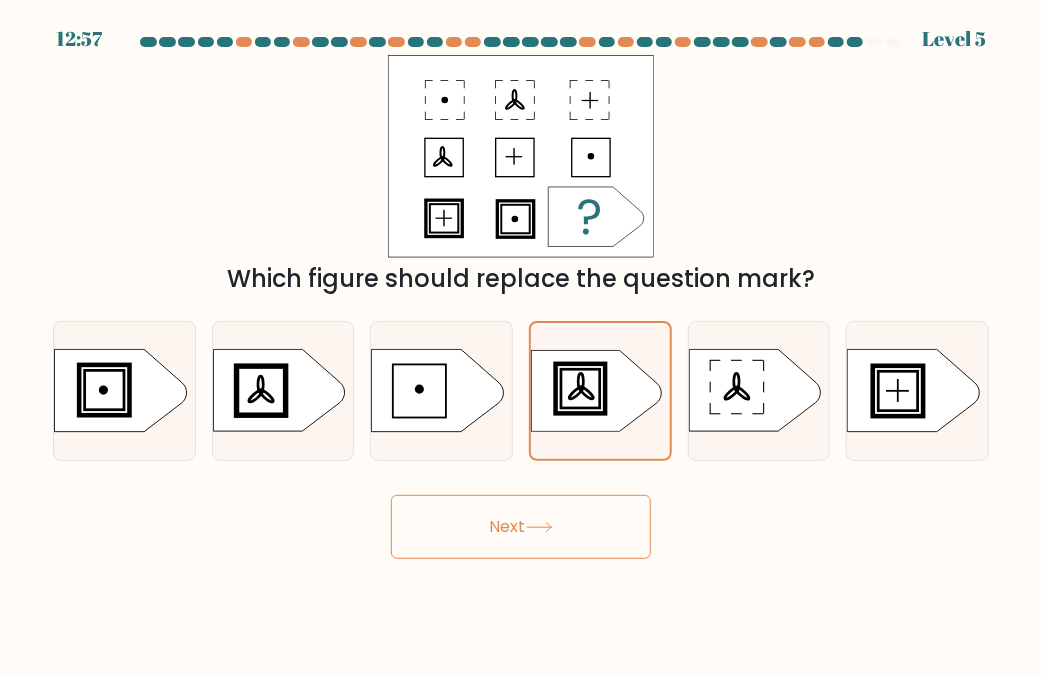 click on "Next" at bounding box center [521, 527] 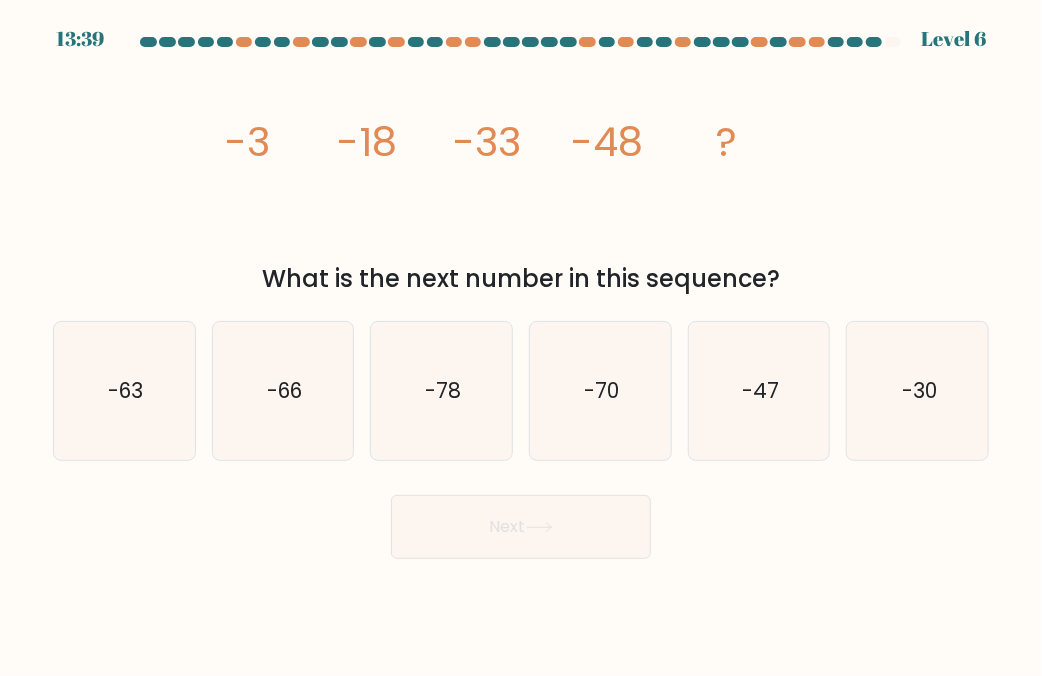type 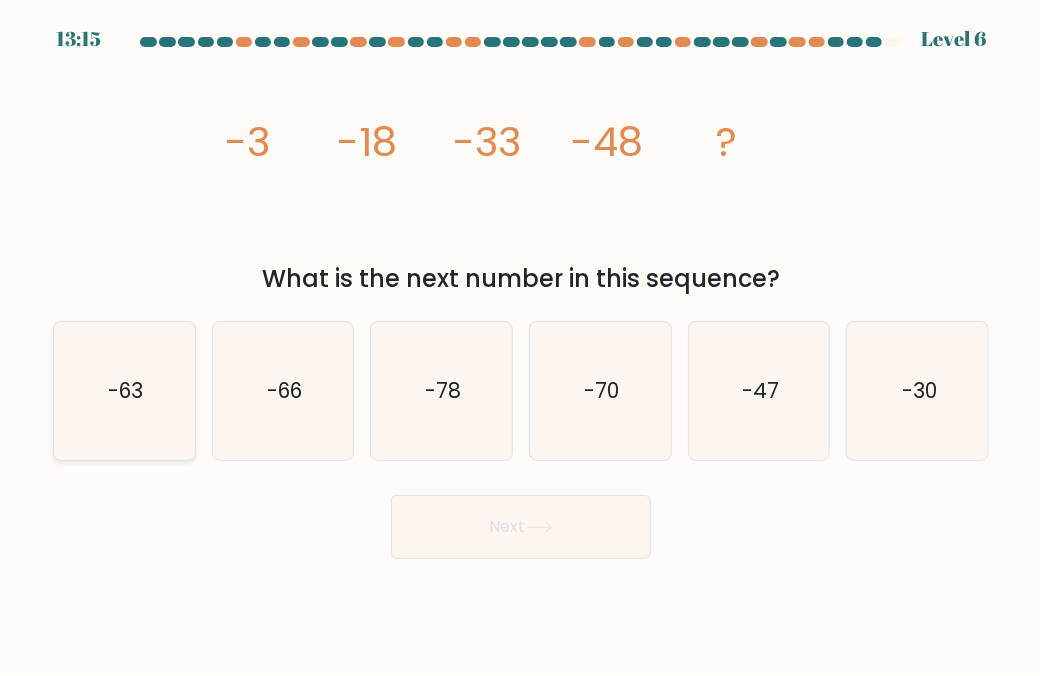 click on "-63" 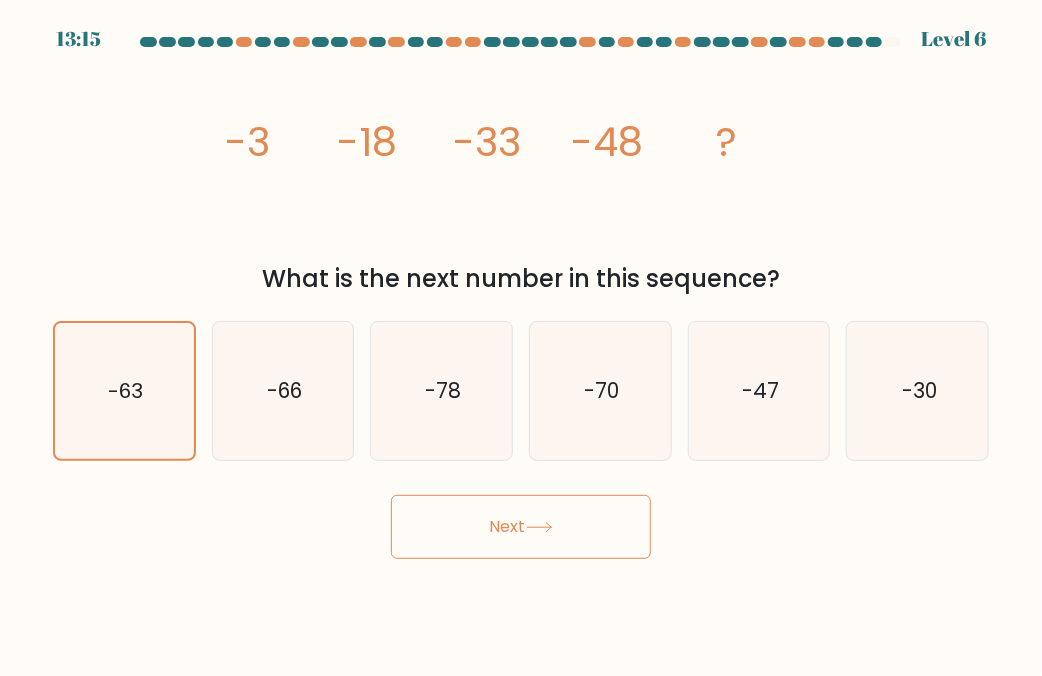 click on "Next" at bounding box center (521, 527) 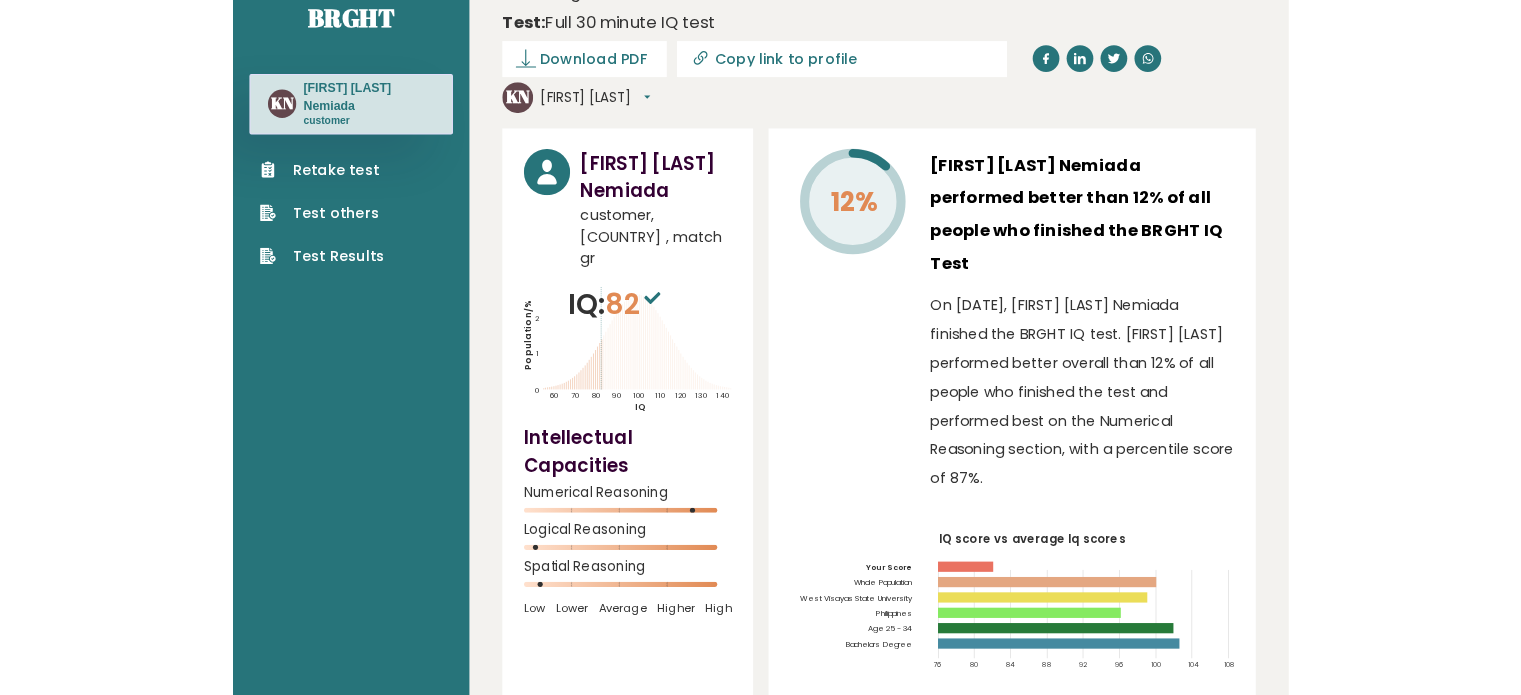 scroll, scrollTop: 0, scrollLeft: 0, axis: both 